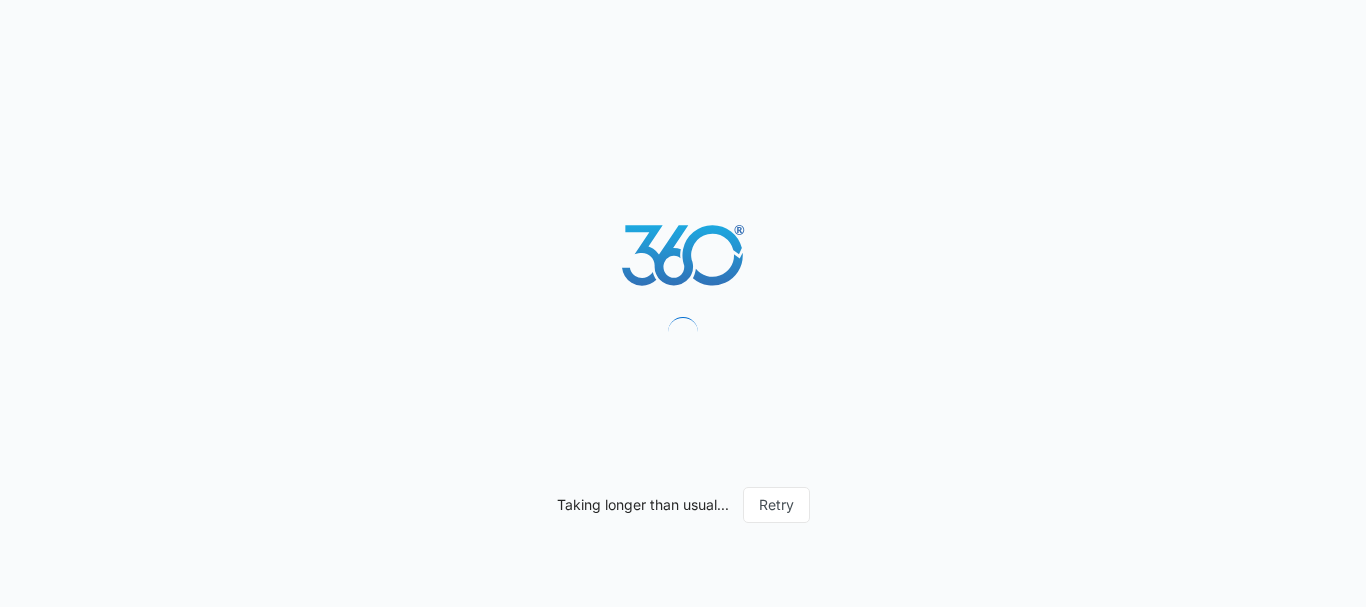 scroll, scrollTop: 0, scrollLeft: 0, axis: both 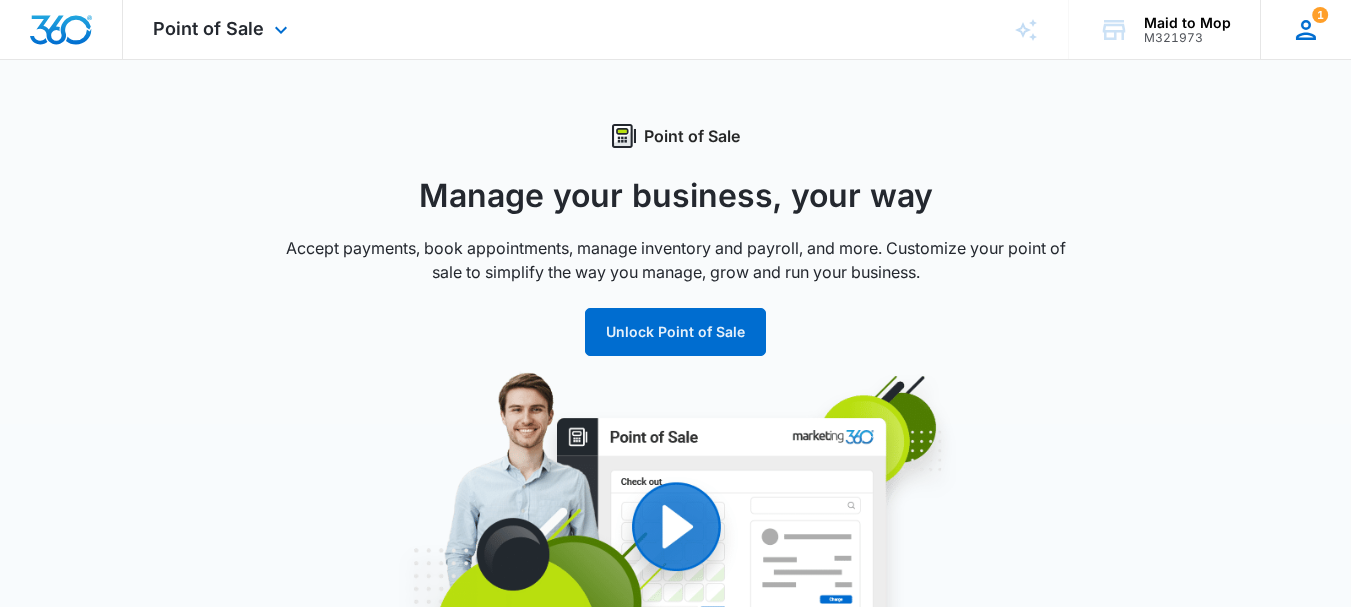 click 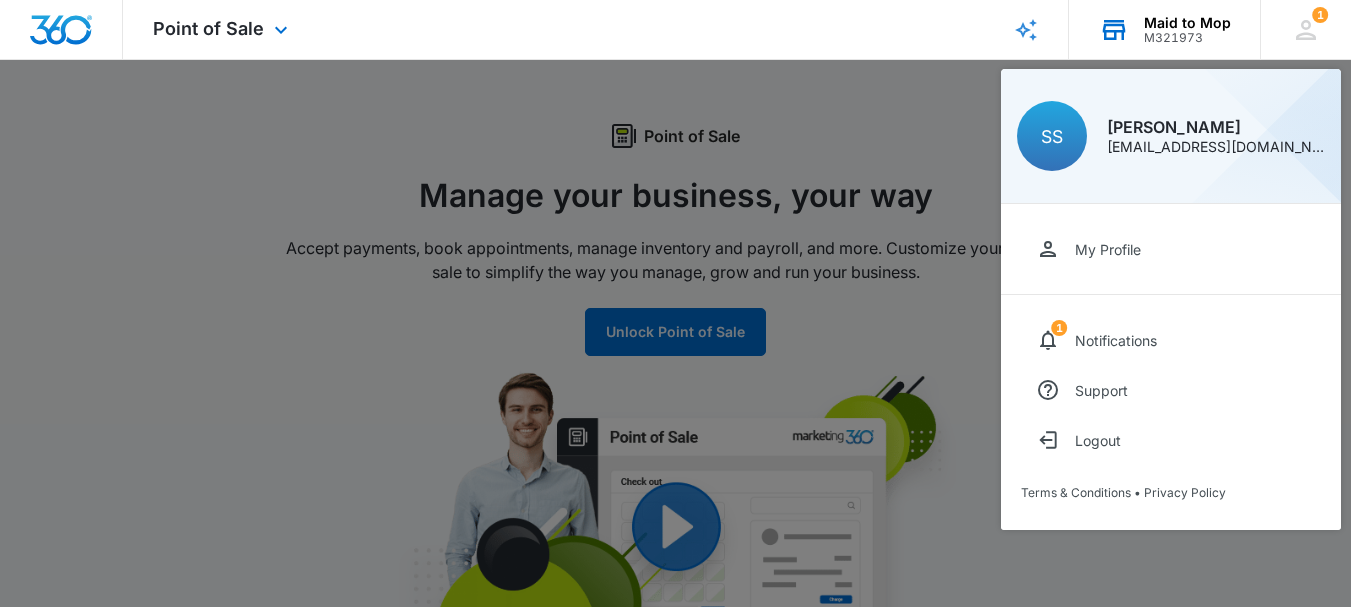 click on "Maid to Mop" at bounding box center [1187, 23] 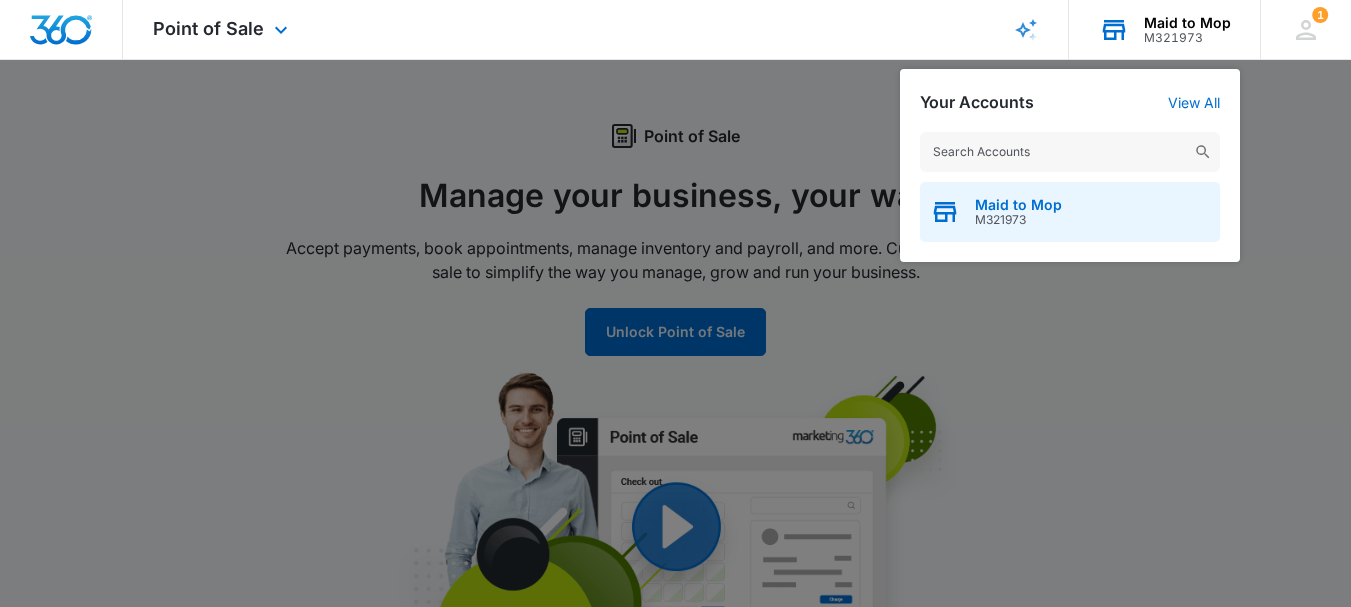 click on "Maid to Mop M321973" at bounding box center [1070, 212] 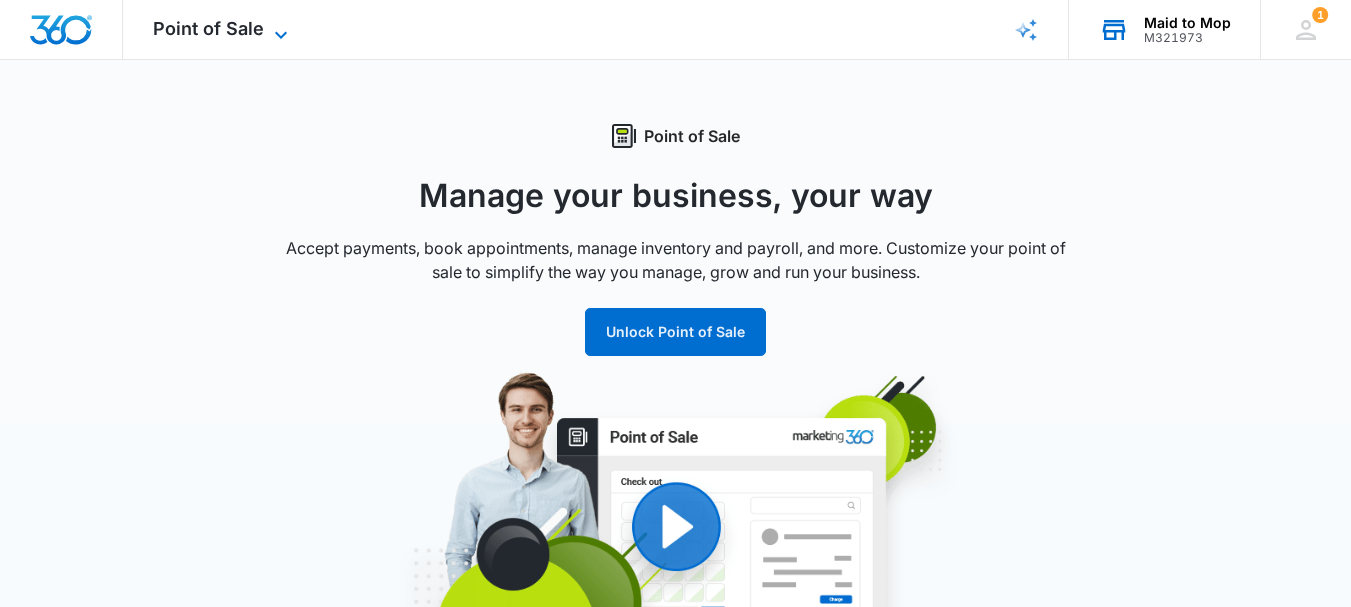 click on "Point of Sale" at bounding box center [208, 28] 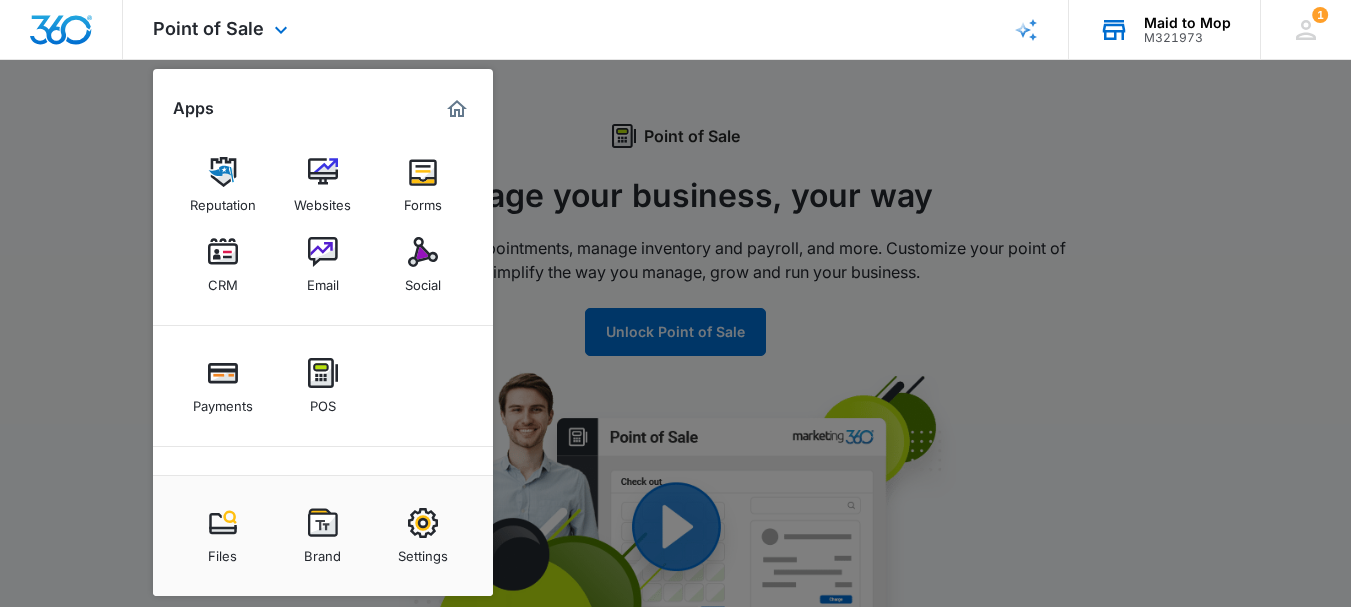 scroll, scrollTop: 93, scrollLeft: 0, axis: vertical 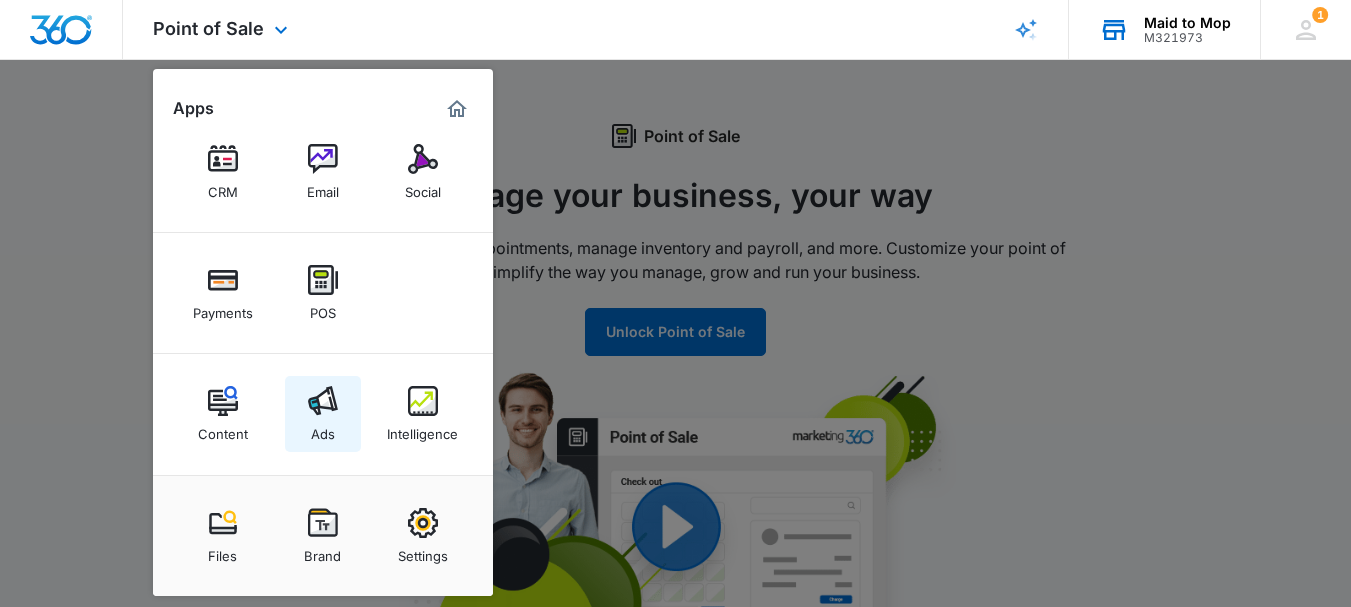 click on "Ads" at bounding box center (323, 429) 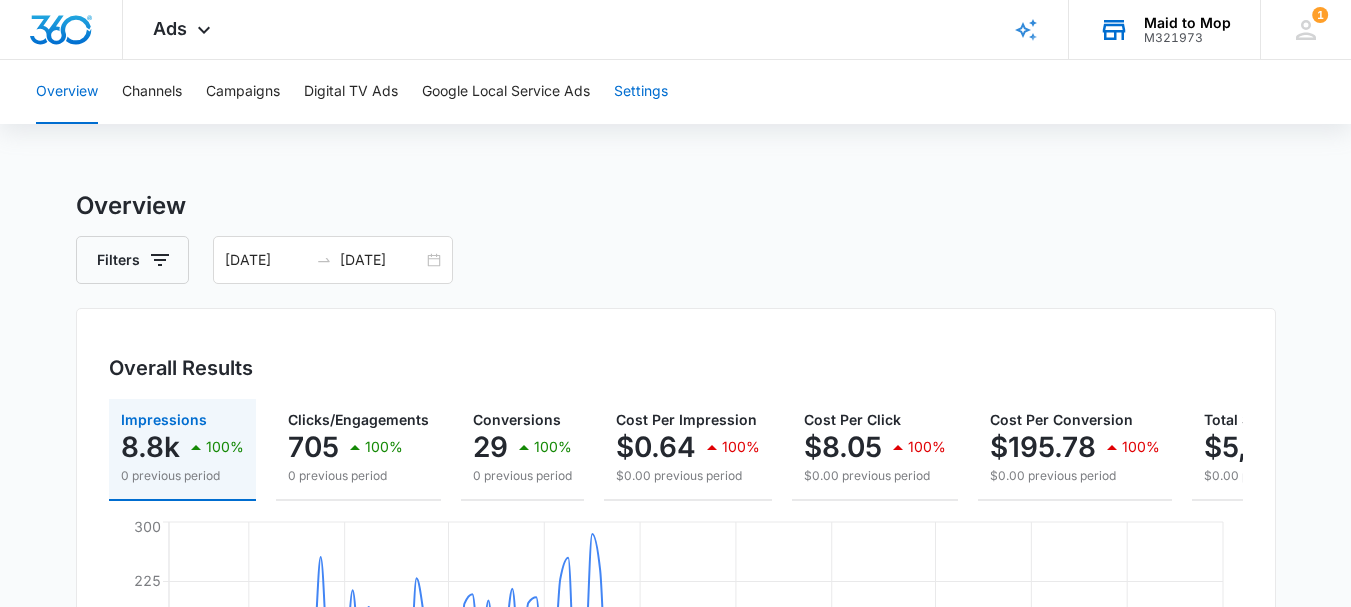 click on "Settings" at bounding box center (641, 92) 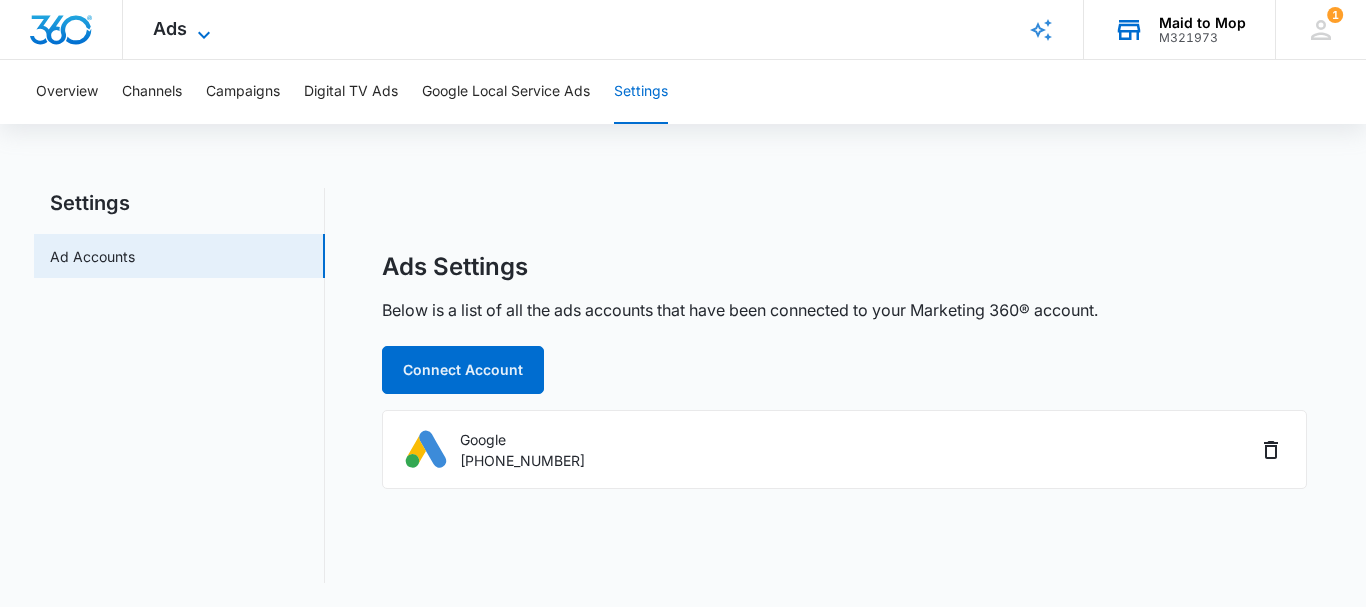 click on "Ads" at bounding box center (170, 28) 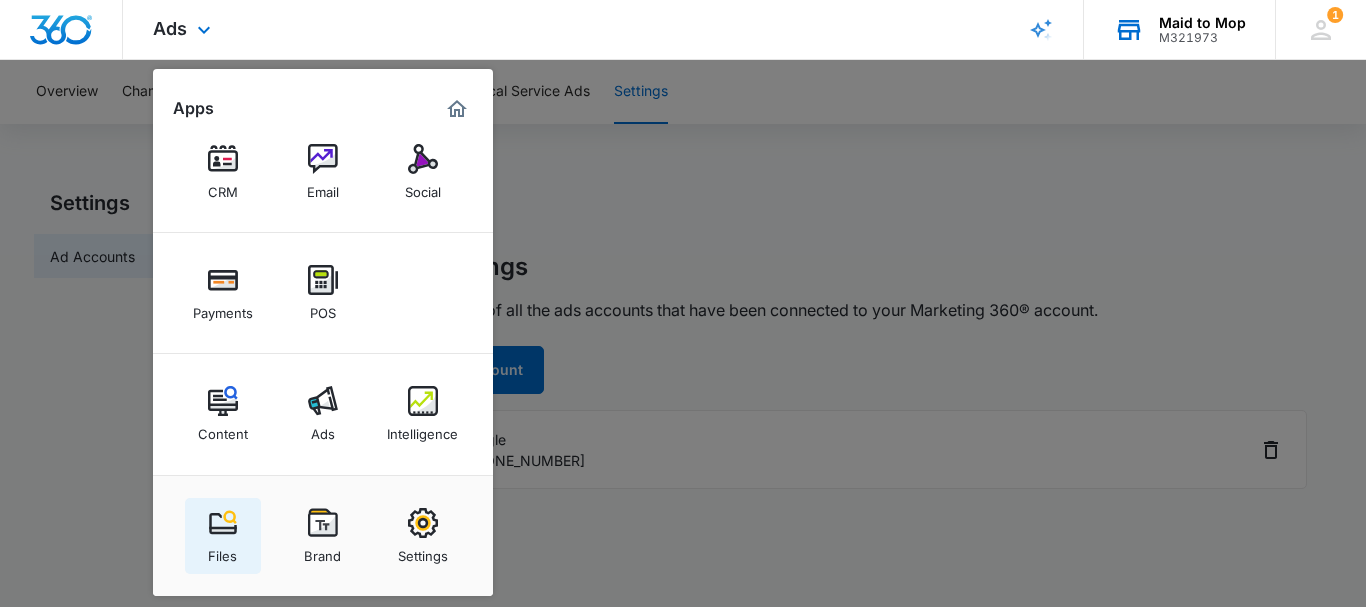 click at bounding box center [223, 523] 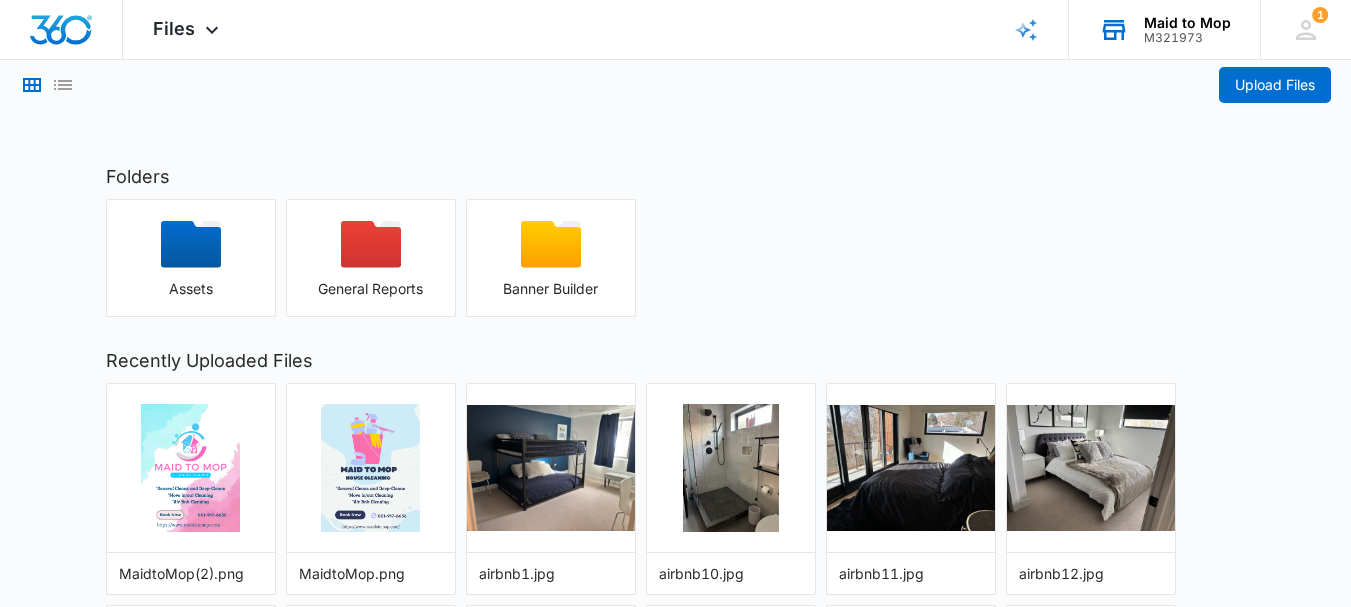 scroll, scrollTop: 0, scrollLeft: 0, axis: both 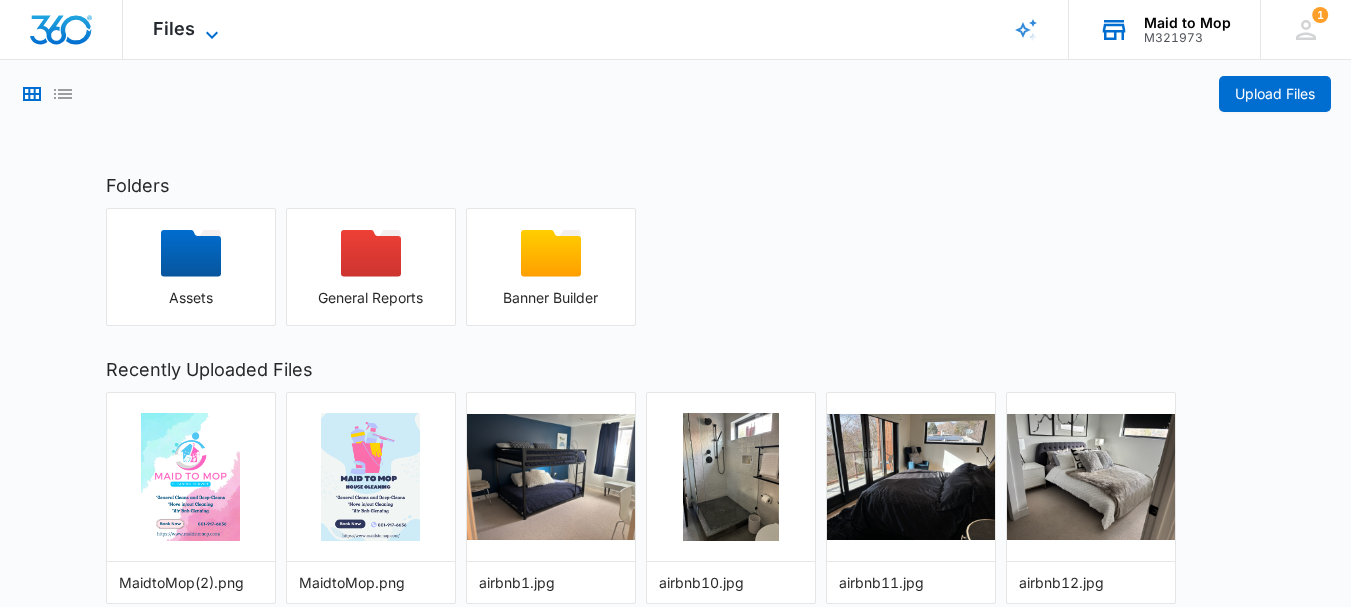 click on "Files" at bounding box center [174, 28] 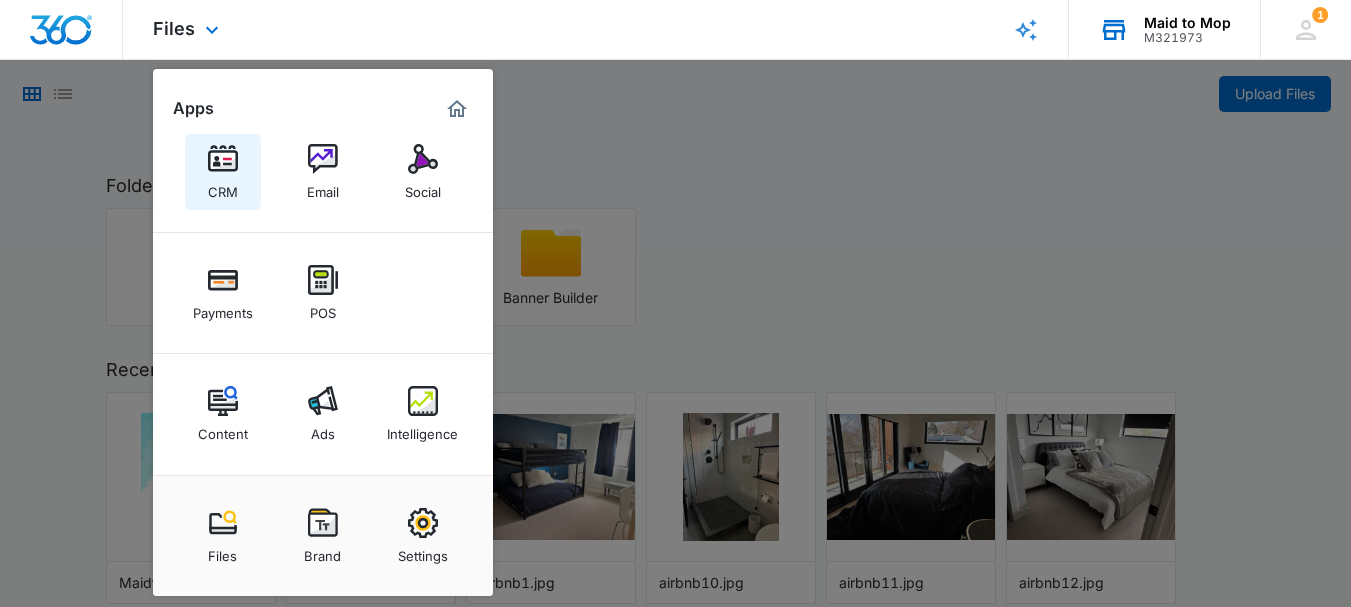 click on "CRM" at bounding box center [223, 187] 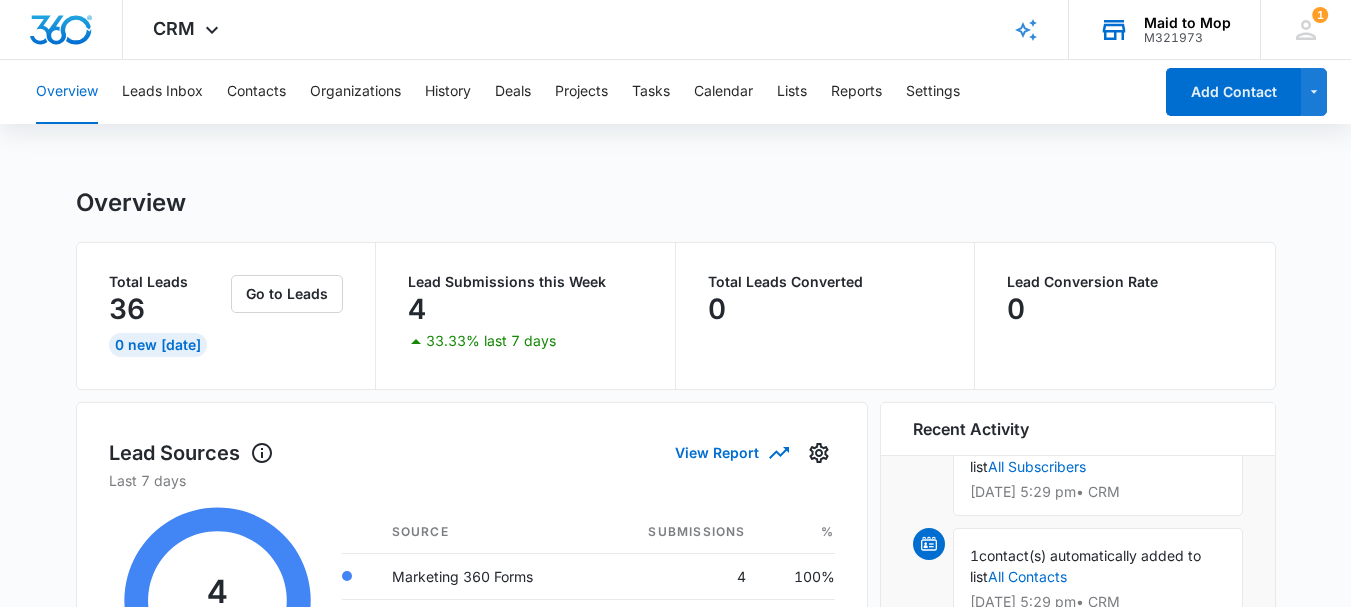 scroll, scrollTop: 200, scrollLeft: 0, axis: vertical 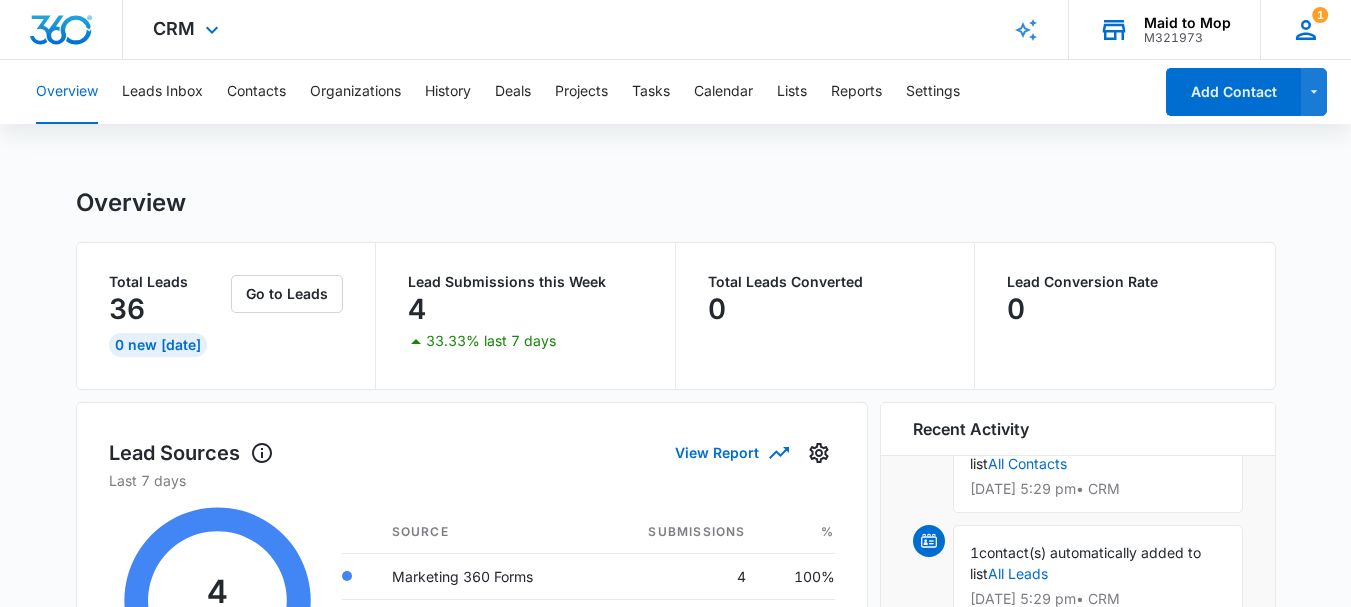 click on "1" at bounding box center (1320, 15) 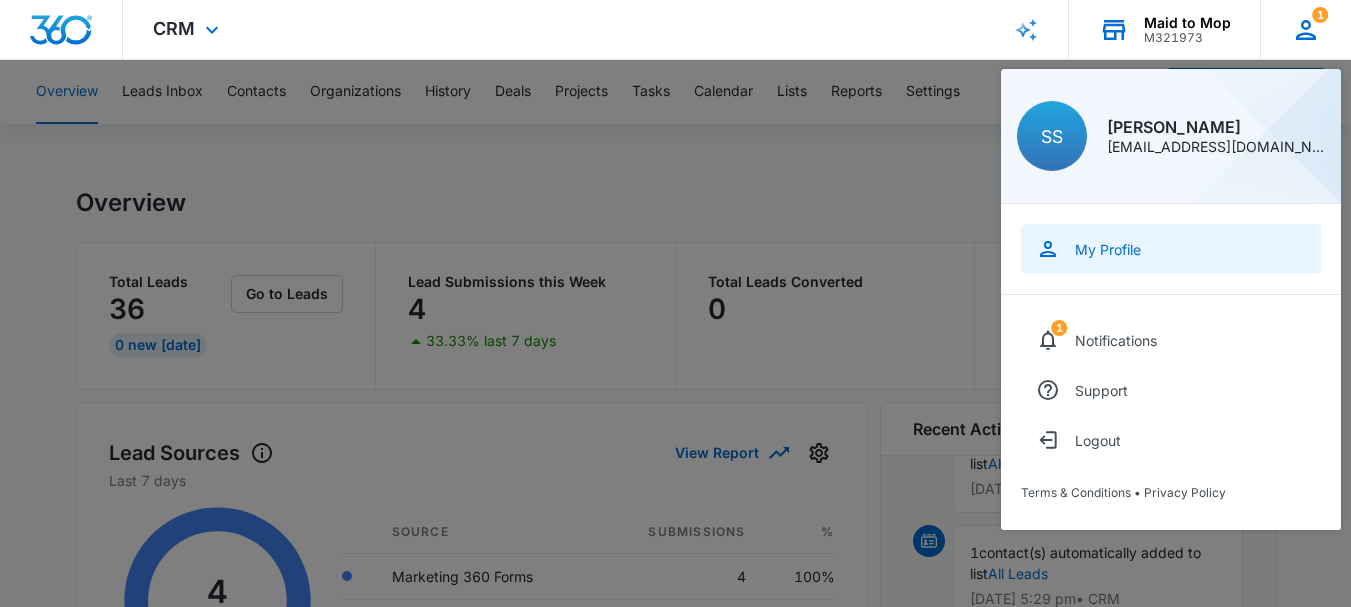 click on "My Profile" at bounding box center [1108, 249] 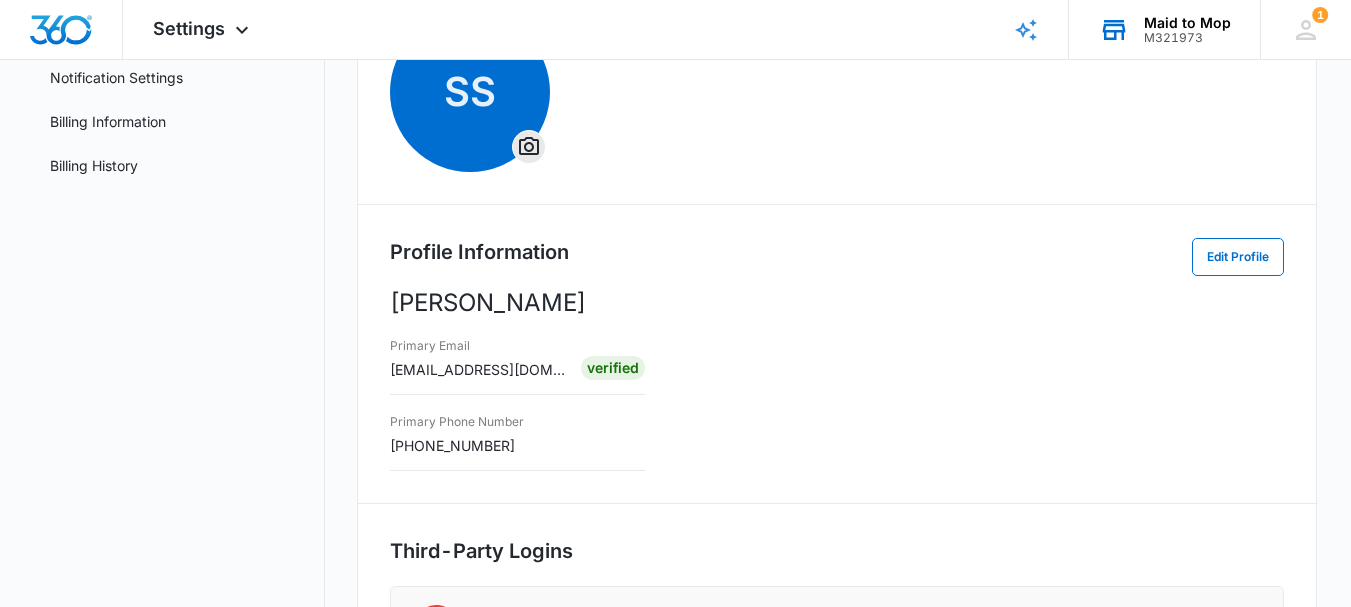 scroll, scrollTop: 169, scrollLeft: 0, axis: vertical 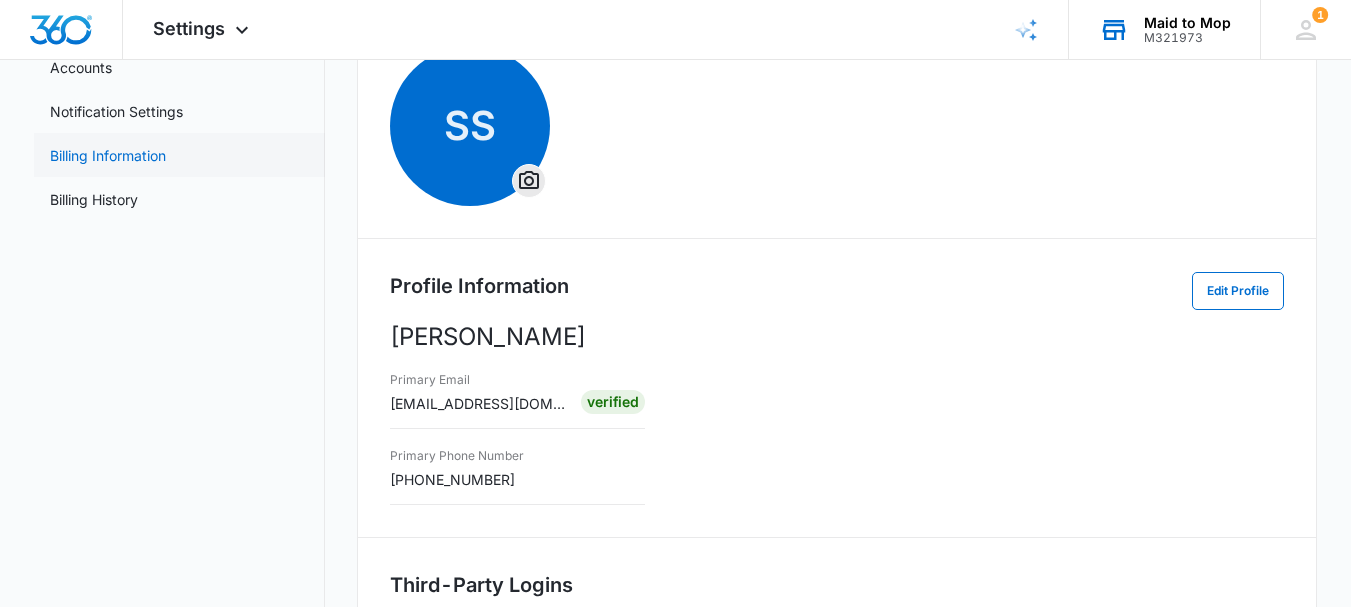 click on "Billing Information" at bounding box center (108, 155) 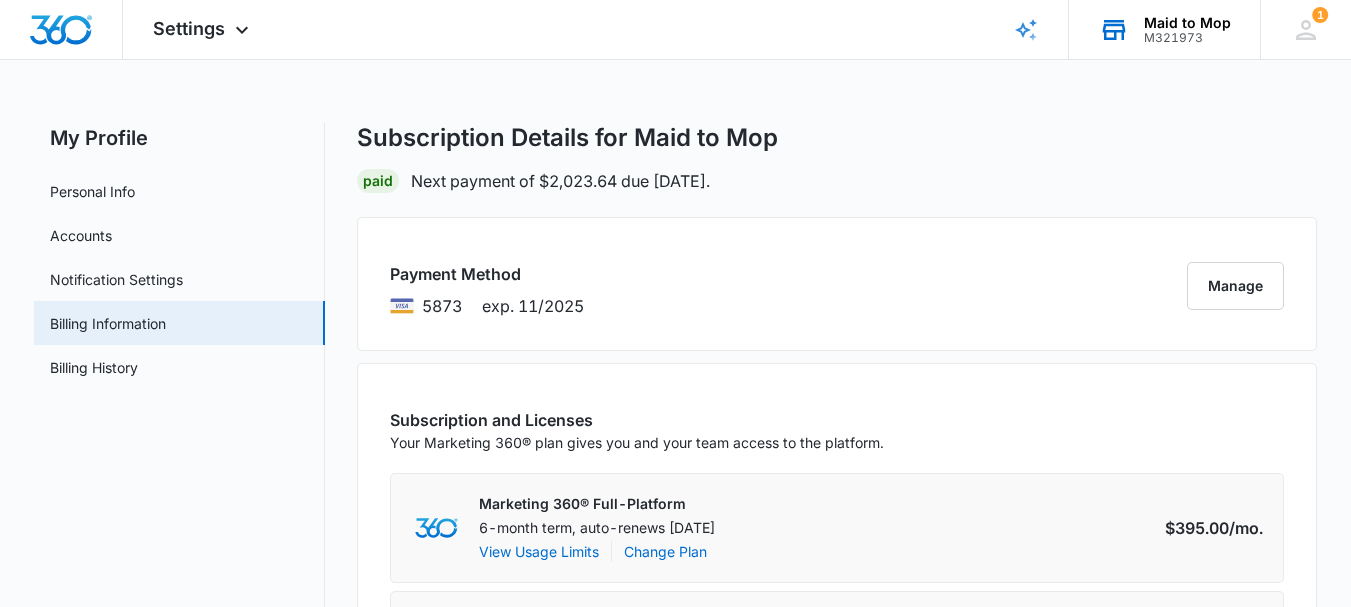scroll, scrollTop: 0, scrollLeft: 0, axis: both 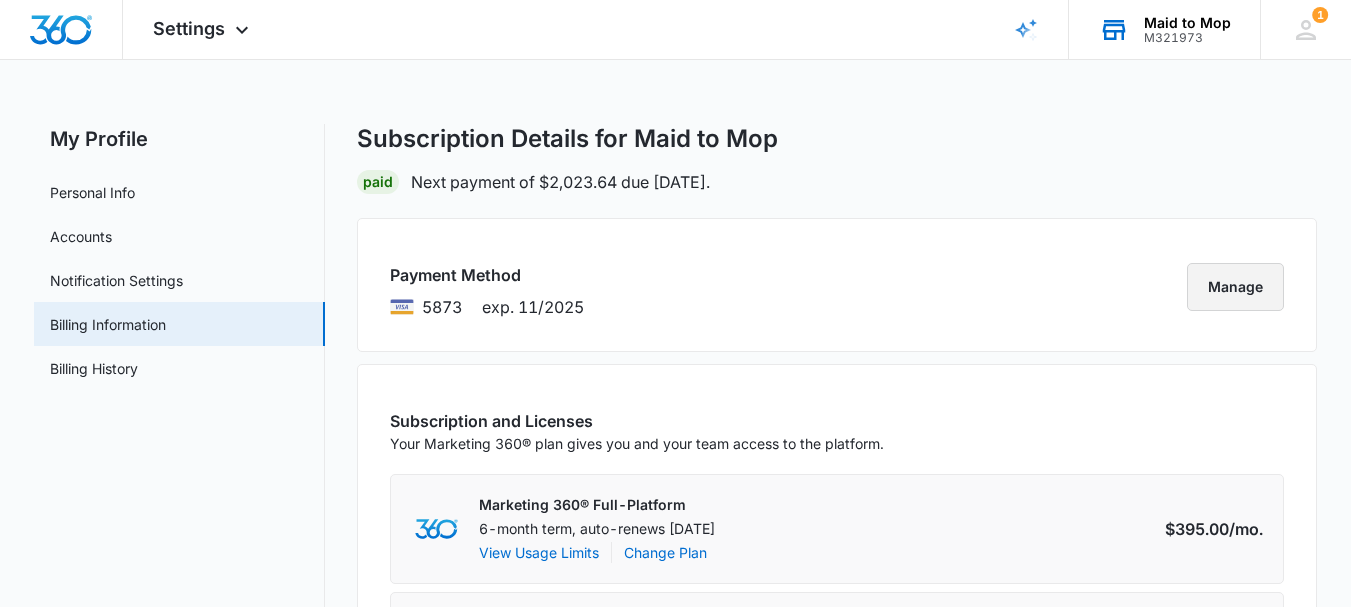 click on "Manage" at bounding box center [1235, 287] 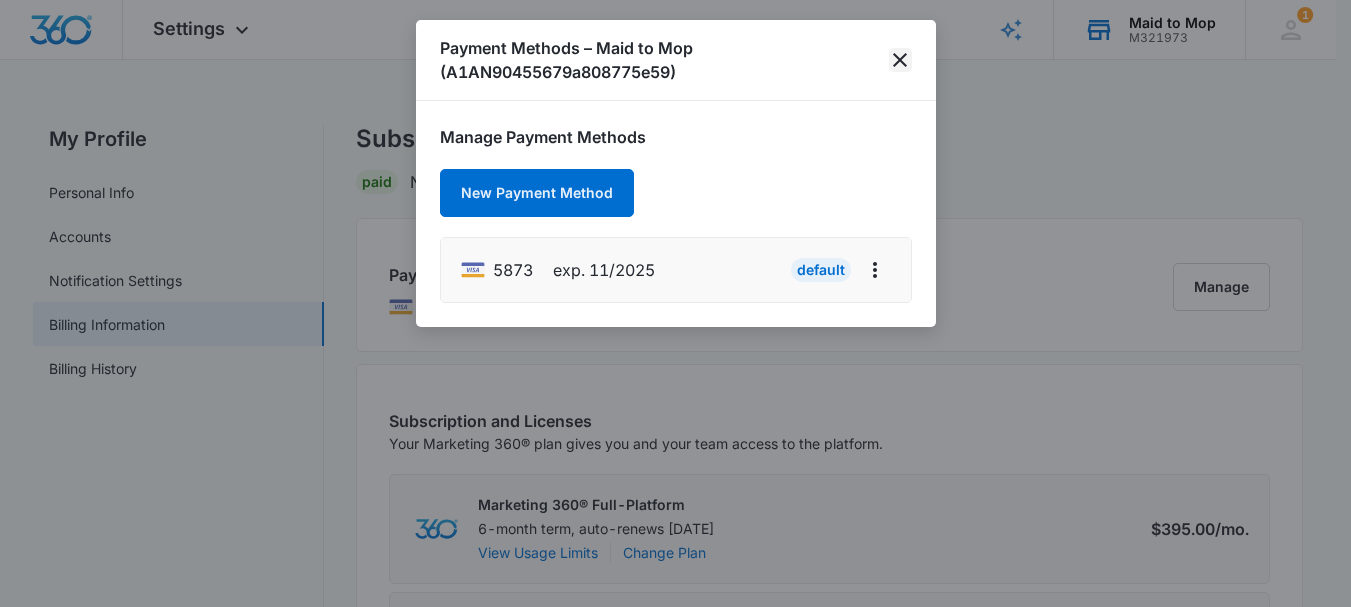 click 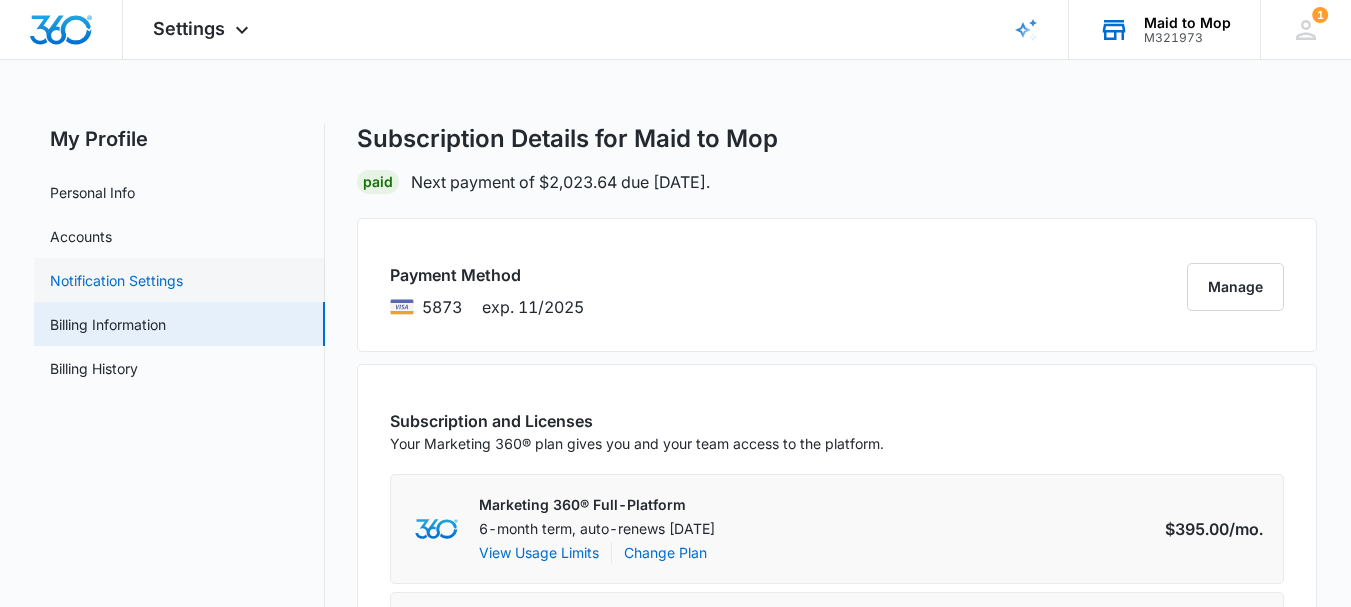 click on "Notification Settings" at bounding box center [116, 280] 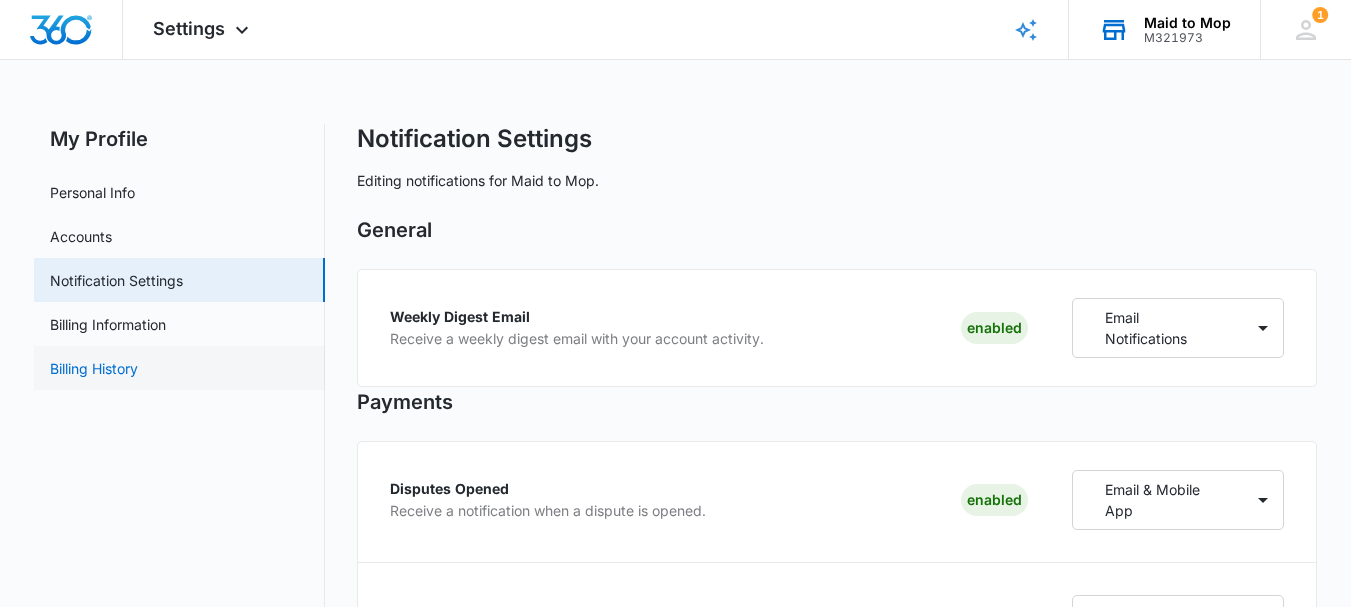 click on "Billing History" at bounding box center [94, 368] 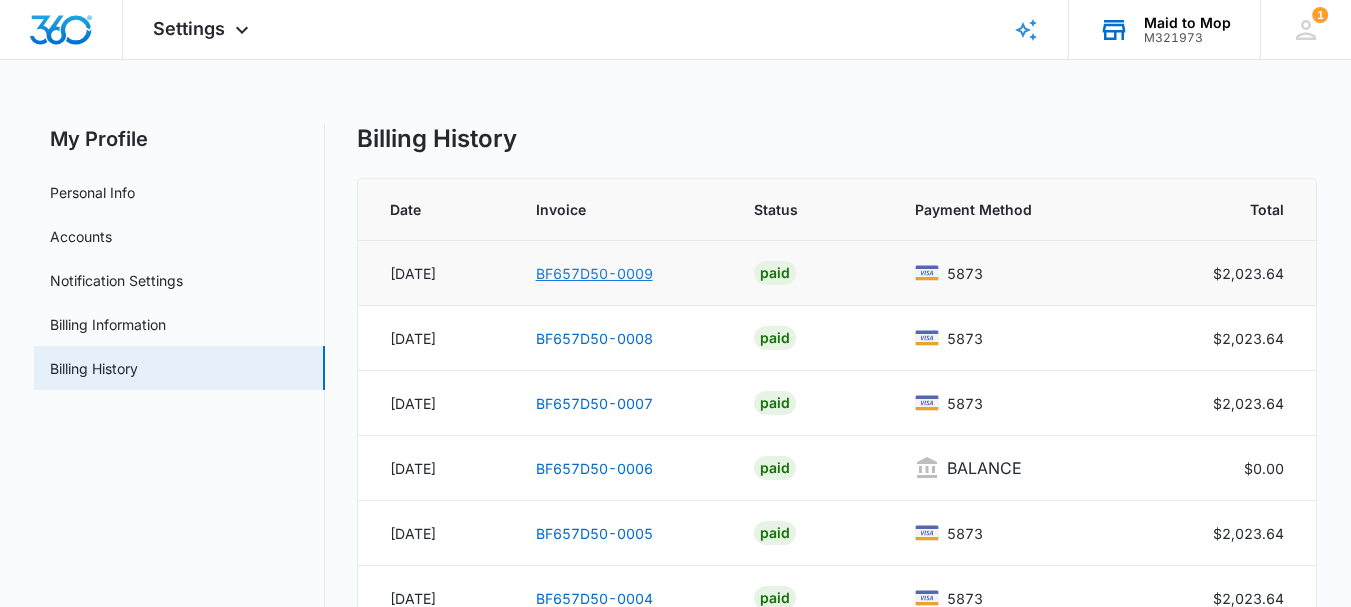 click on "BF657D50-0009" at bounding box center (594, 273) 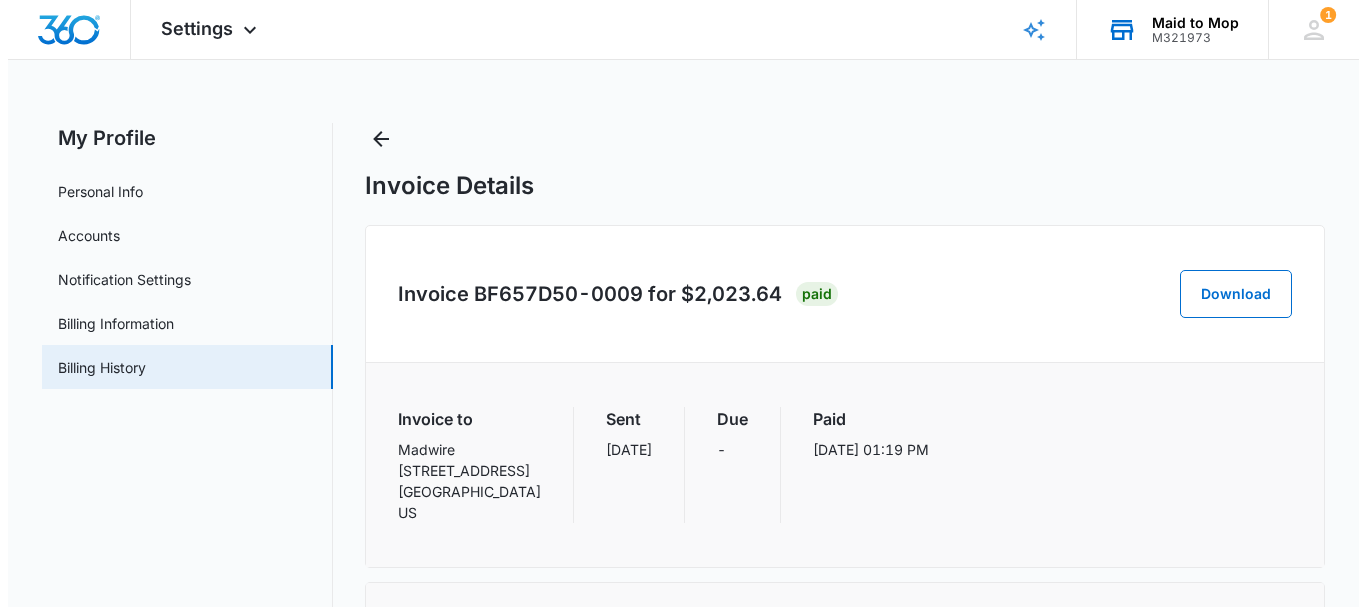 scroll, scrollTop: 0, scrollLeft: 0, axis: both 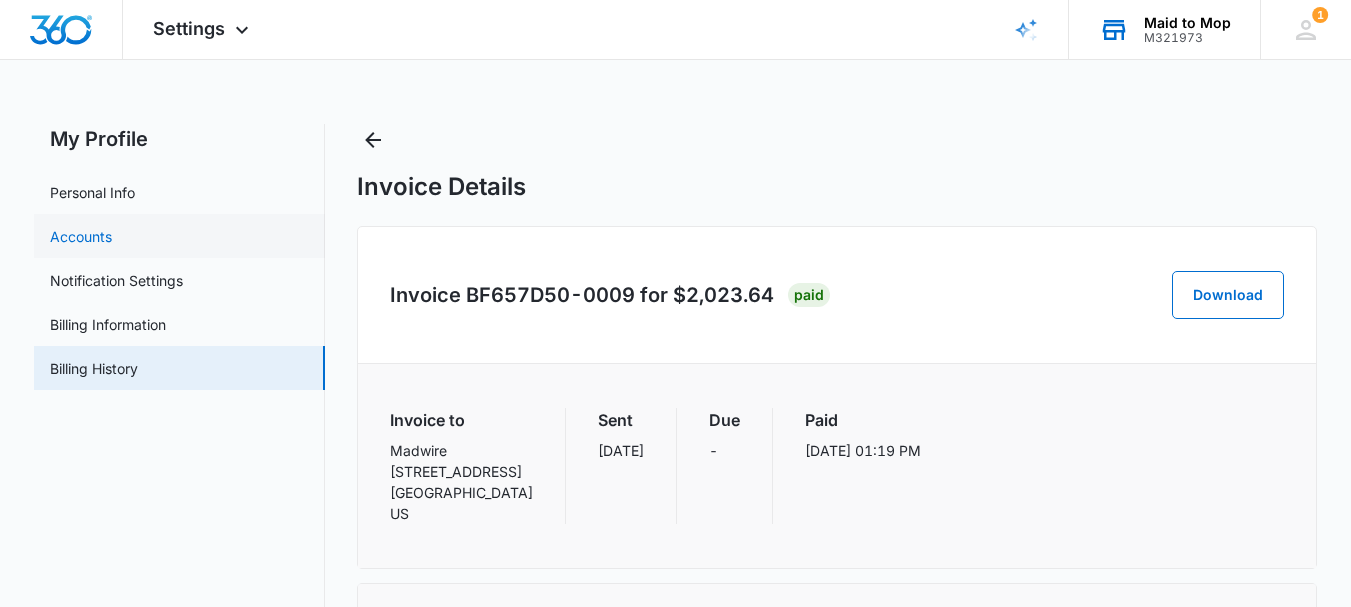 click on "Accounts" at bounding box center (81, 236) 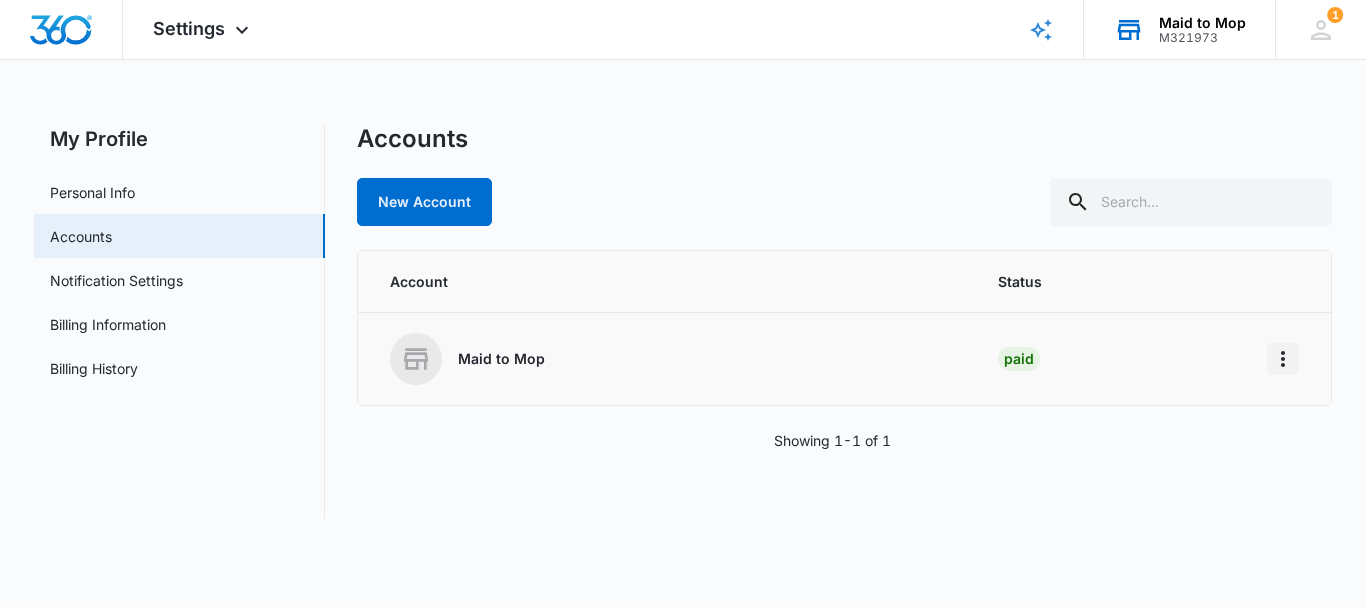 click 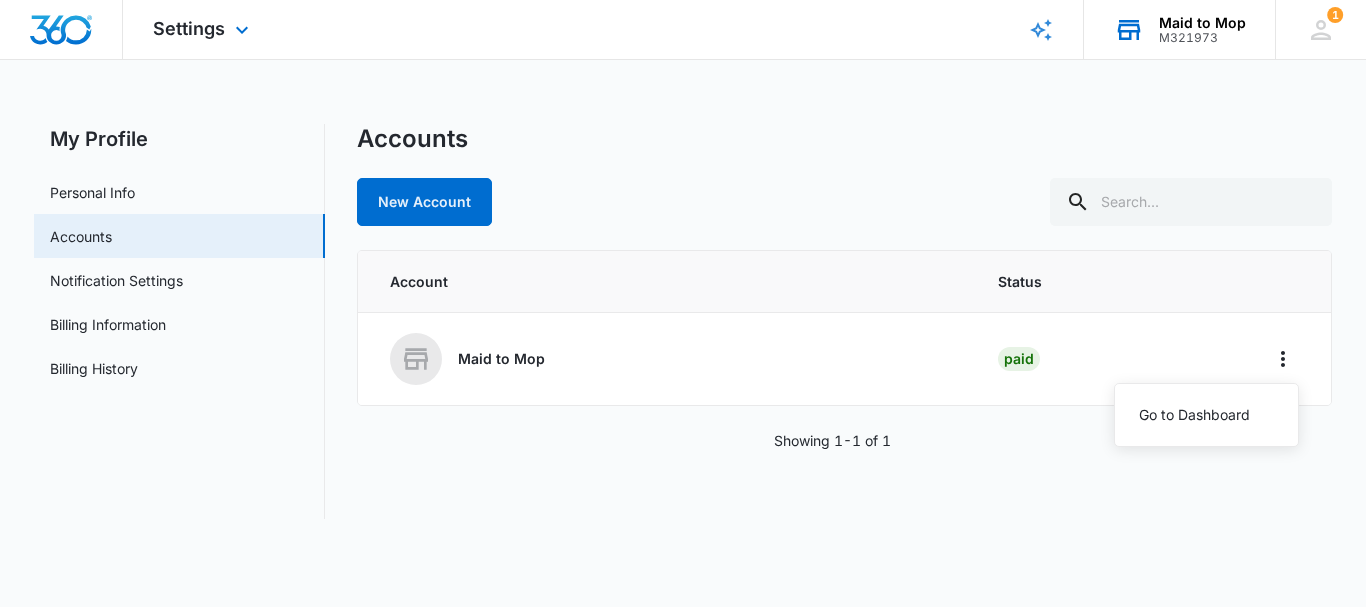 click on "Settings Apps Reputation Websites Forms CRM Email Social Payments POS Content Ads Intelligence Files Brand Settings" at bounding box center [203, 29] 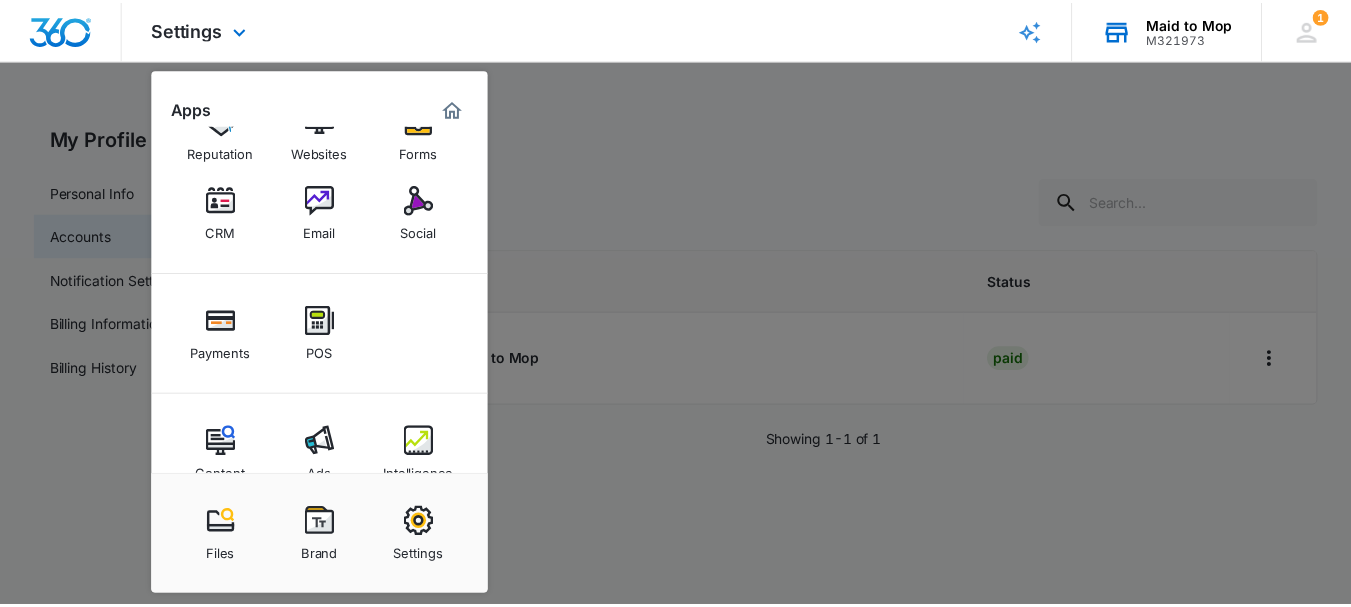 scroll, scrollTop: 93, scrollLeft: 0, axis: vertical 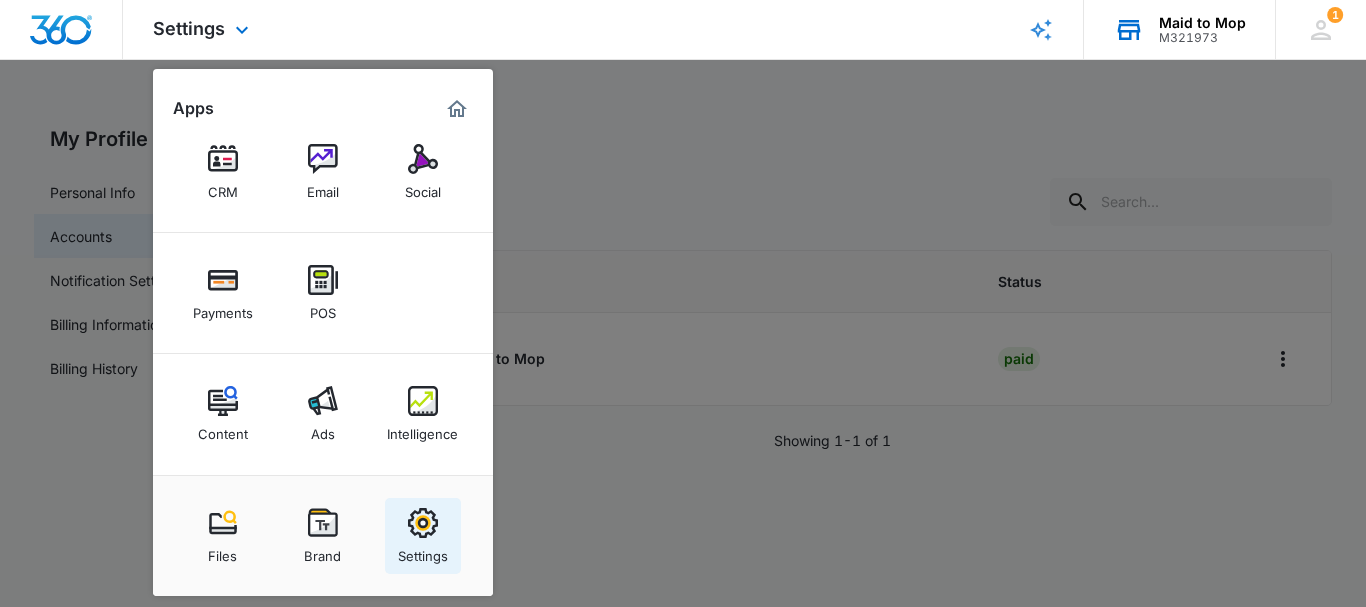 click on "Settings" at bounding box center [423, 551] 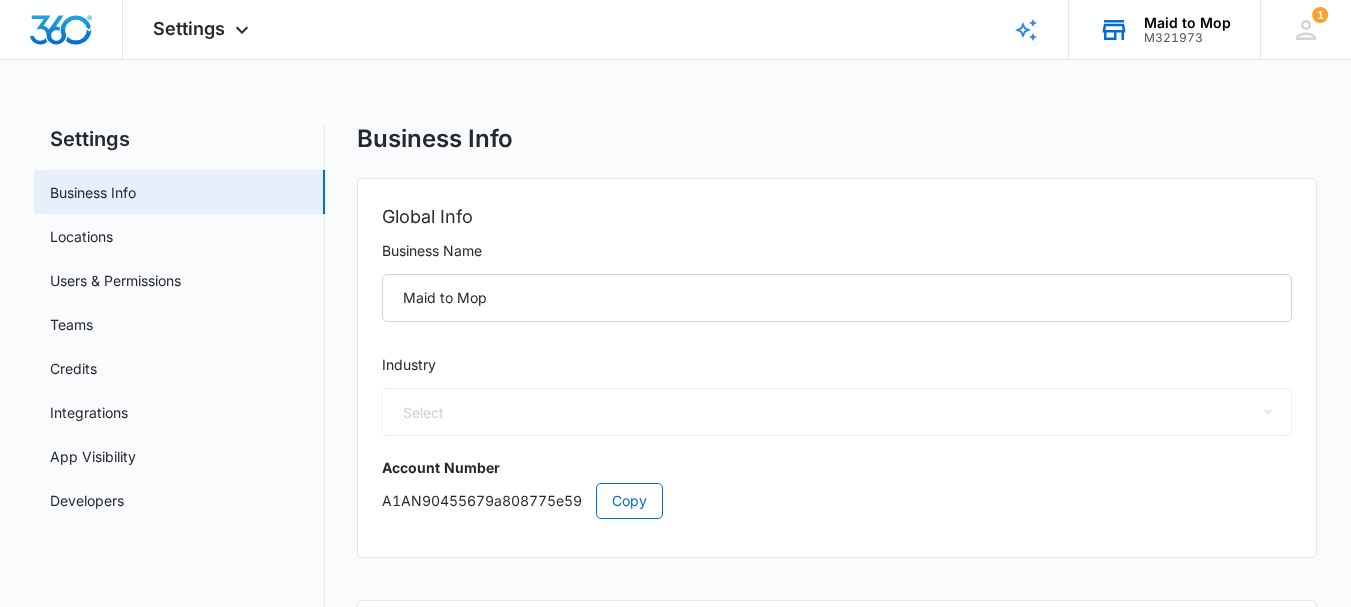 select on "38" 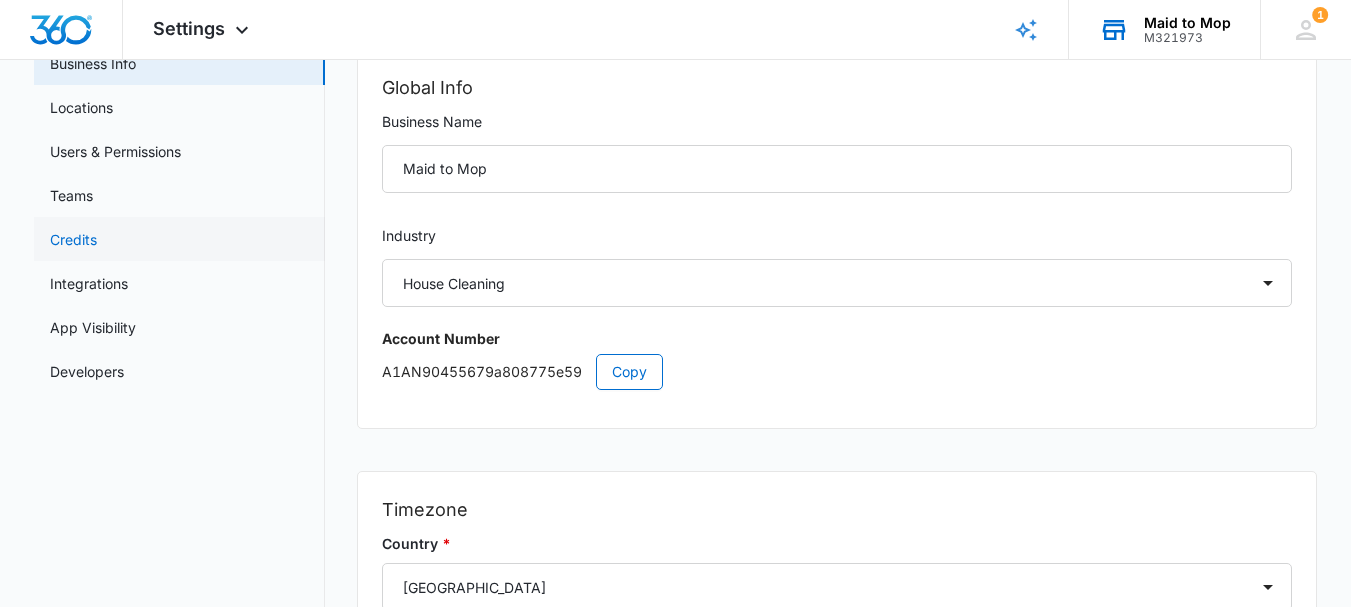 scroll, scrollTop: 128, scrollLeft: 0, axis: vertical 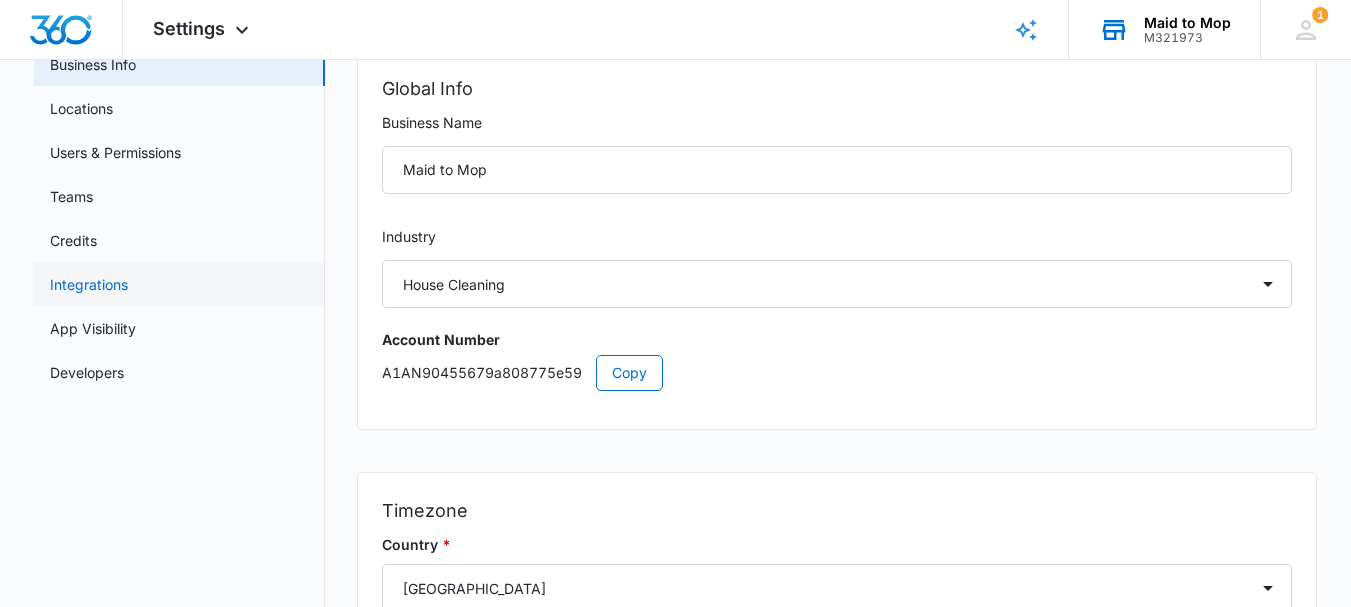 click on "Integrations" at bounding box center (89, 284) 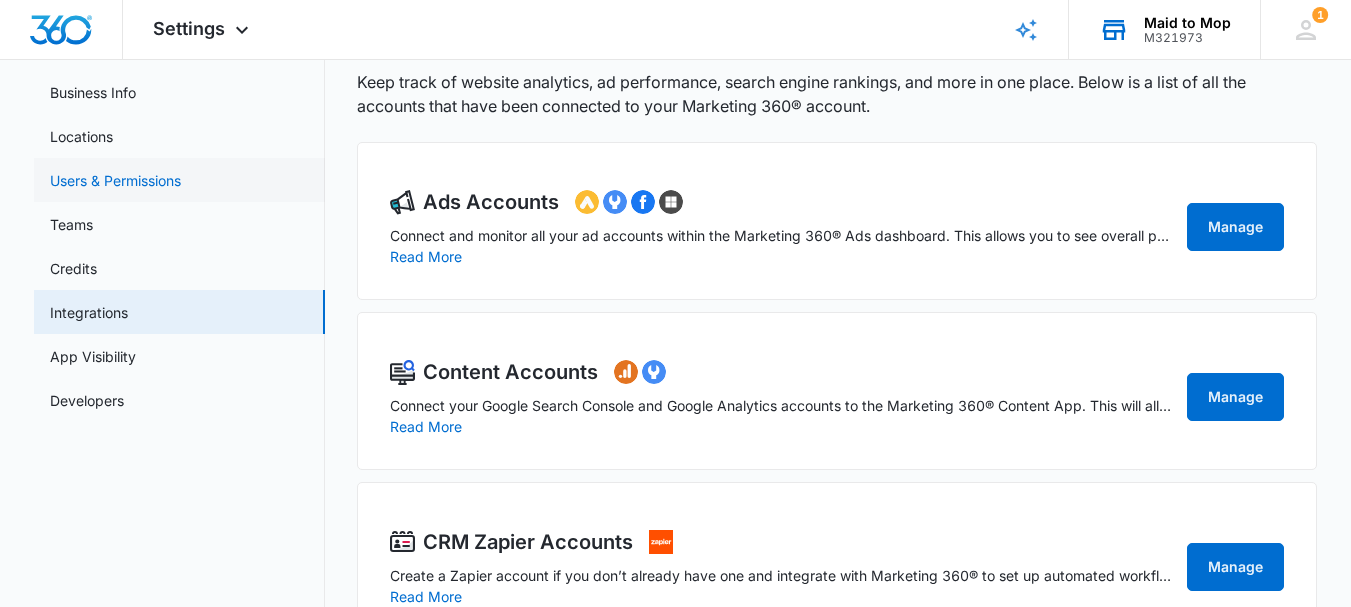 scroll, scrollTop: 0, scrollLeft: 0, axis: both 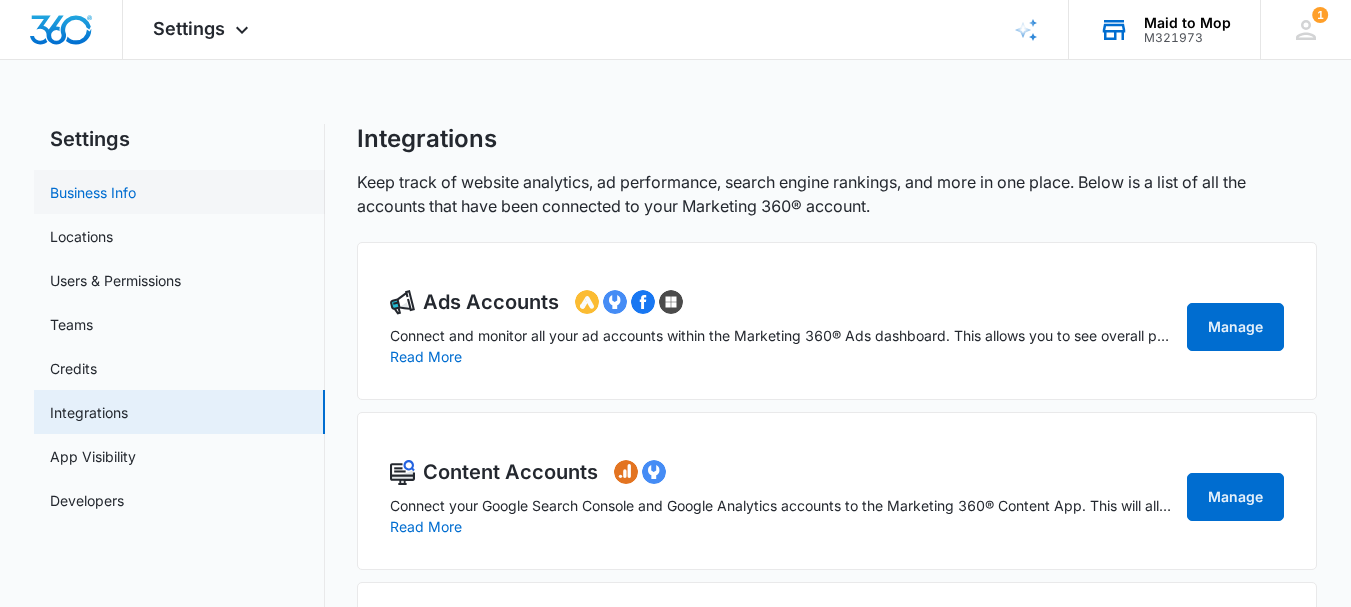 click on "Business Info" at bounding box center [93, 192] 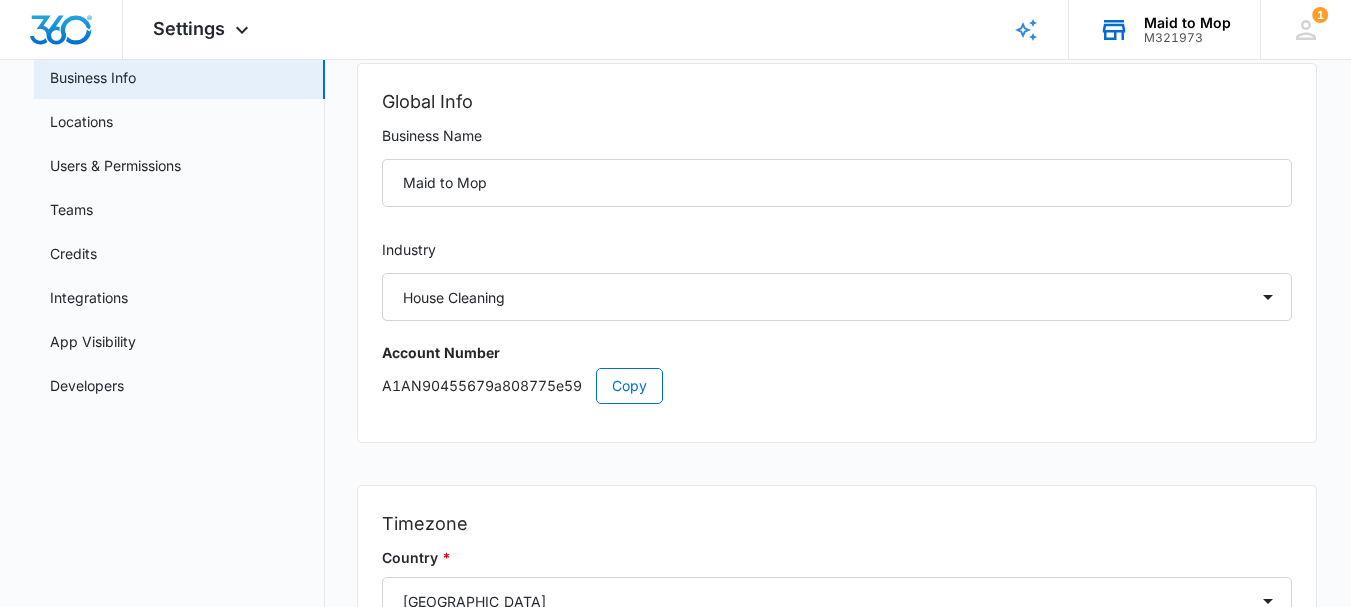 scroll, scrollTop: 0, scrollLeft: 0, axis: both 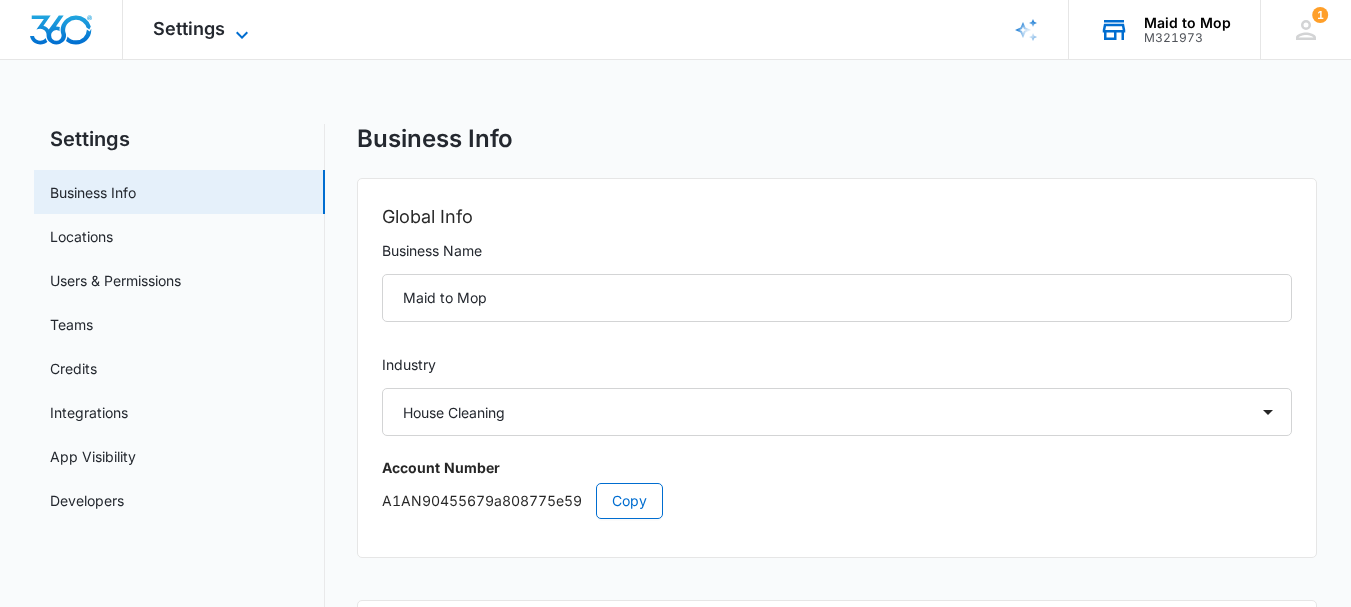 click 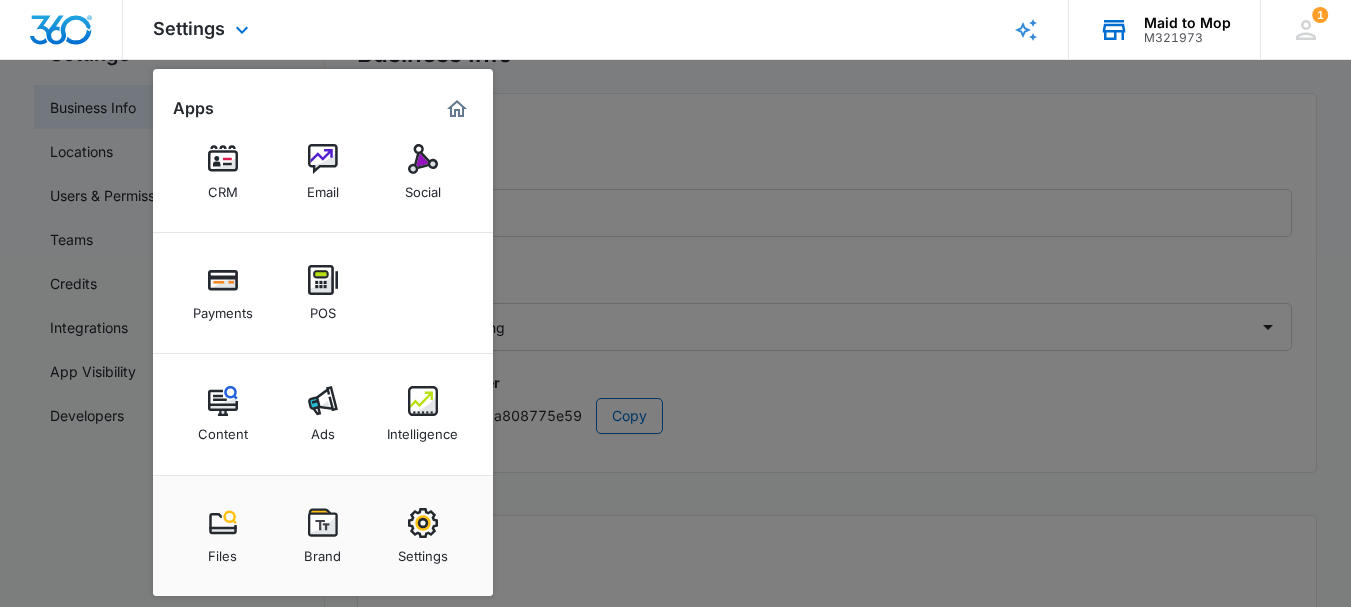 scroll, scrollTop: 0, scrollLeft: 0, axis: both 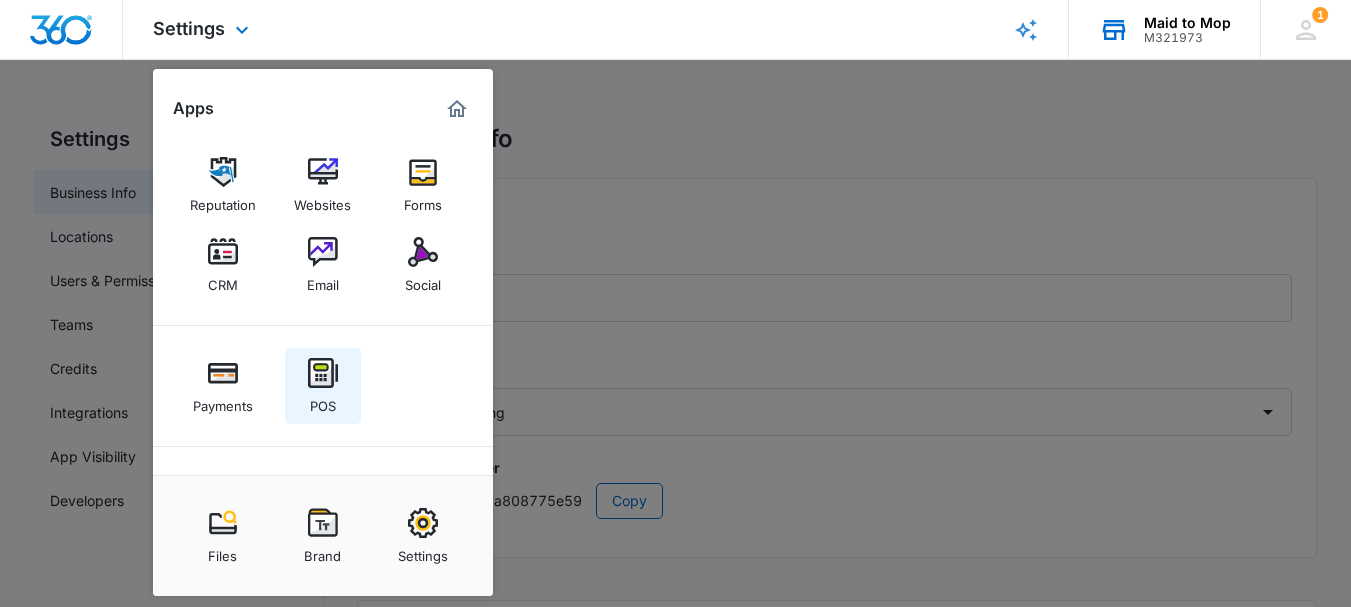 click at bounding box center [323, 373] 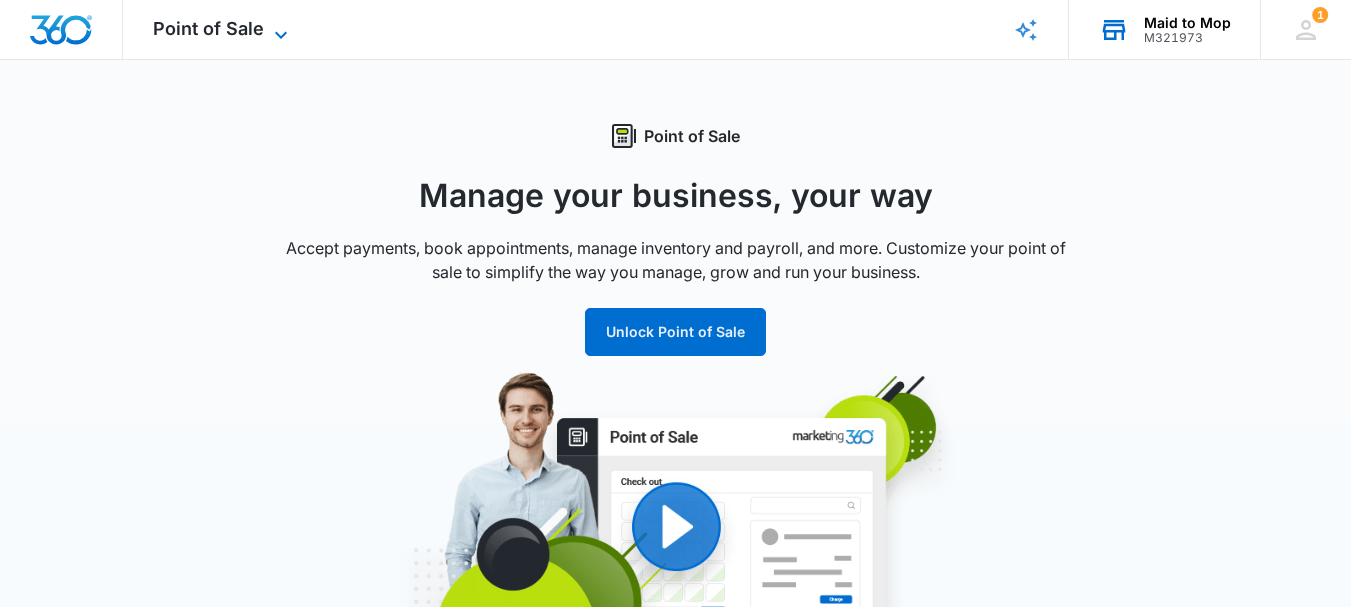 click on "Point of Sale" at bounding box center (208, 28) 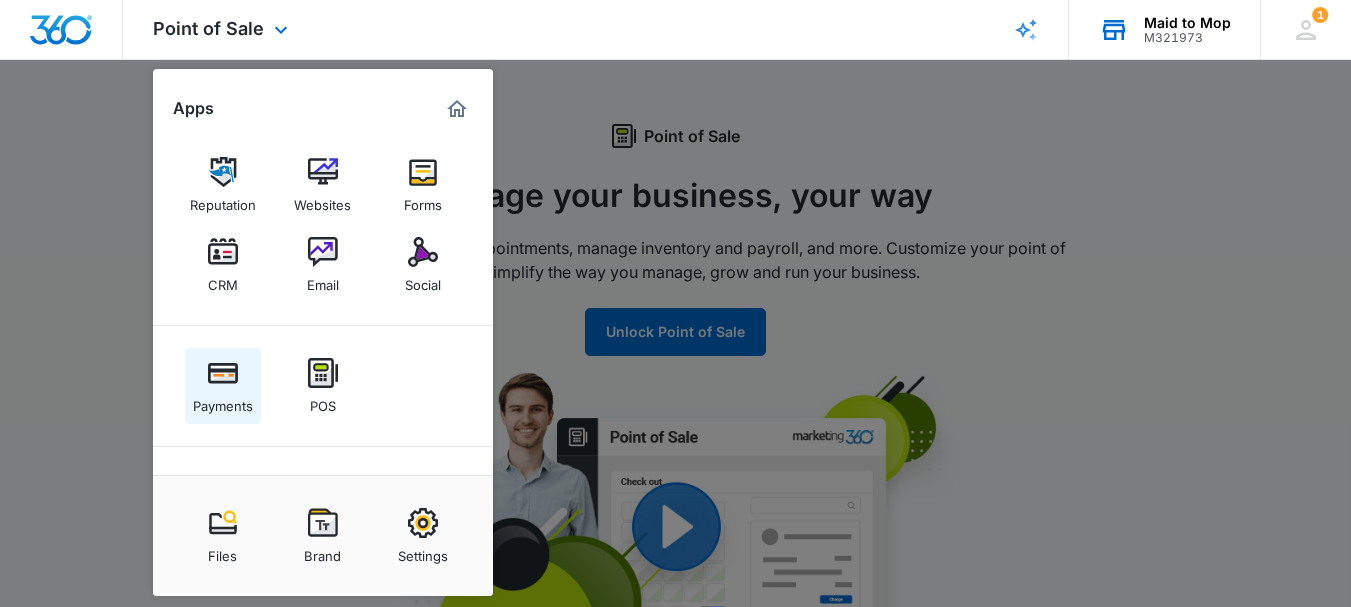 click on "Payments" at bounding box center (223, 386) 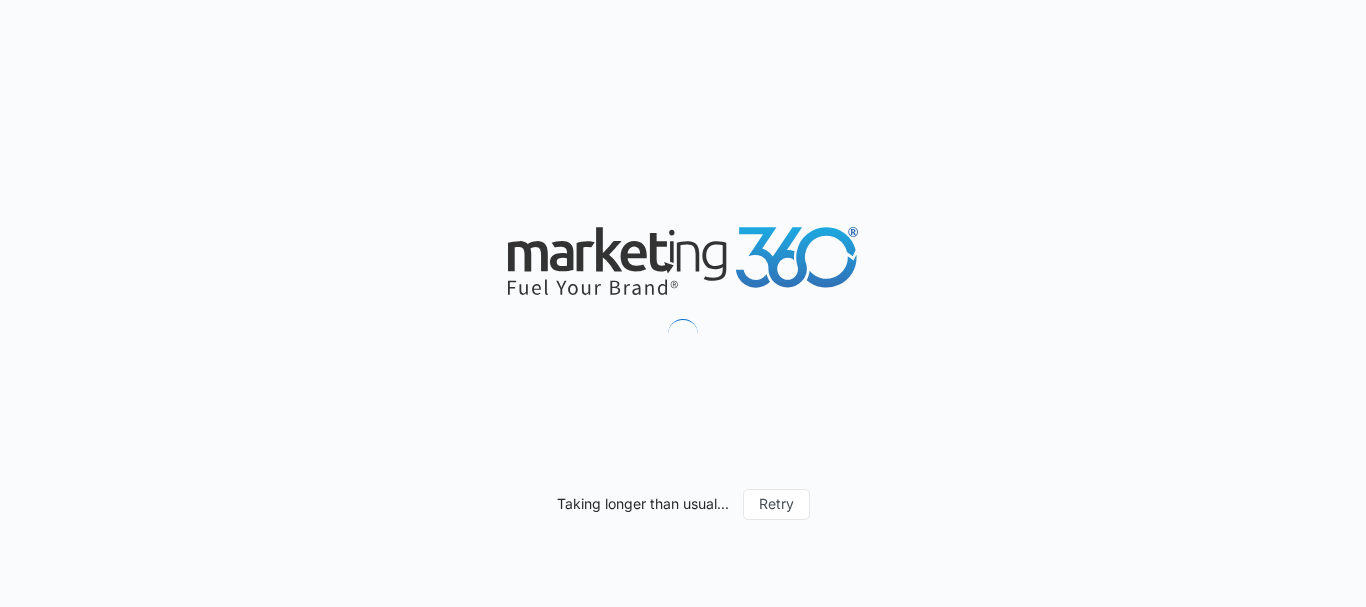 scroll, scrollTop: 0, scrollLeft: 0, axis: both 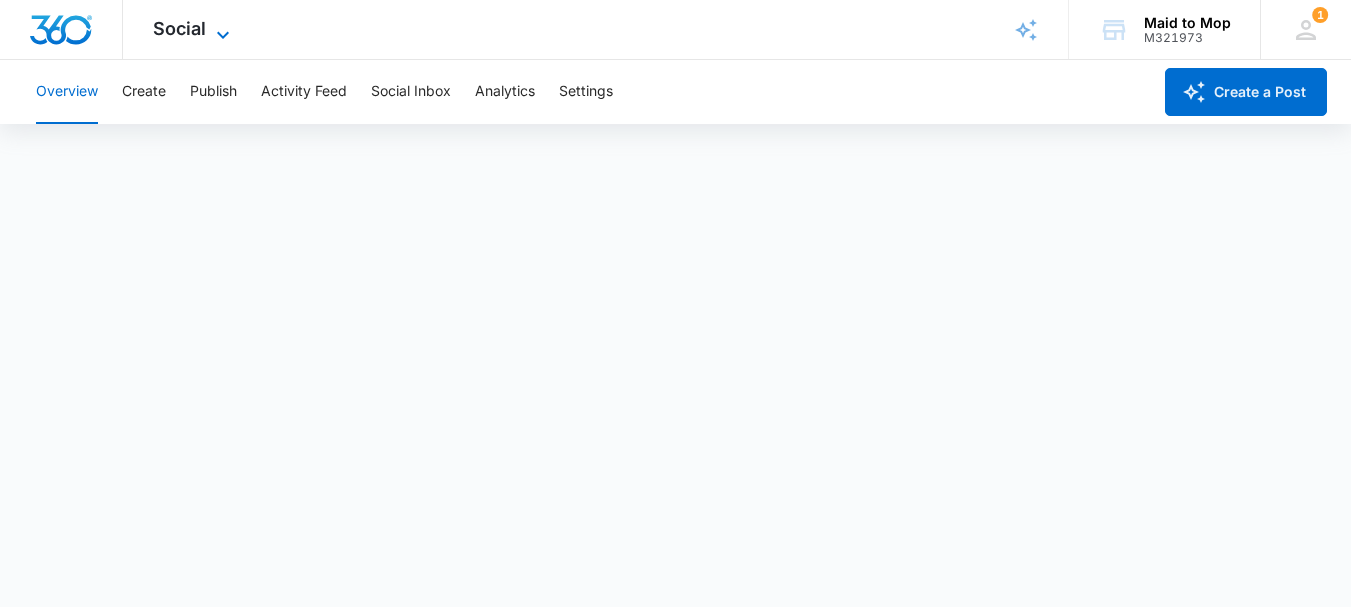 click on "Social" at bounding box center (179, 28) 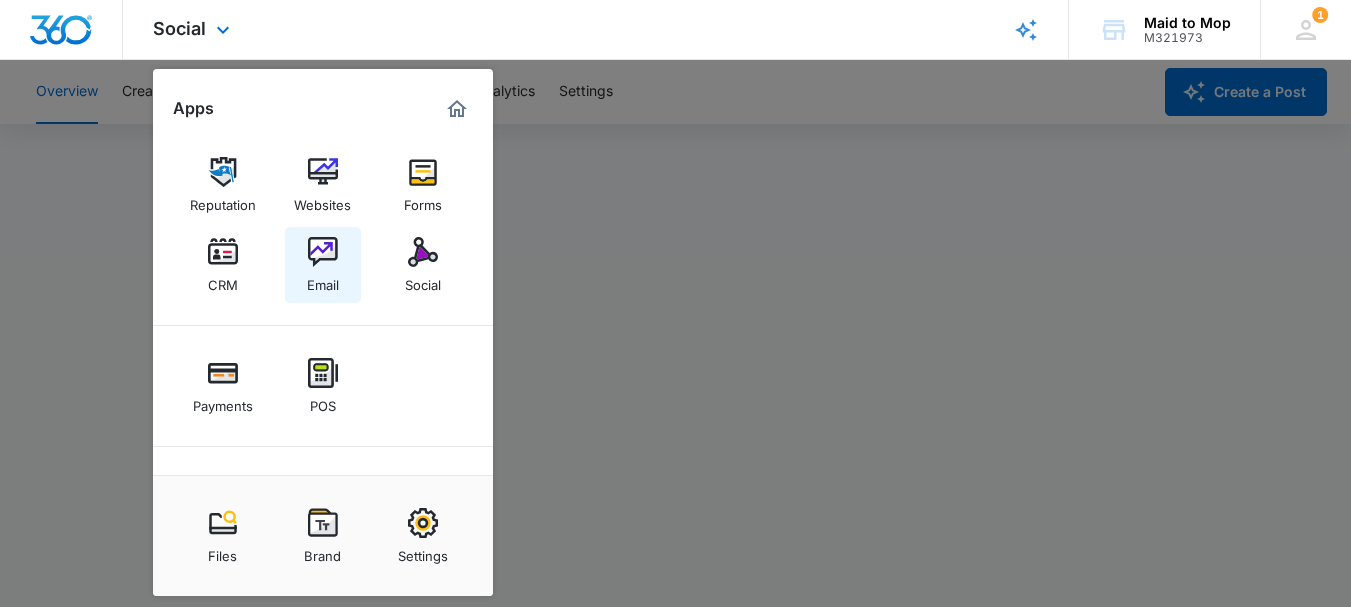 scroll, scrollTop: 93, scrollLeft: 0, axis: vertical 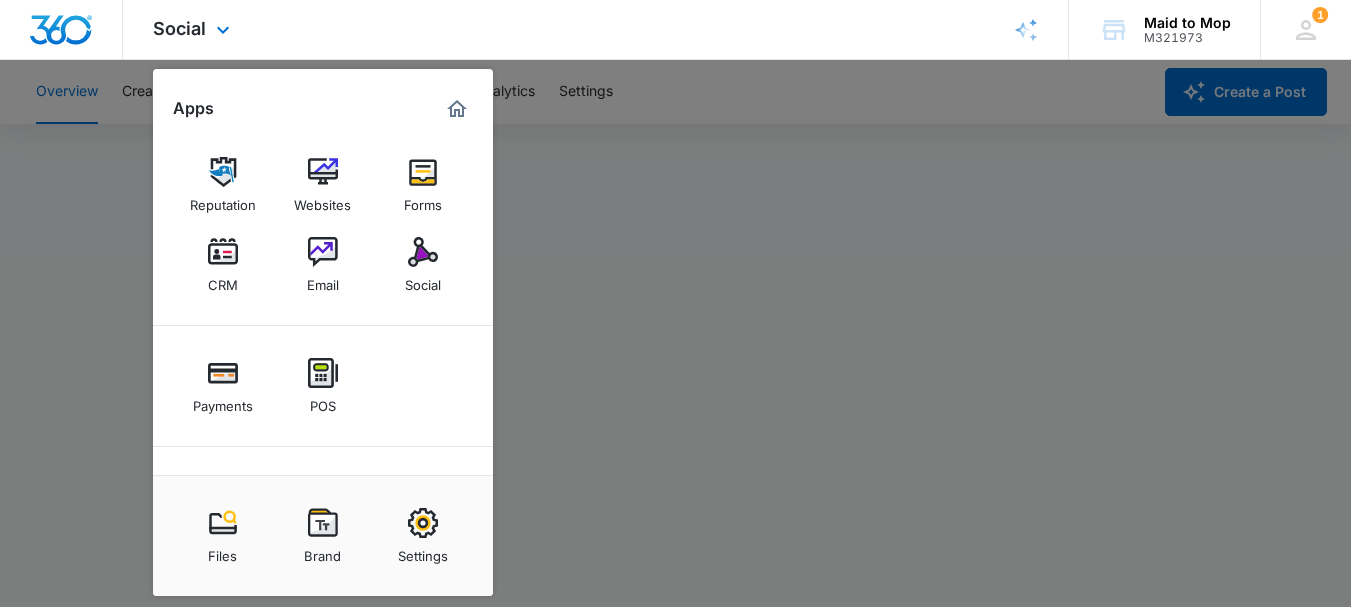 click at bounding box center (457, 109) 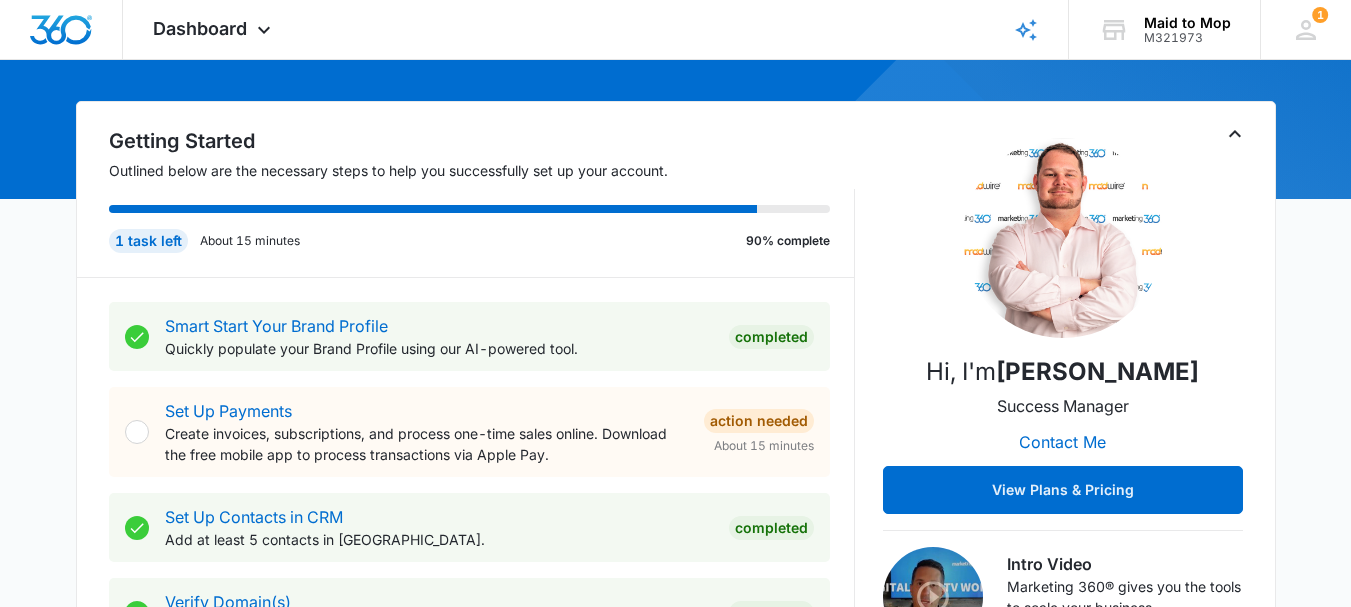 scroll, scrollTop: 200, scrollLeft: 0, axis: vertical 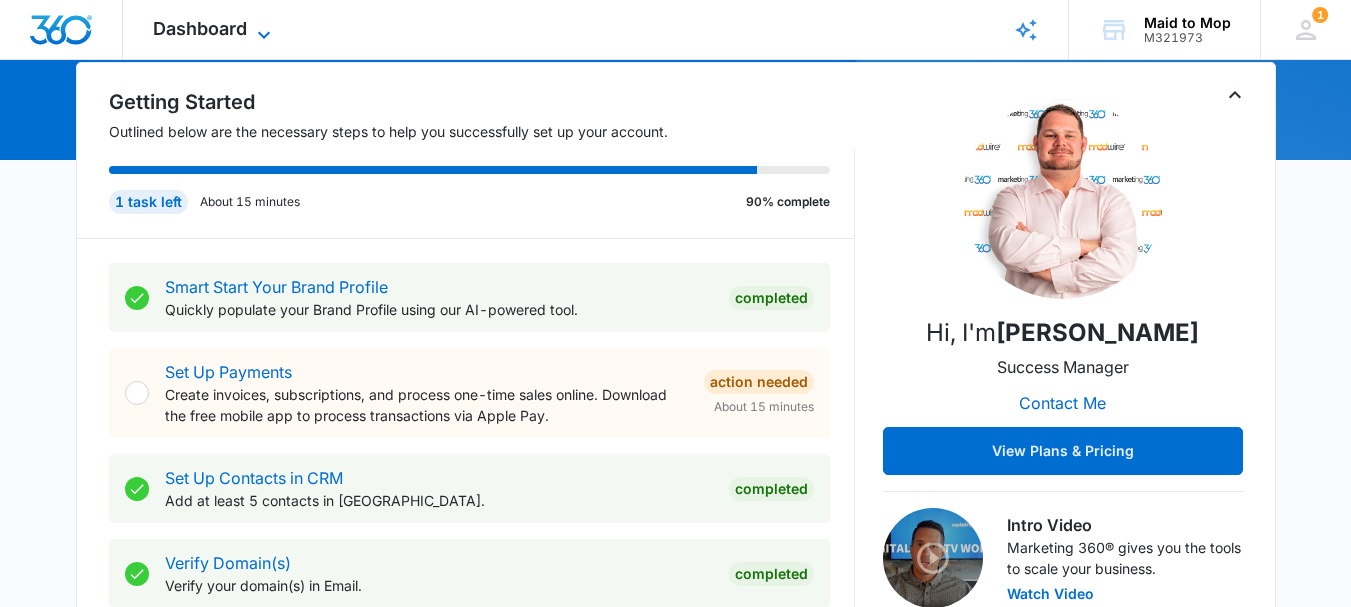 click on "Dashboard" at bounding box center (200, 28) 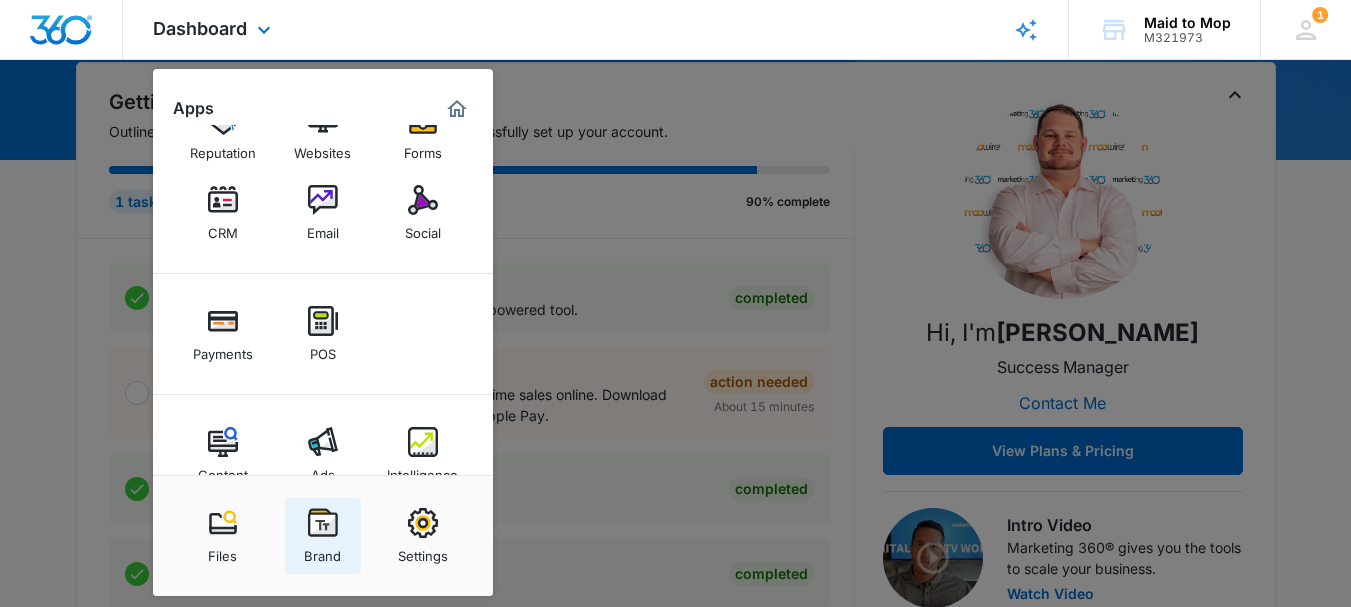 scroll, scrollTop: 93, scrollLeft: 0, axis: vertical 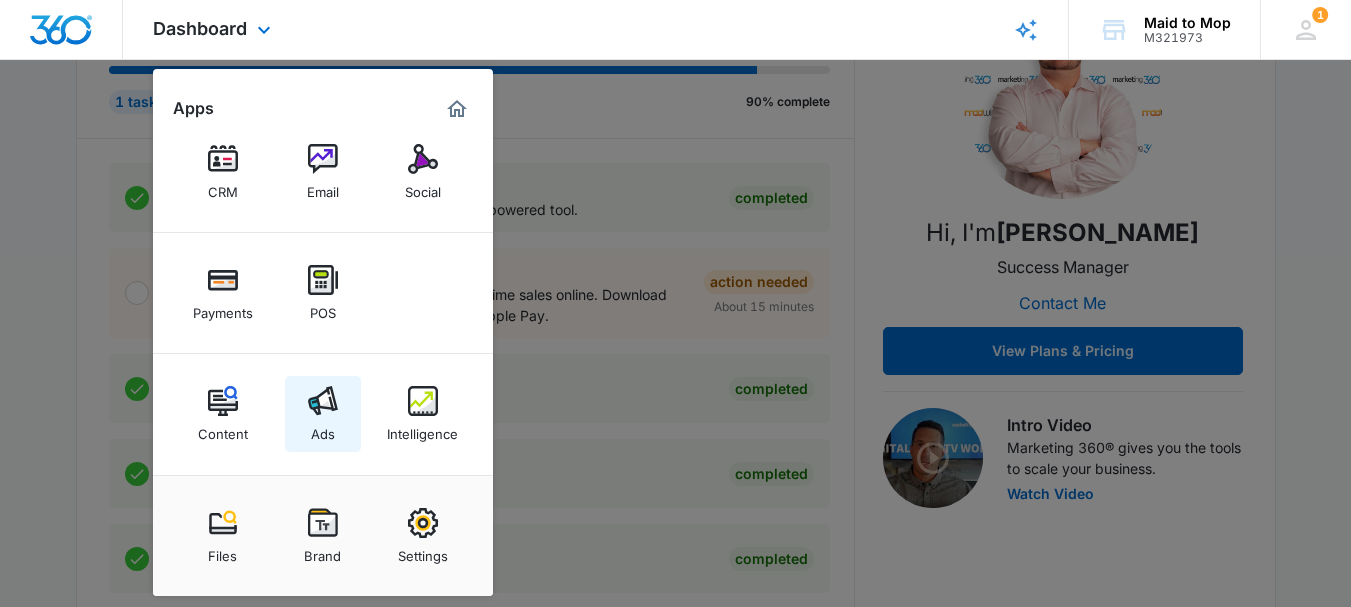 click on "Ads" at bounding box center (323, 414) 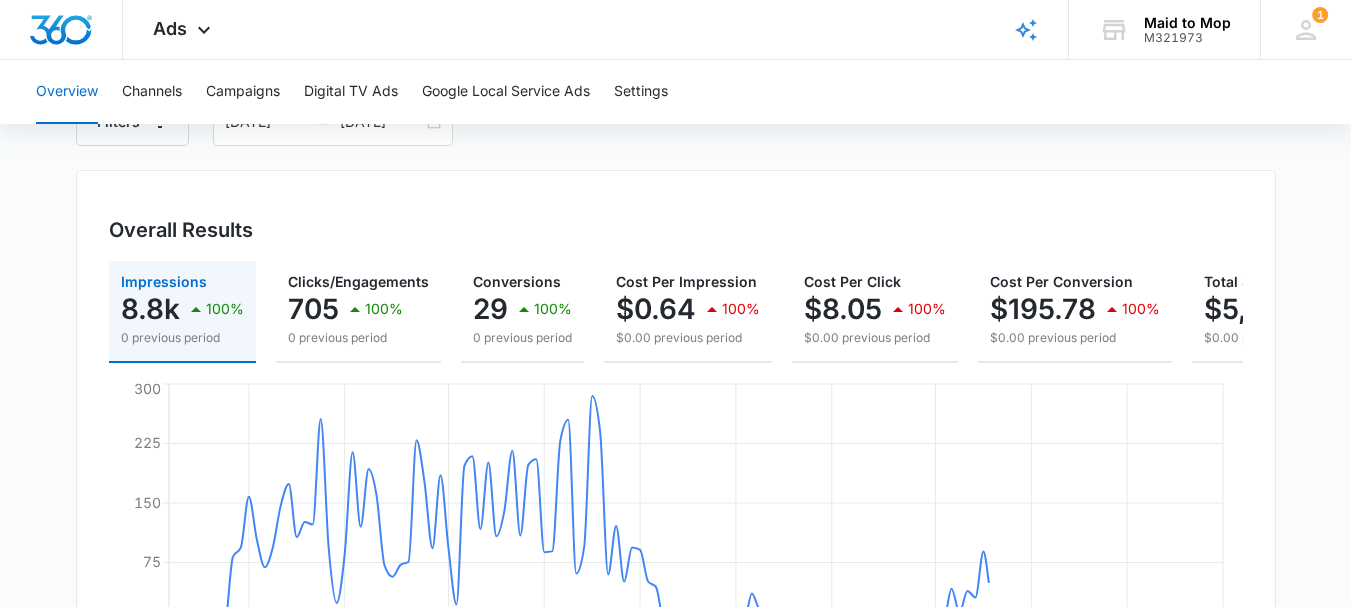 scroll, scrollTop: 200, scrollLeft: 0, axis: vertical 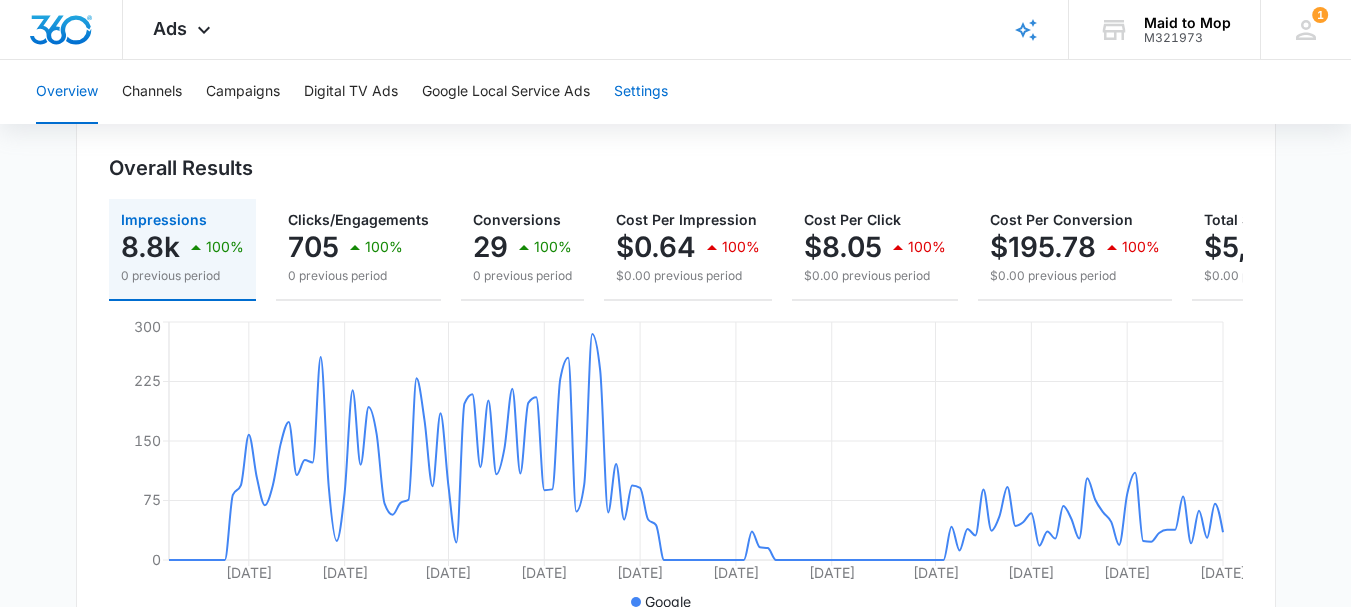 click on "Settings" at bounding box center (641, 92) 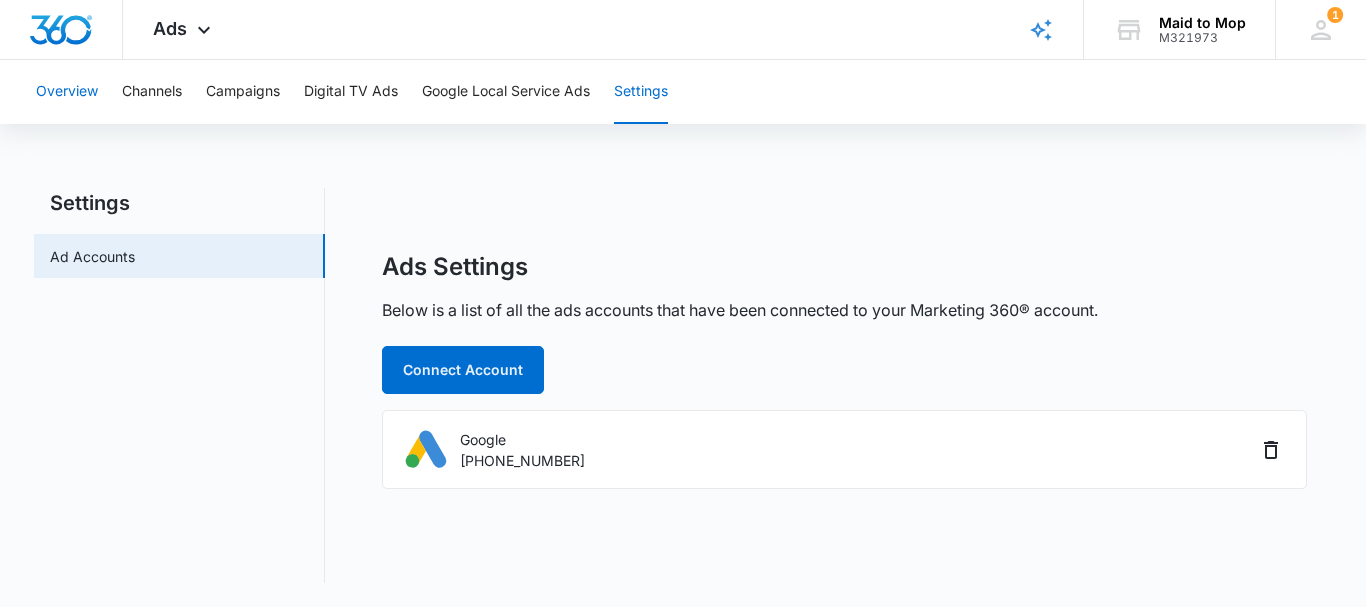 click on "Overview" at bounding box center [67, 92] 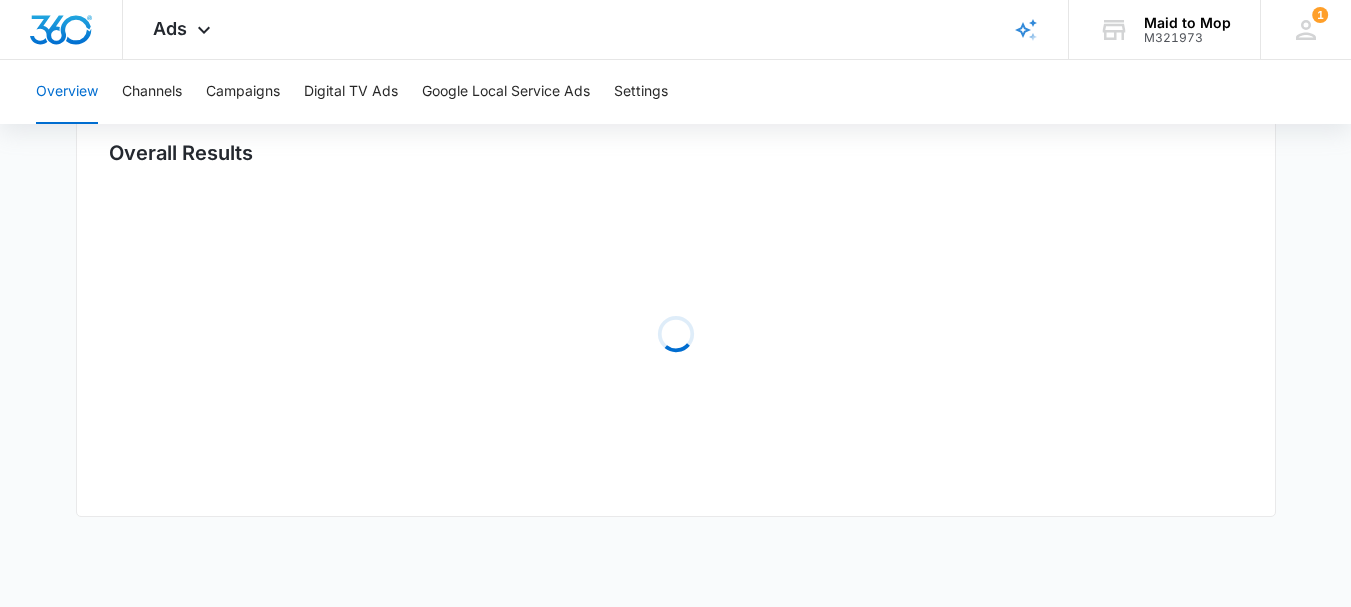 scroll, scrollTop: 0, scrollLeft: 0, axis: both 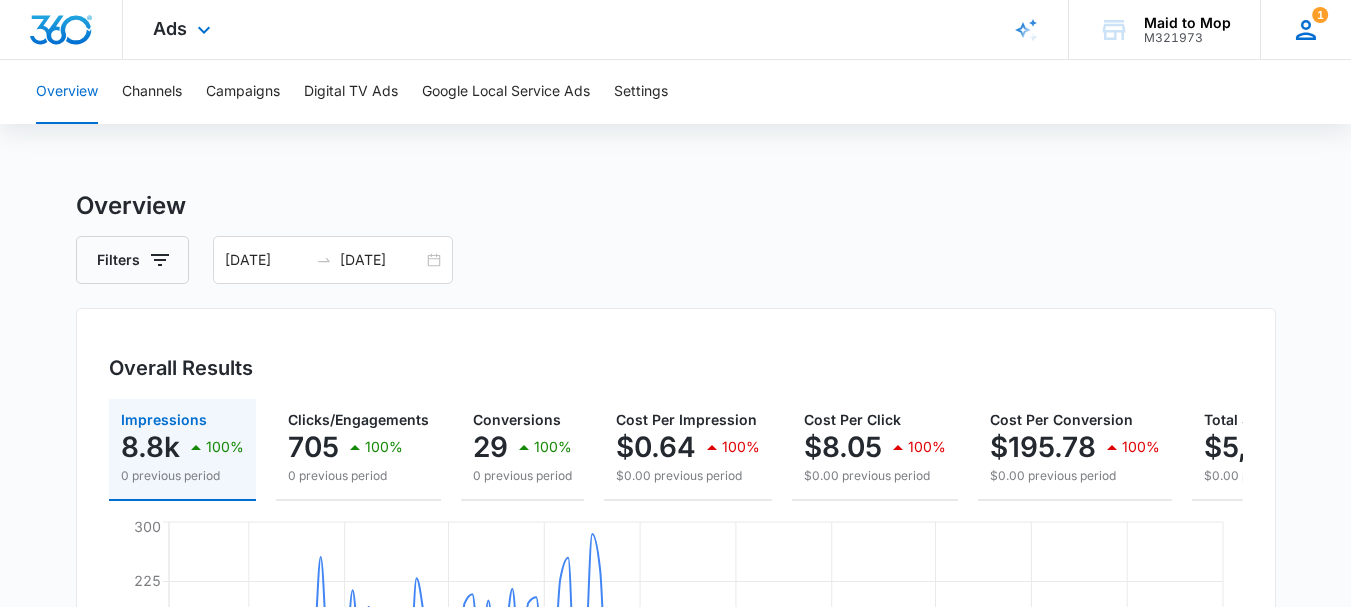 click on "1 SS Sarah Stroud stroudcleaning@gmail.com My Profile 1 Notifications Support Logout Terms & Conditions   •   Privacy Policy" at bounding box center [1305, 29] 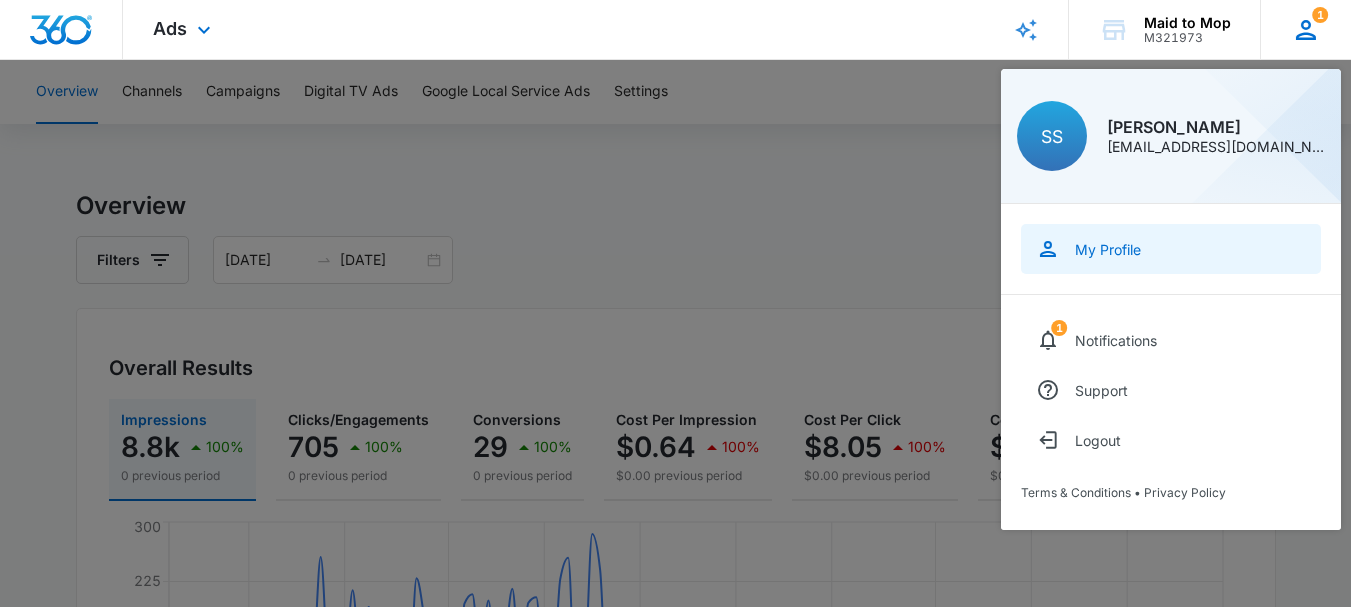 click on "My Profile" at bounding box center [1171, 249] 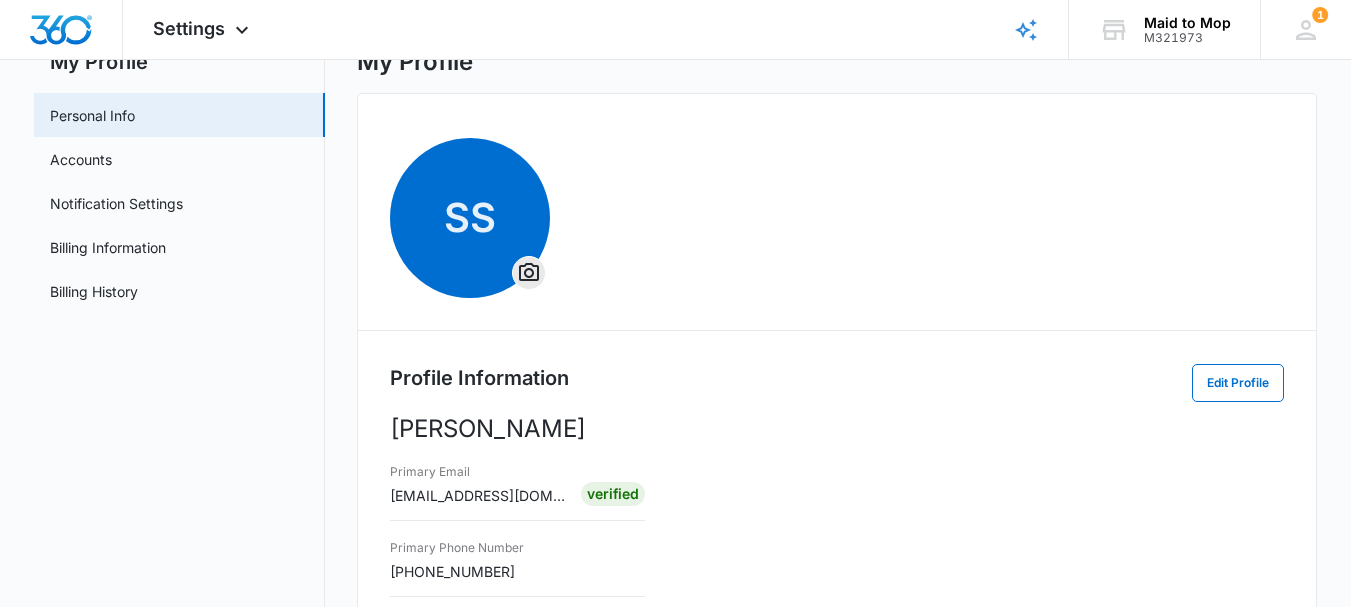scroll, scrollTop: 0, scrollLeft: 0, axis: both 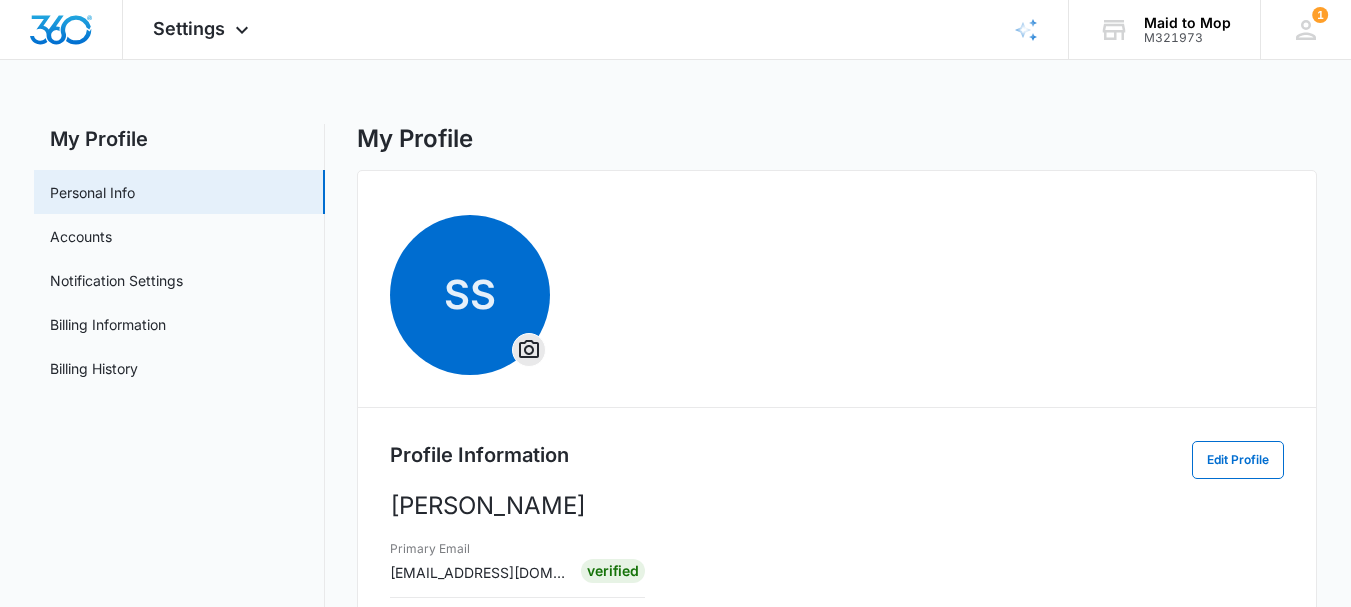 click on "Billing Information" at bounding box center [108, 324] 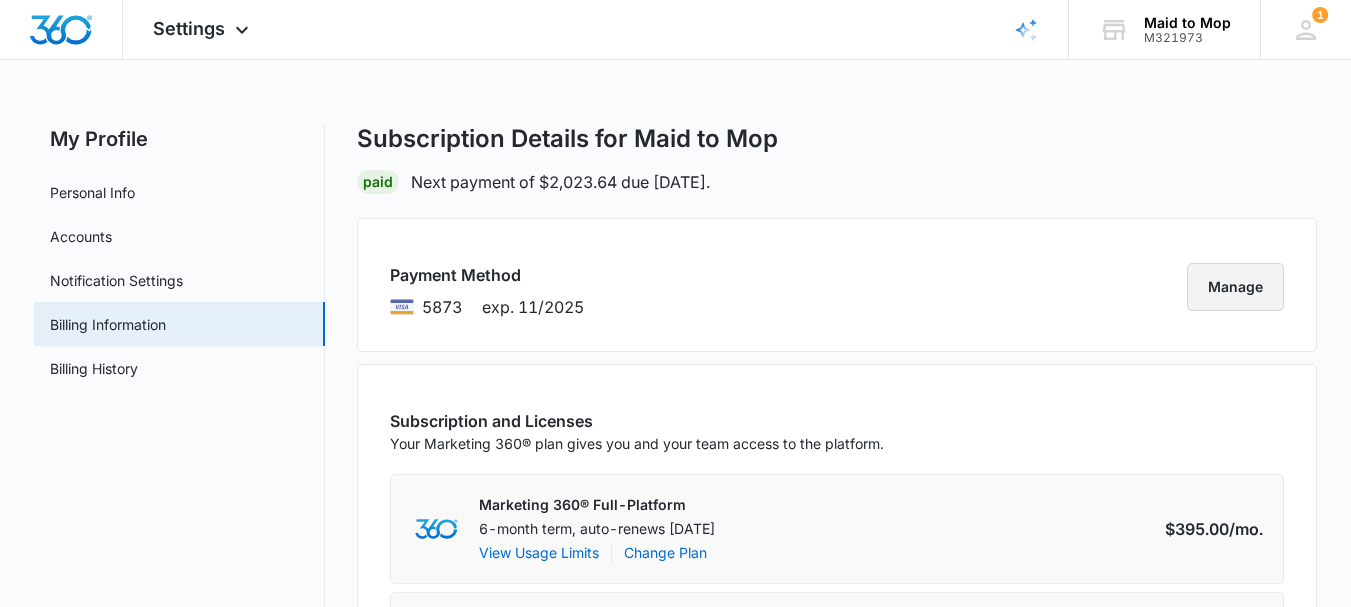 click on "Manage" at bounding box center [1235, 287] 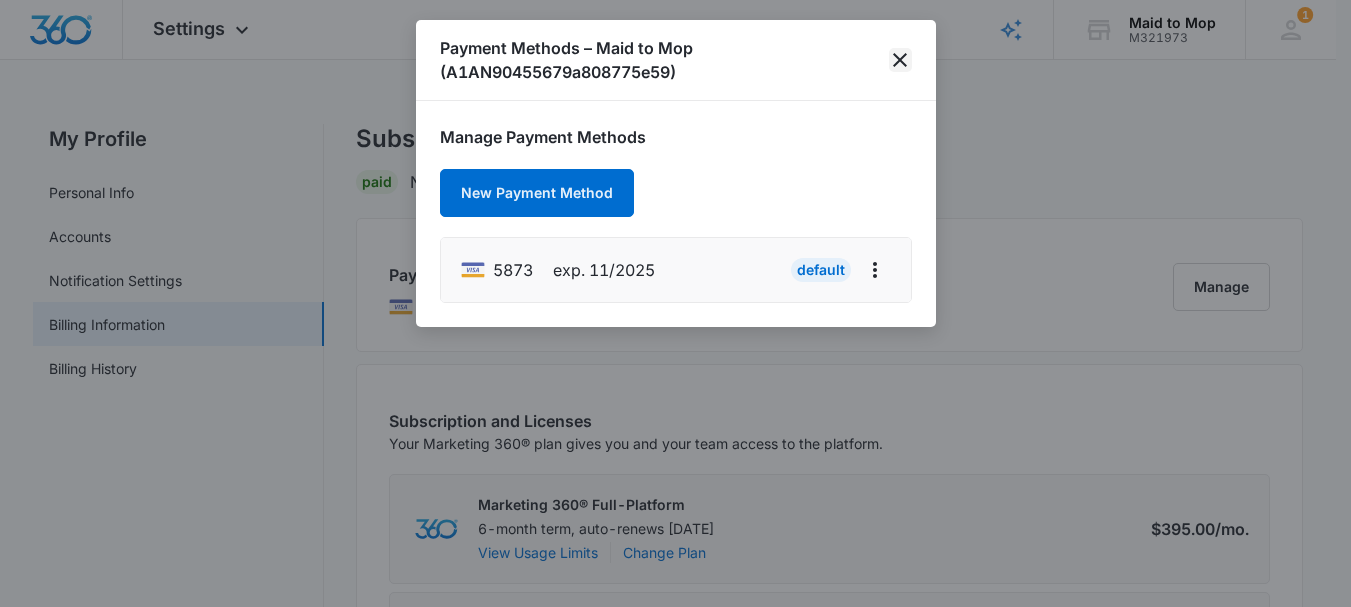 click 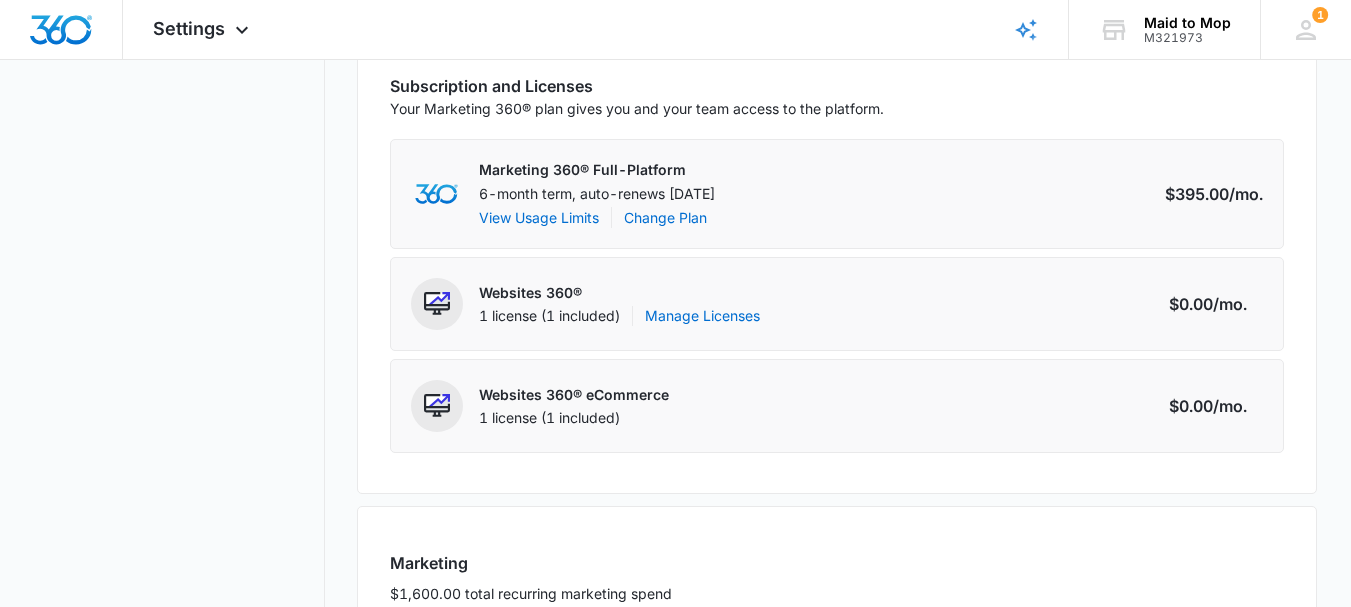 scroll, scrollTop: 300, scrollLeft: 0, axis: vertical 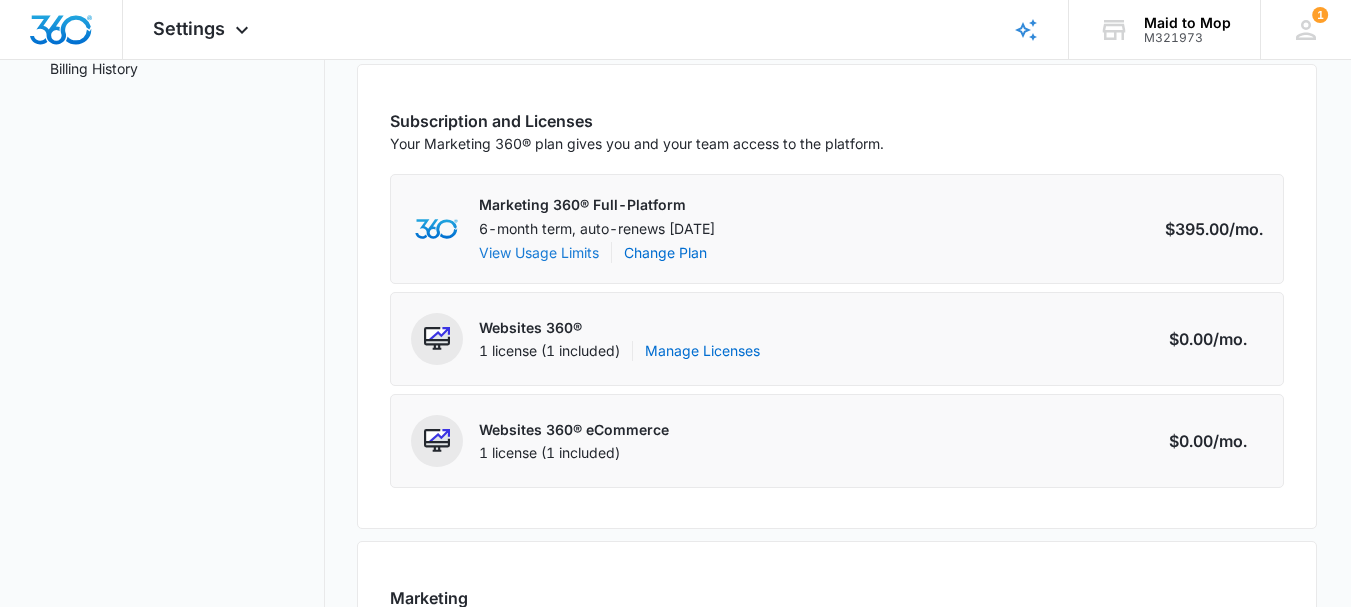 click on "View Usage Limits" at bounding box center [539, 252] 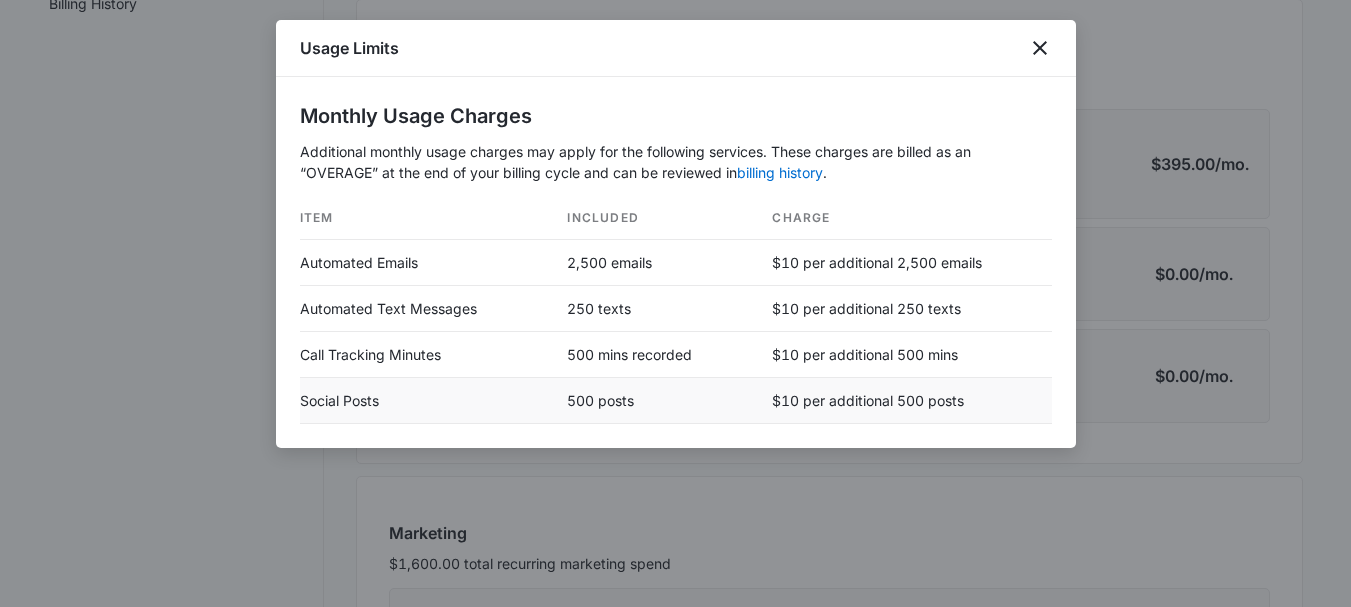 scroll, scrollTop: 400, scrollLeft: 0, axis: vertical 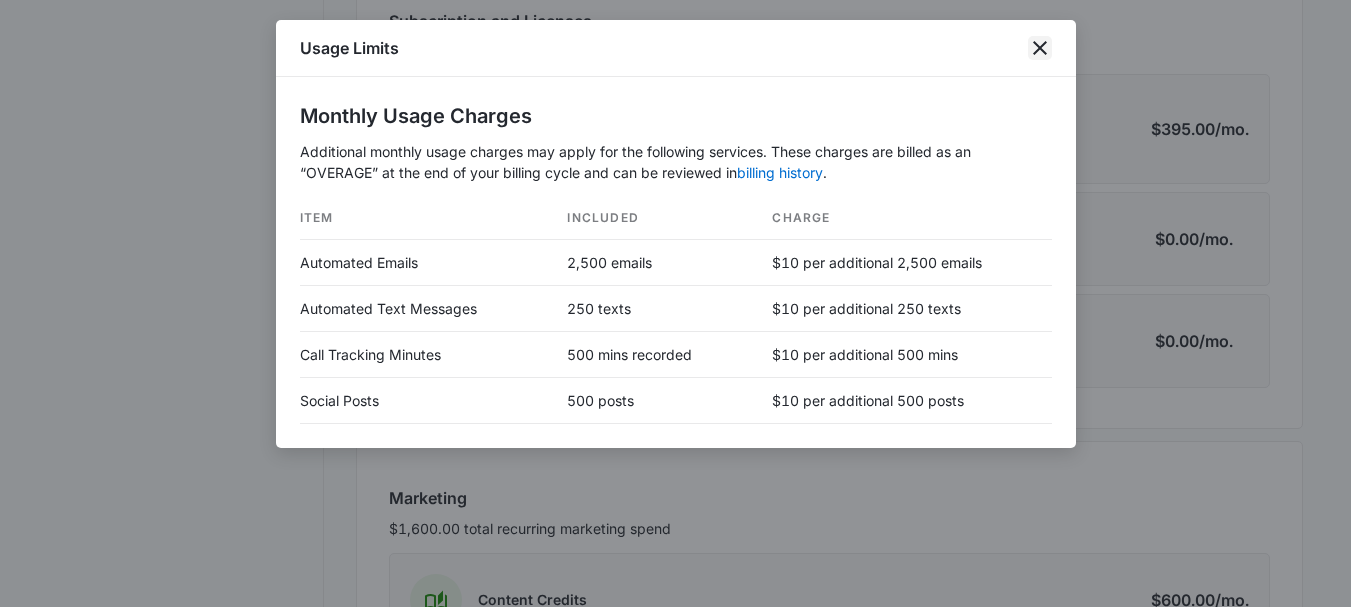 click 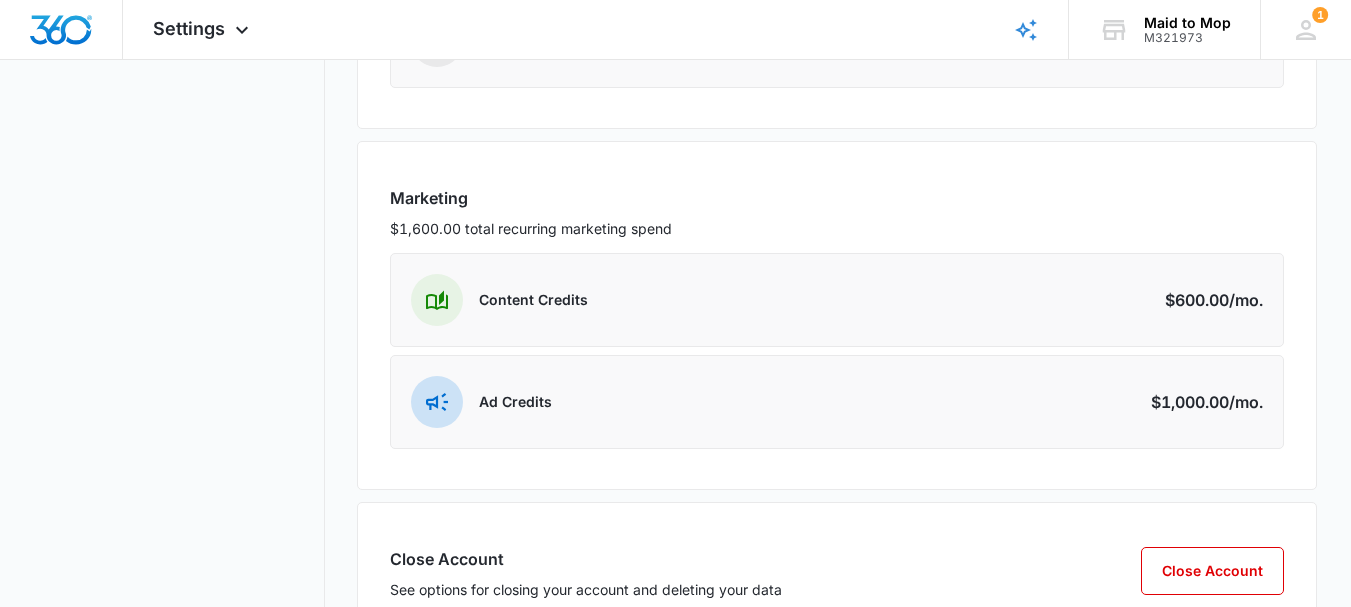 scroll, scrollTop: 776, scrollLeft: 0, axis: vertical 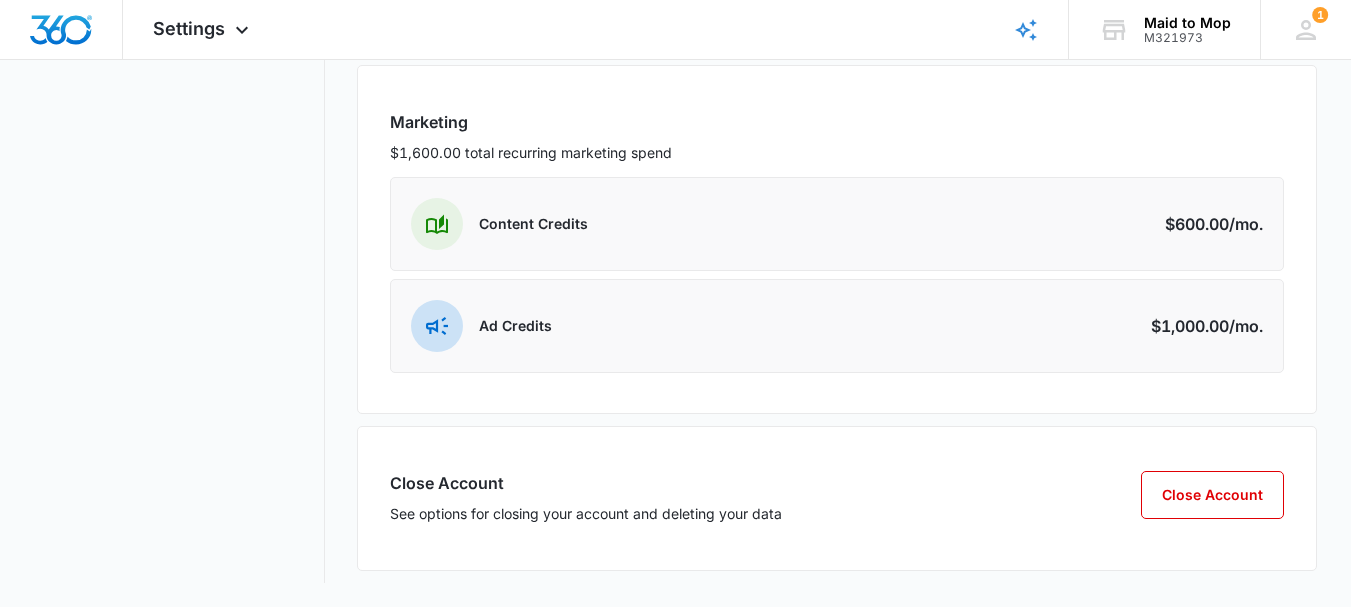 click on "Content Credits Amount $600.00 /mo." at bounding box center (837, 224) 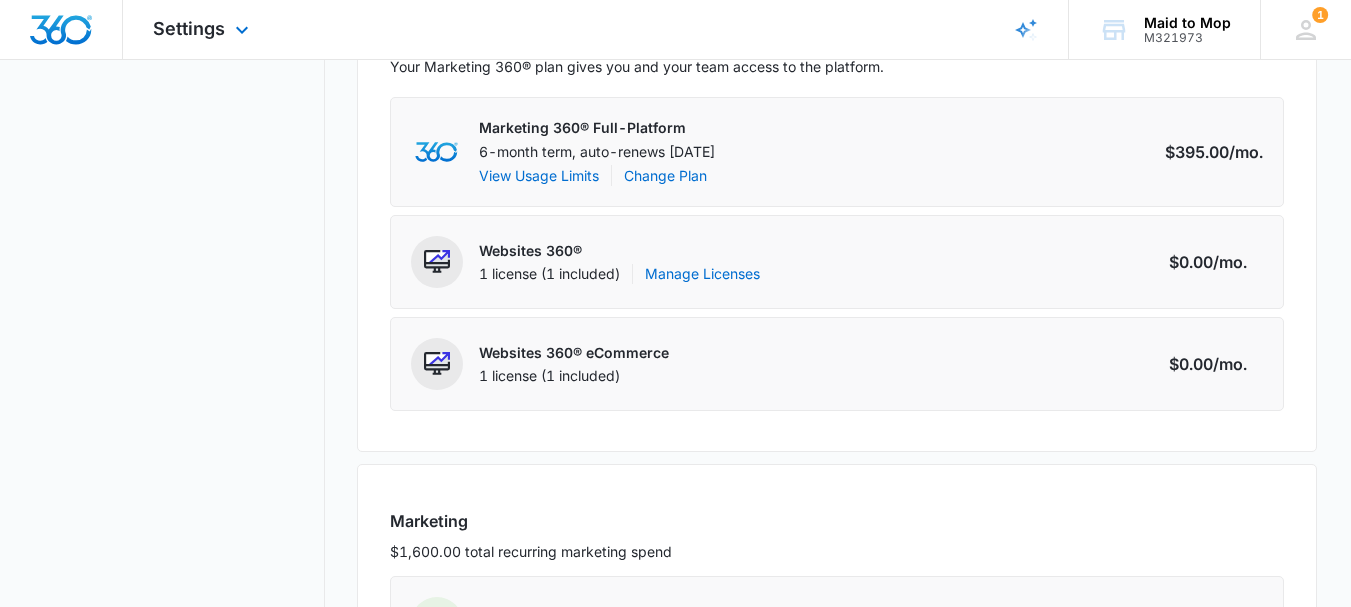 scroll, scrollTop: 376, scrollLeft: 0, axis: vertical 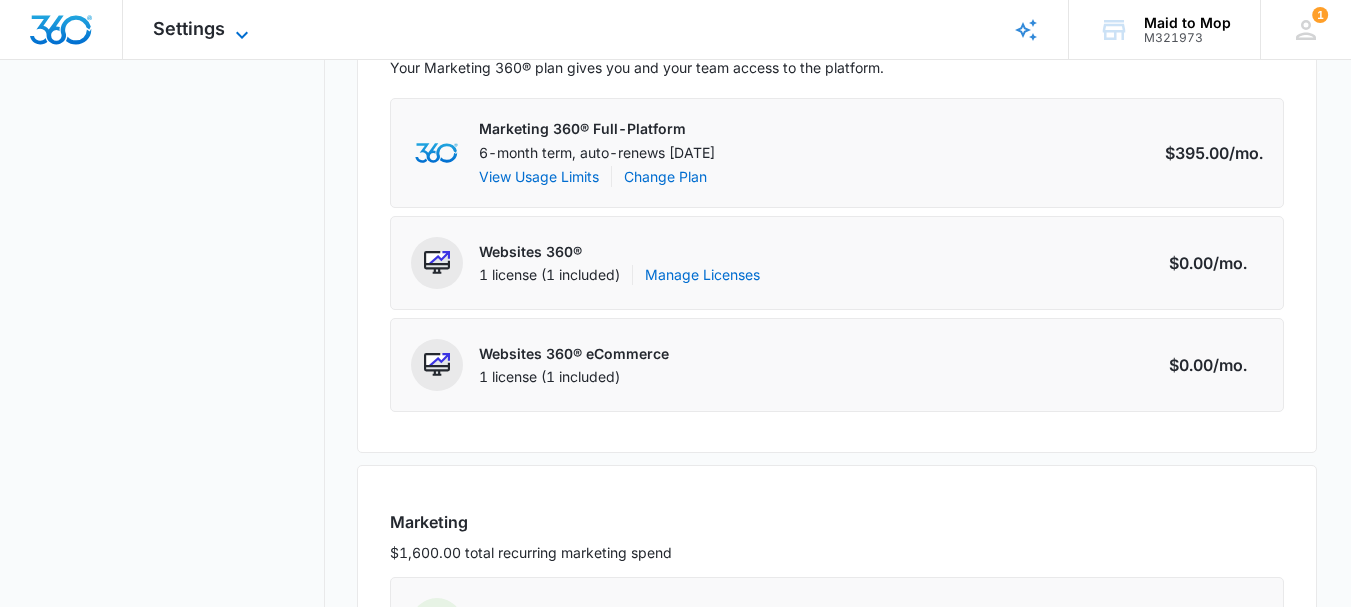 click on "Settings" at bounding box center (189, 28) 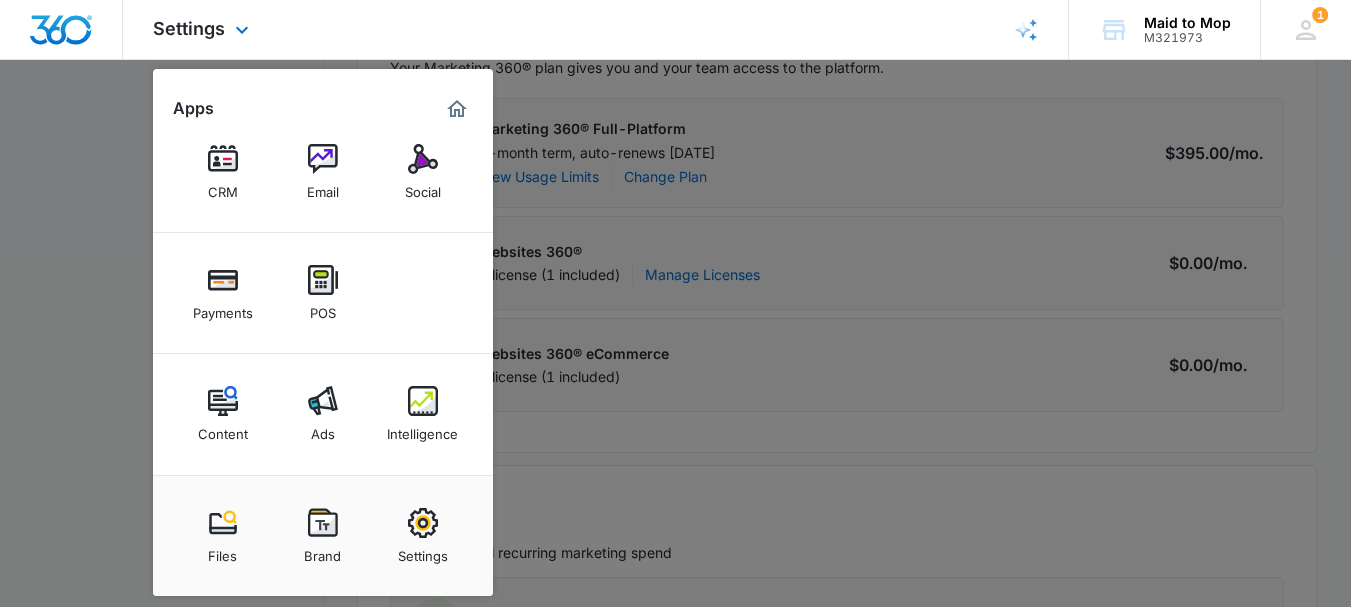 scroll, scrollTop: 0, scrollLeft: 0, axis: both 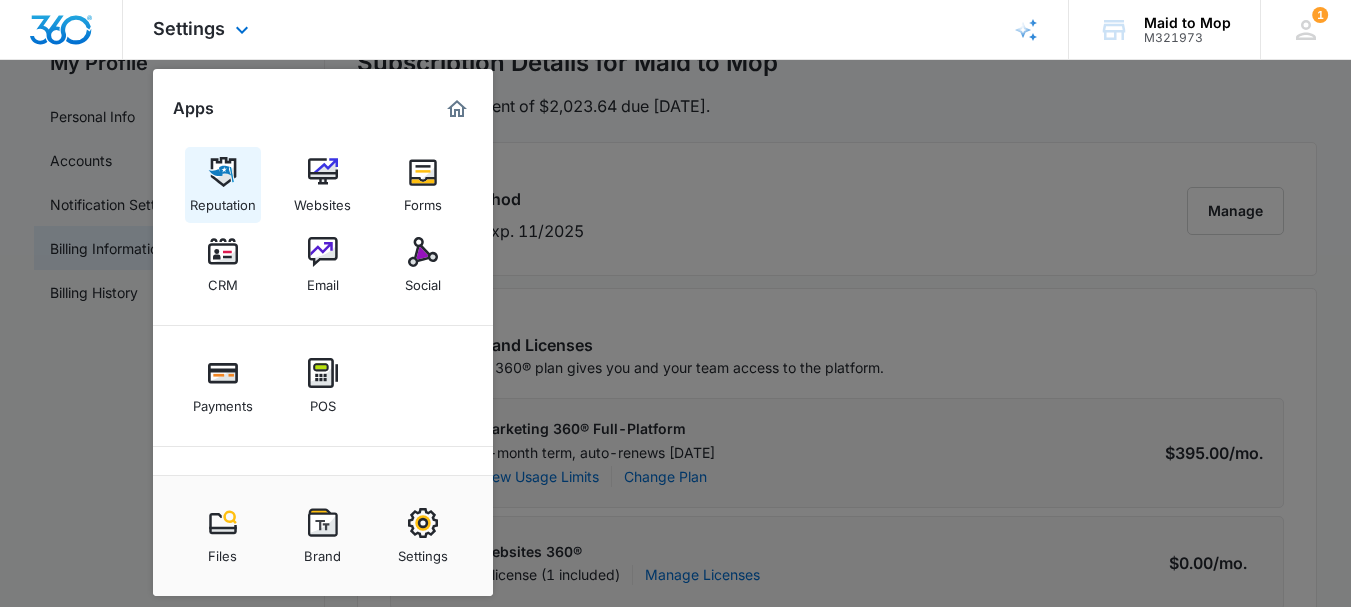 click at bounding box center [223, 172] 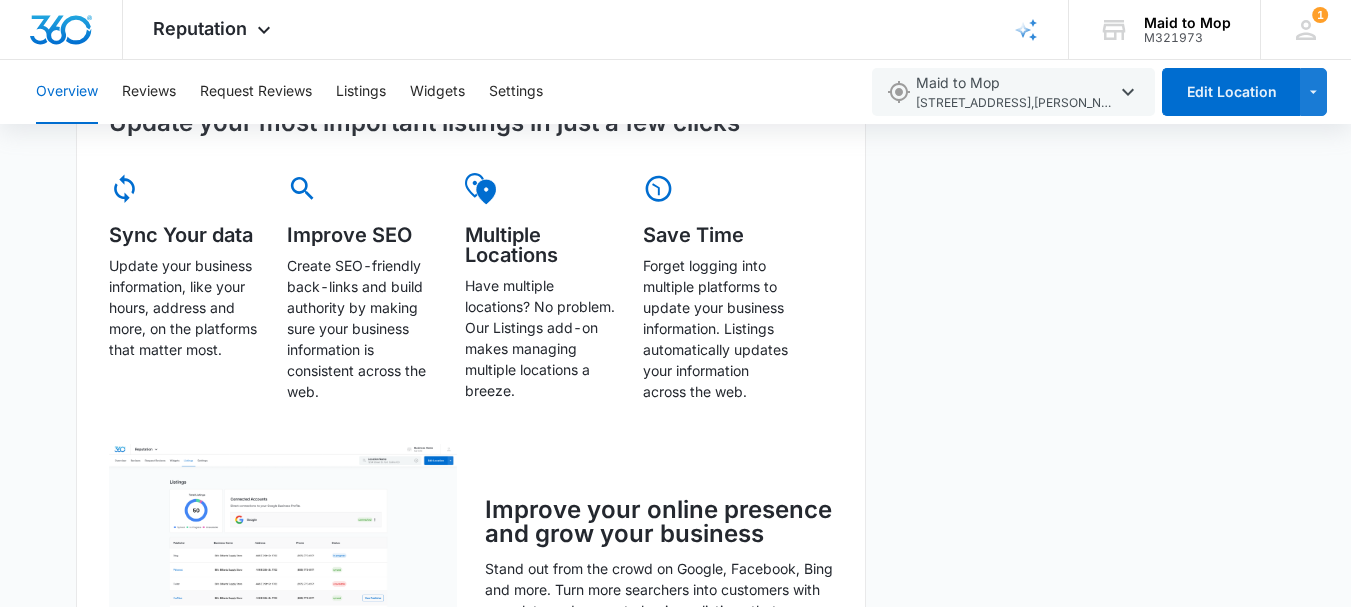 scroll, scrollTop: 1000, scrollLeft: 0, axis: vertical 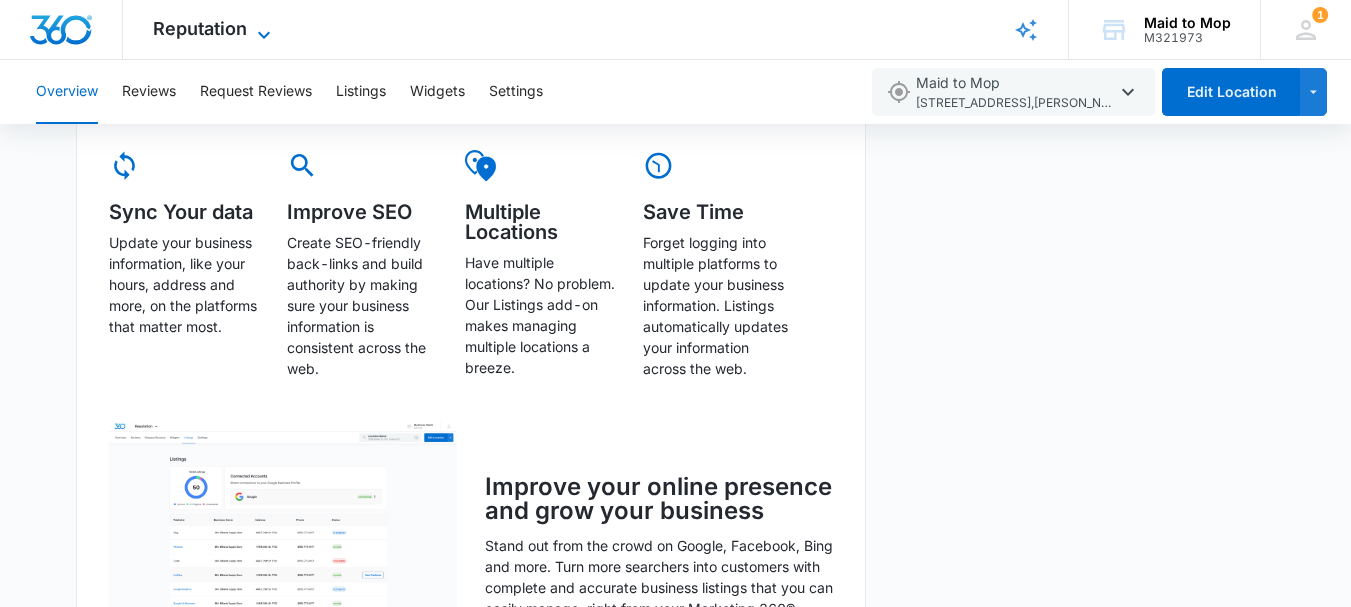 click on "Reputation" at bounding box center [200, 28] 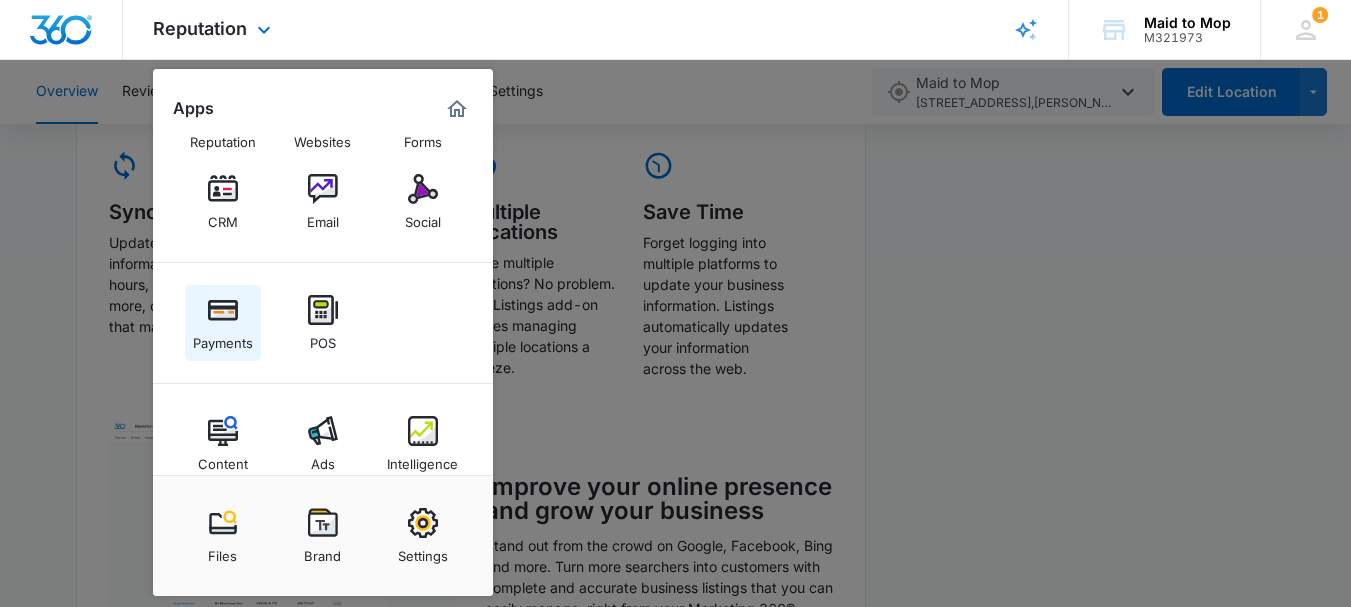 scroll, scrollTop: 93, scrollLeft: 0, axis: vertical 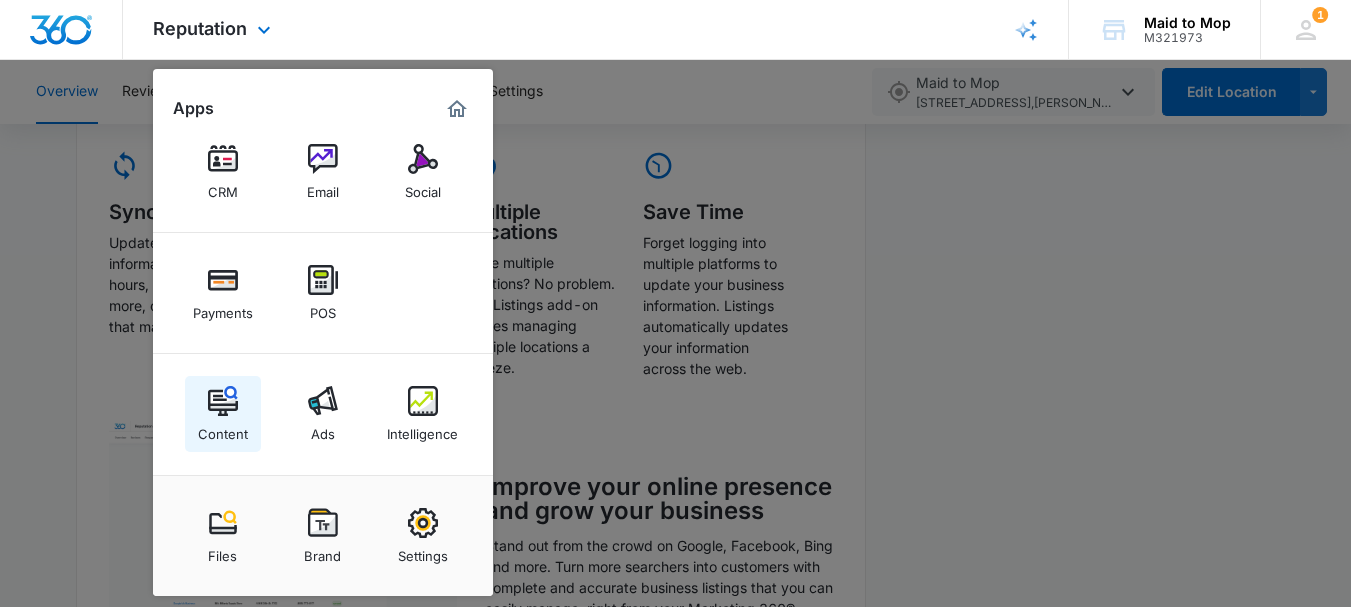 click at bounding box center (223, 401) 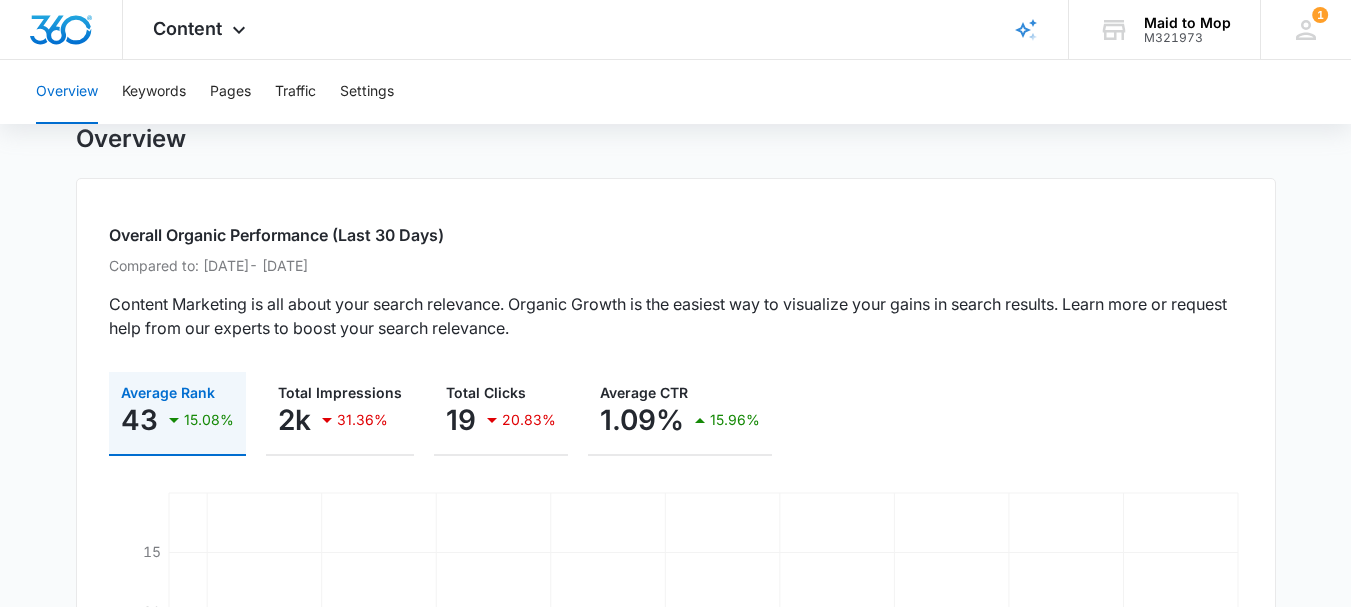 scroll, scrollTop: 100, scrollLeft: 0, axis: vertical 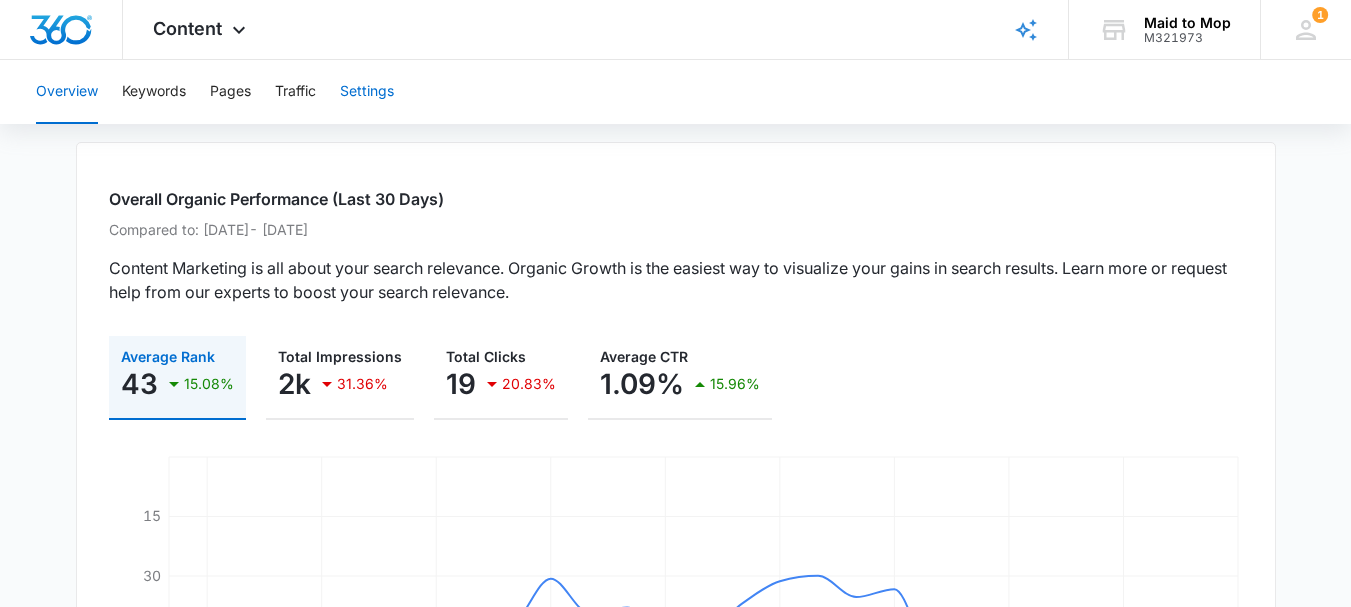 click on "Settings" at bounding box center (367, 92) 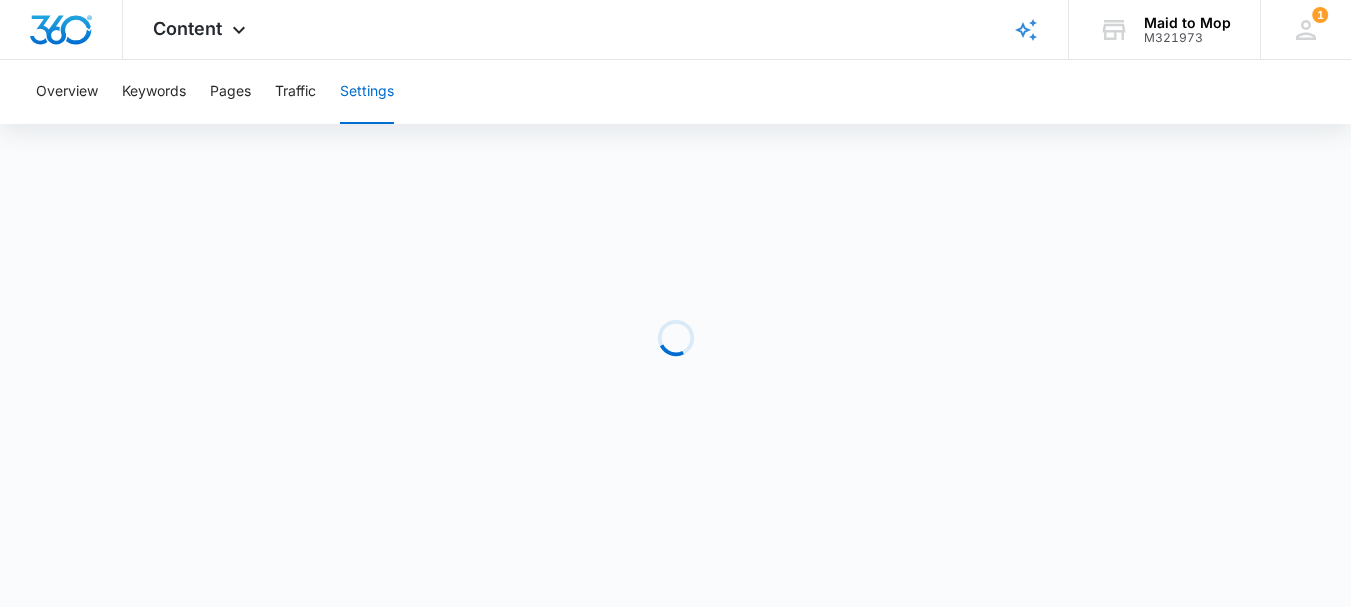 scroll, scrollTop: 0, scrollLeft: 0, axis: both 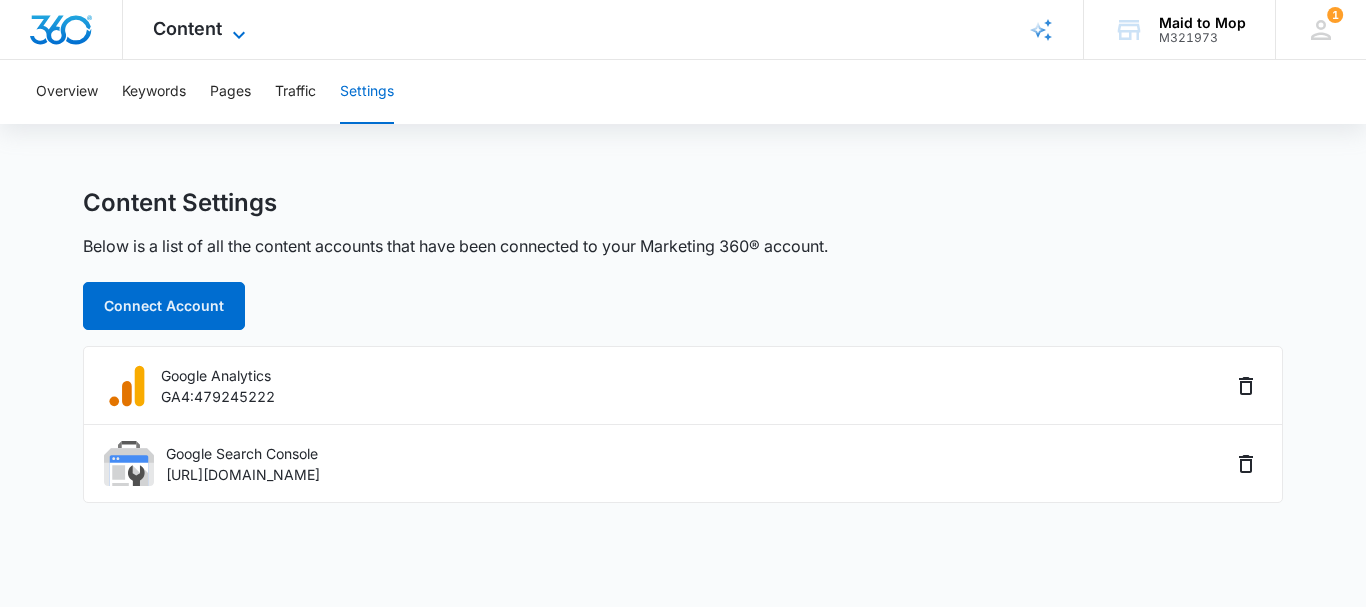 click on "Content" at bounding box center [187, 28] 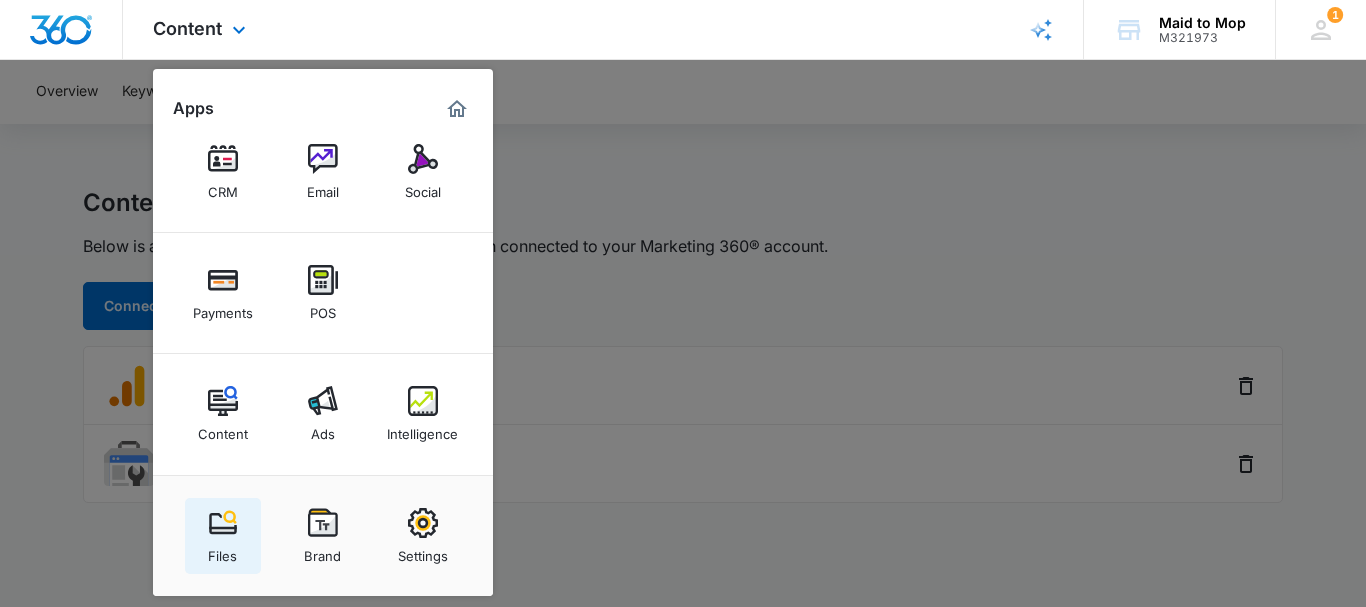 click at bounding box center (223, 523) 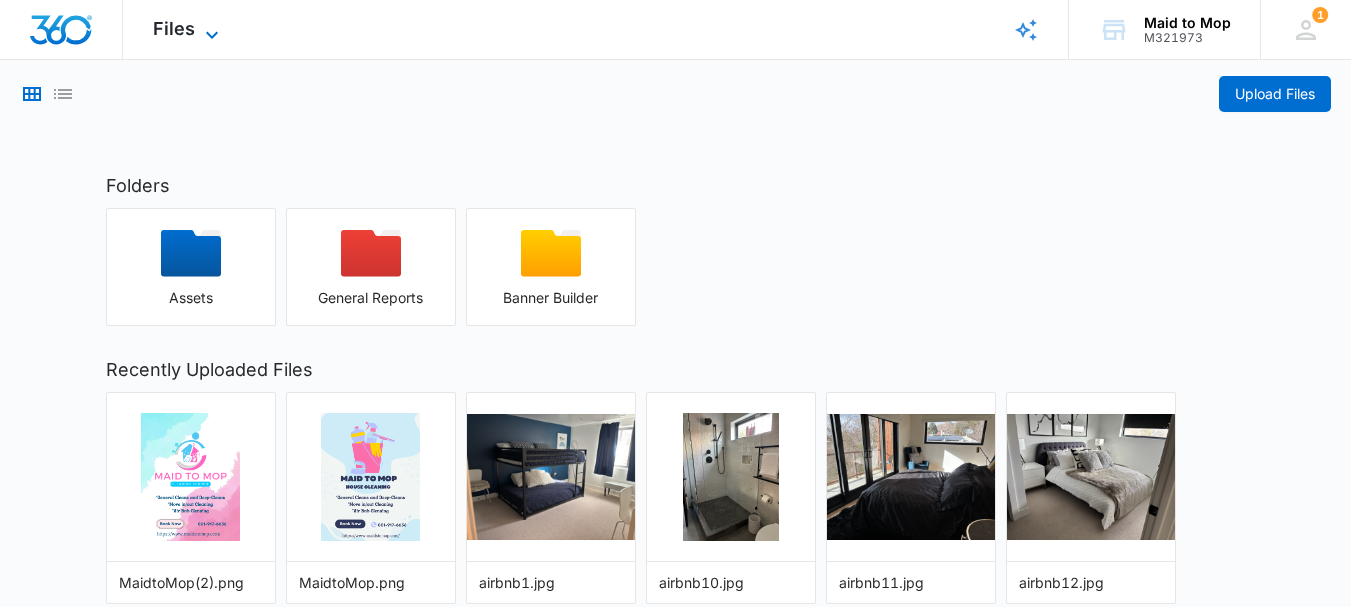 click on "Files" at bounding box center (174, 28) 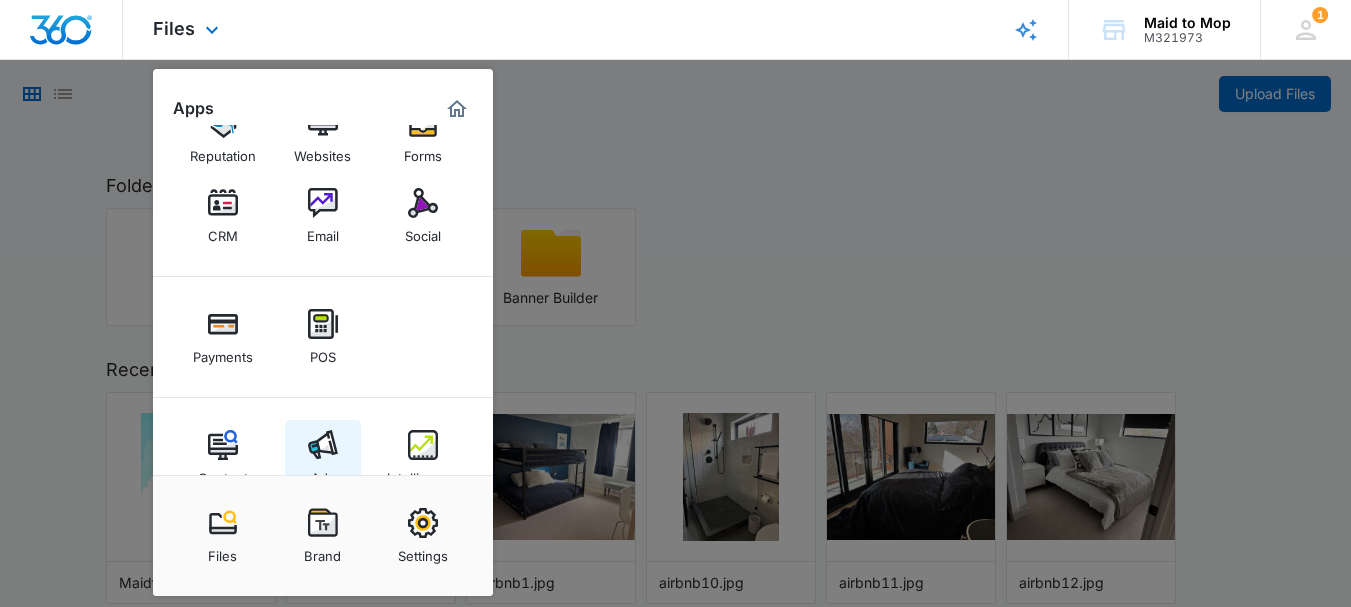 scroll, scrollTop: 93, scrollLeft: 0, axis: vertical 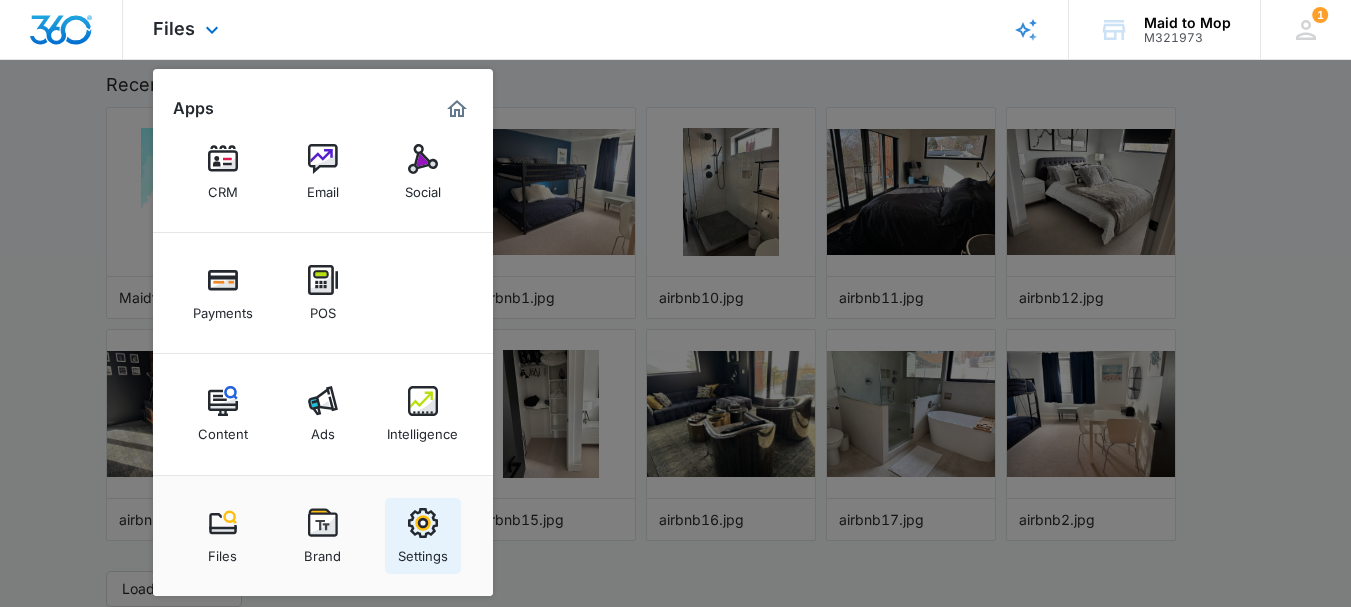 click on "Settings" at bounding box center [423, 536] 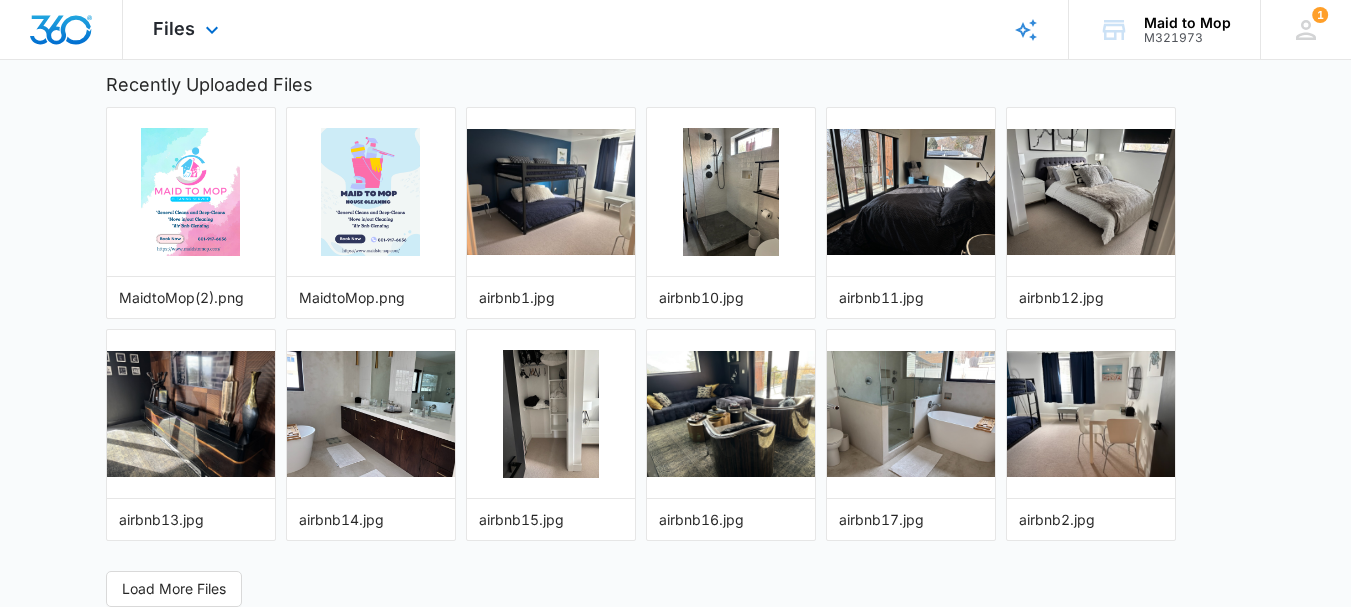 scroll, scrollTop: 0, scrollLeft: 0, axis: both 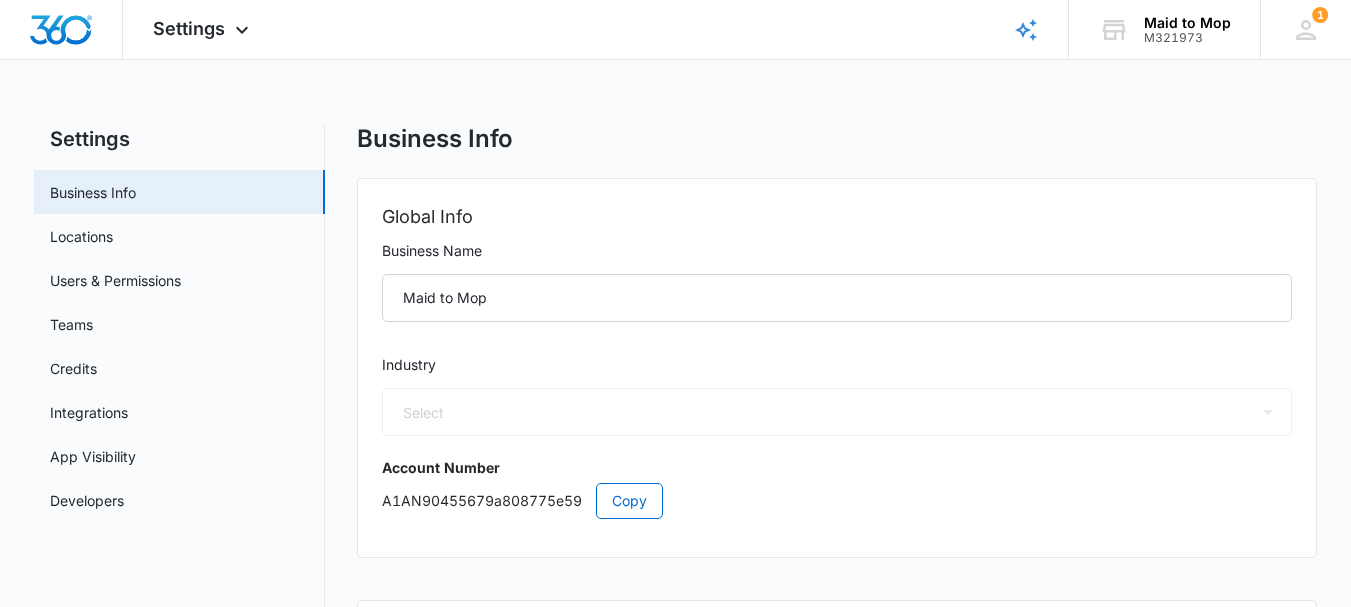 select on "US" 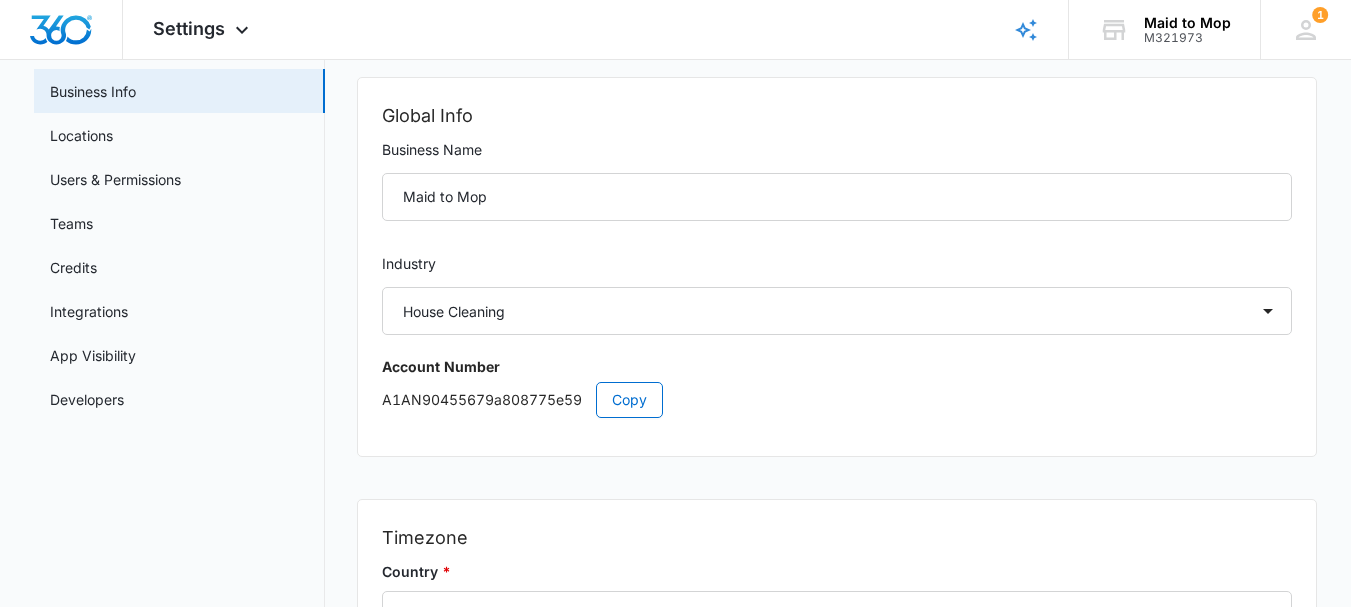 scroll, scrollTop: 28, scrollLeft: 0, axis: vertical 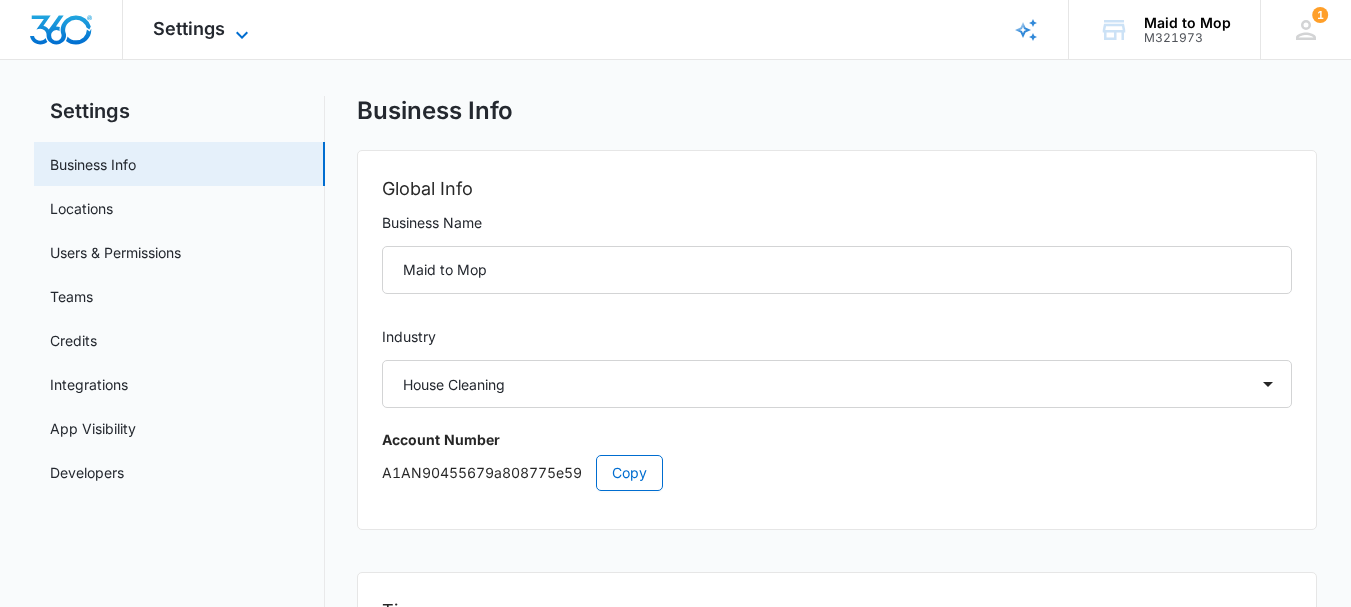 click on "Settings" at bounding box center (189, 28) 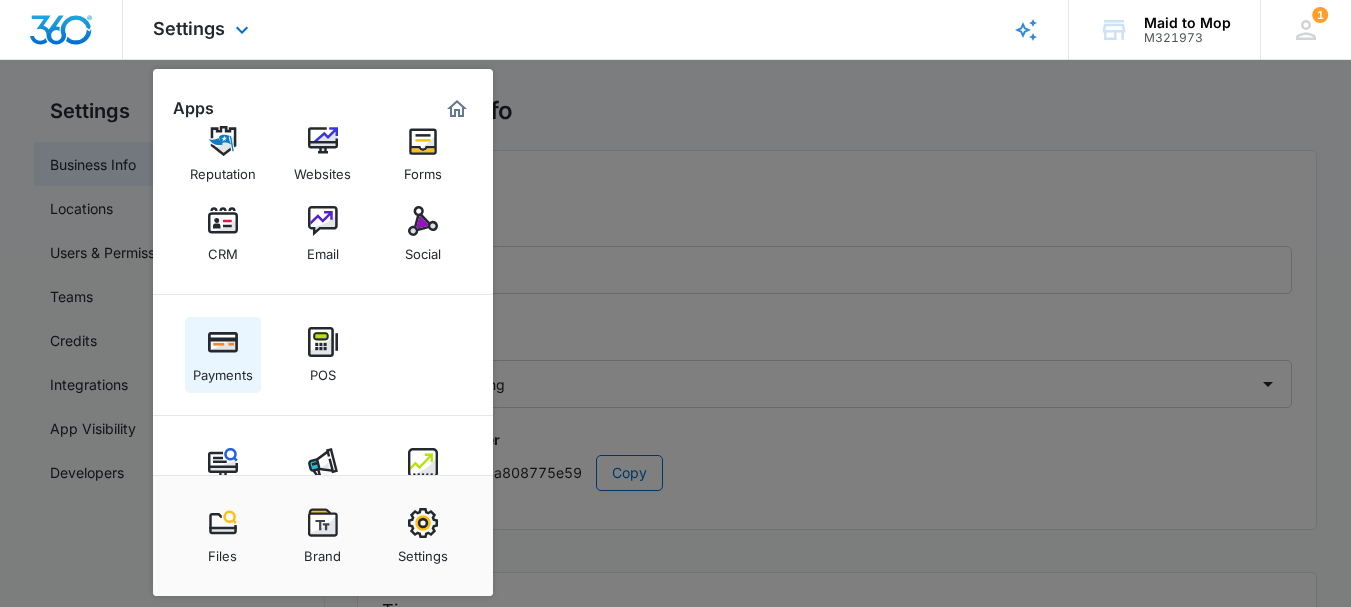 scroll, scrollTop: 0, scrollLeft: 0, axis: both 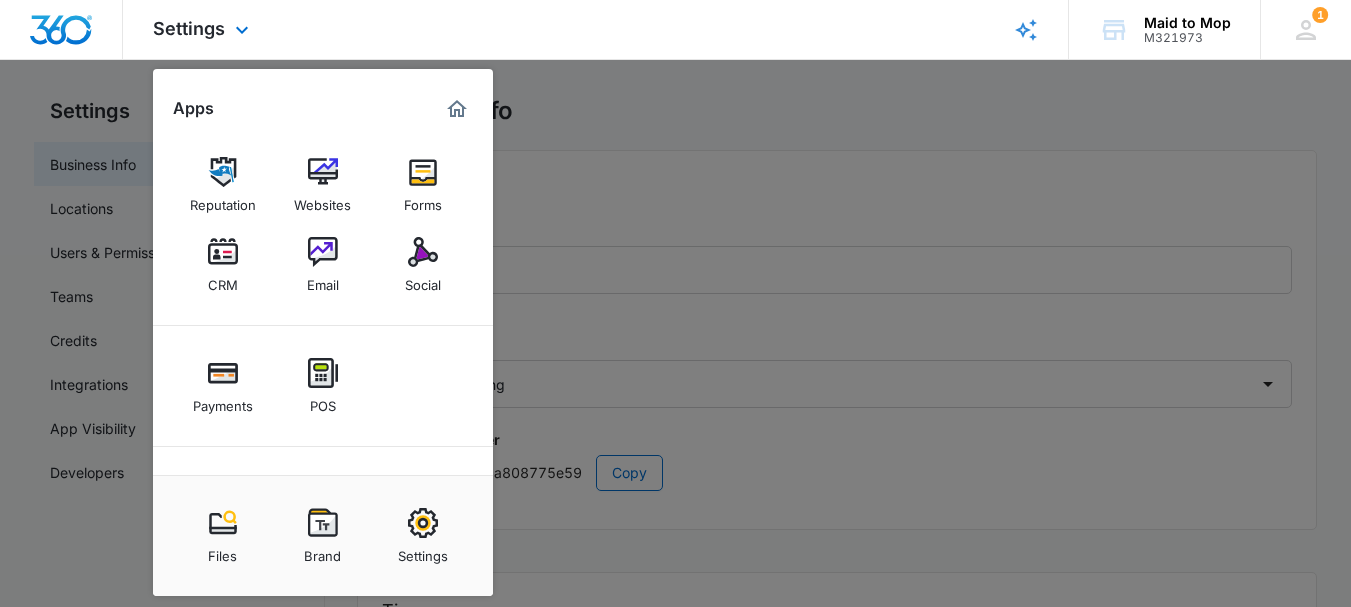click at bounding box center [457, 109] 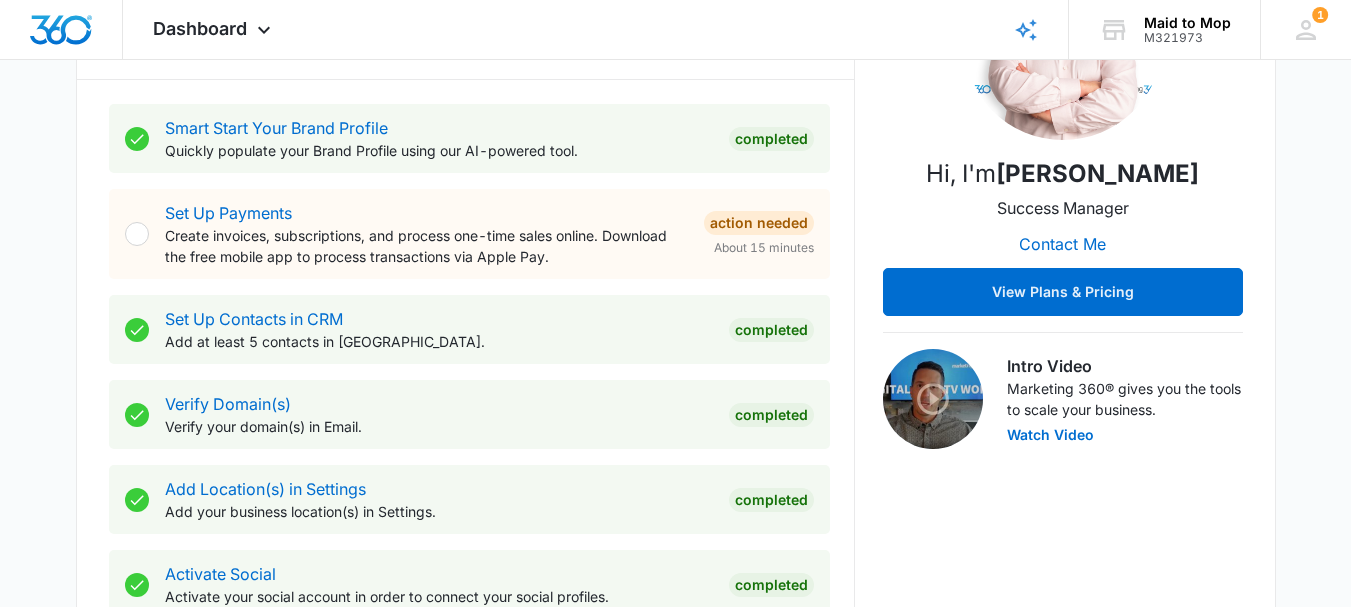 scroll, scrollTop: 400, scrollLeft: 0, axis: vertical 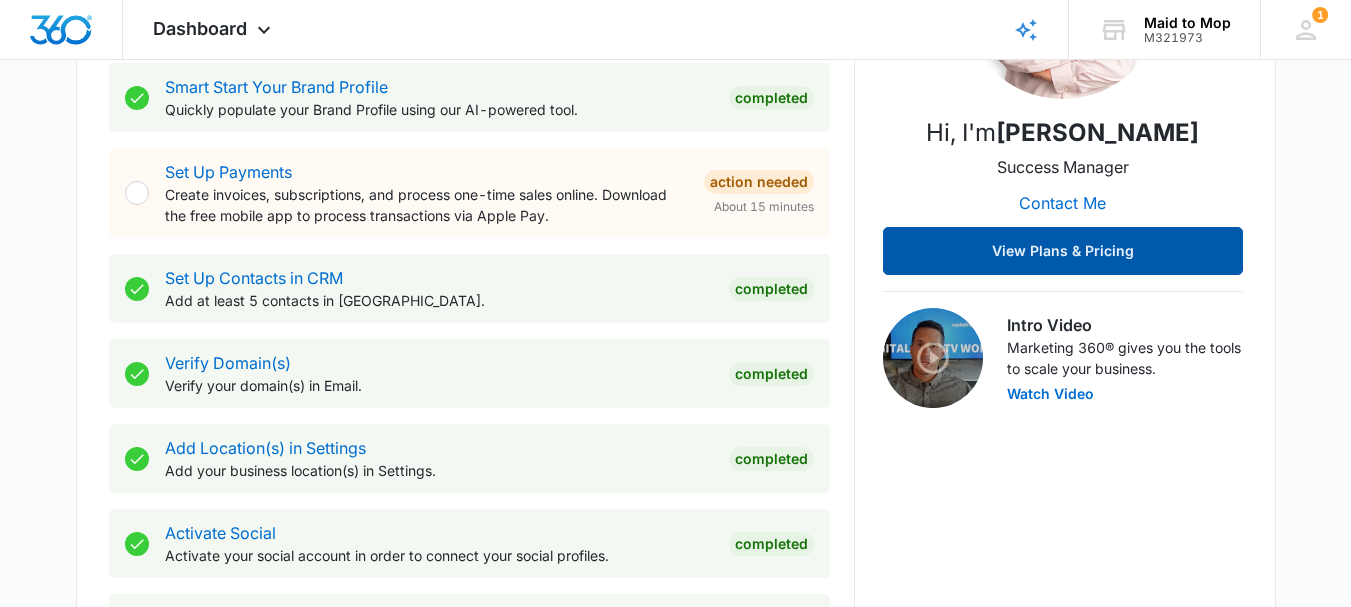 click on "View Plans & Pricing" at bounding box center [1063, 251] 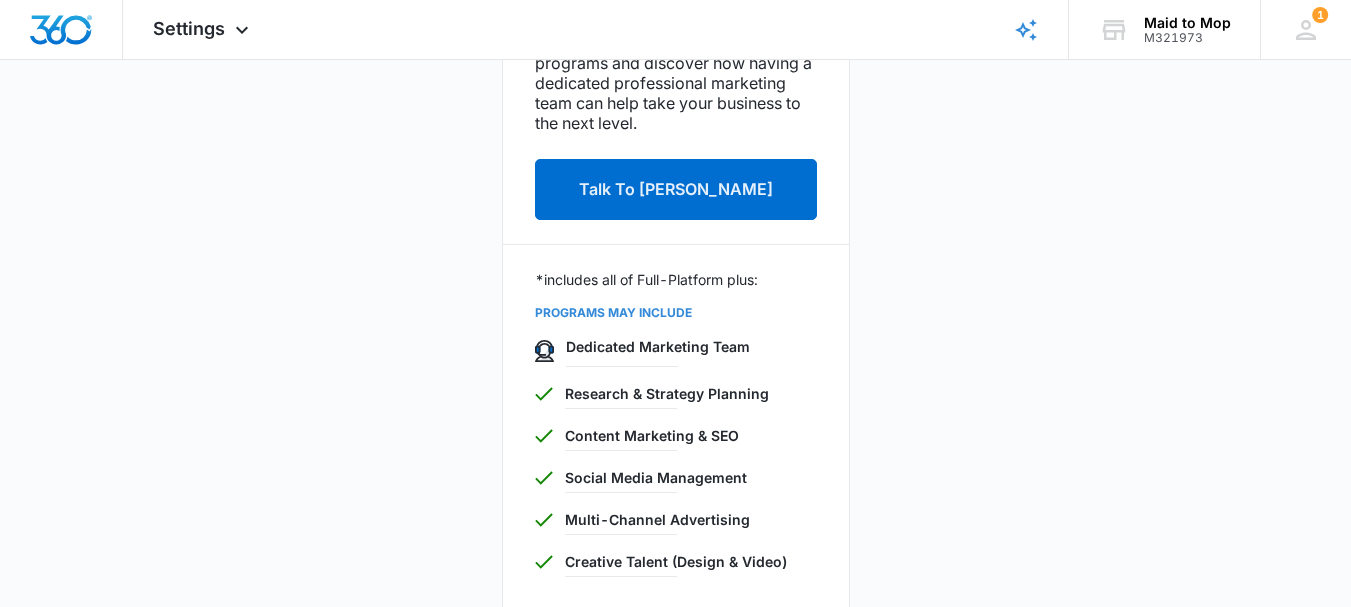 scroll, scrollTop: 690, scrollLeft: 0, axis: vertical 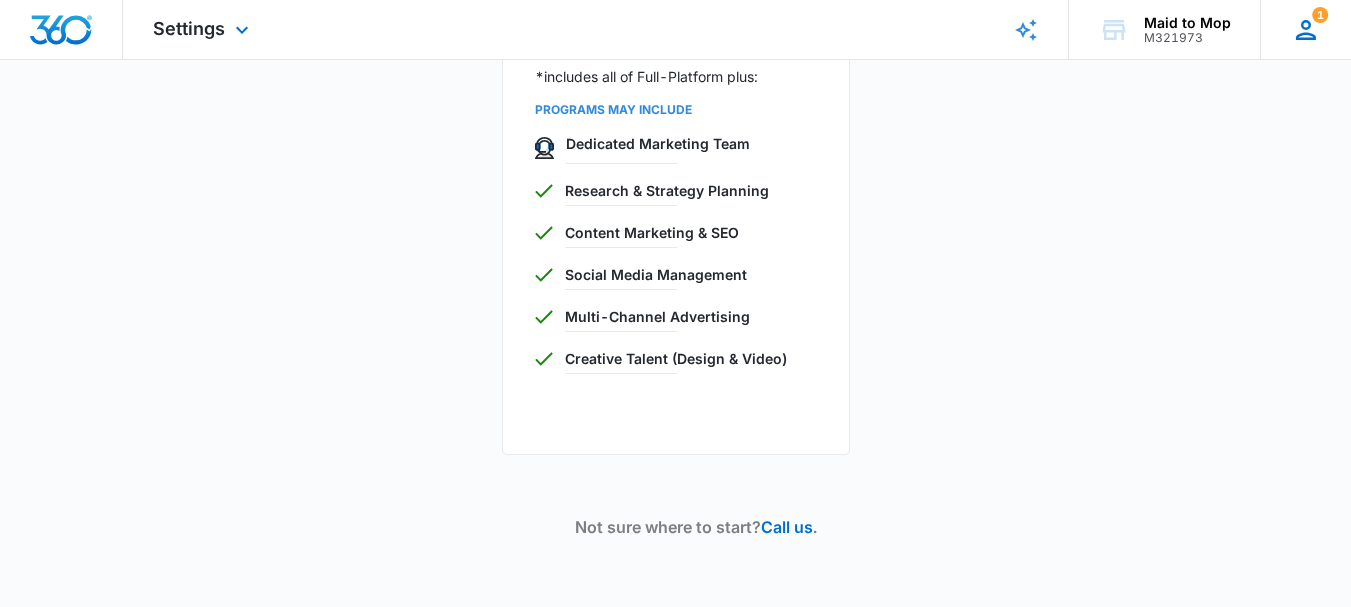 click 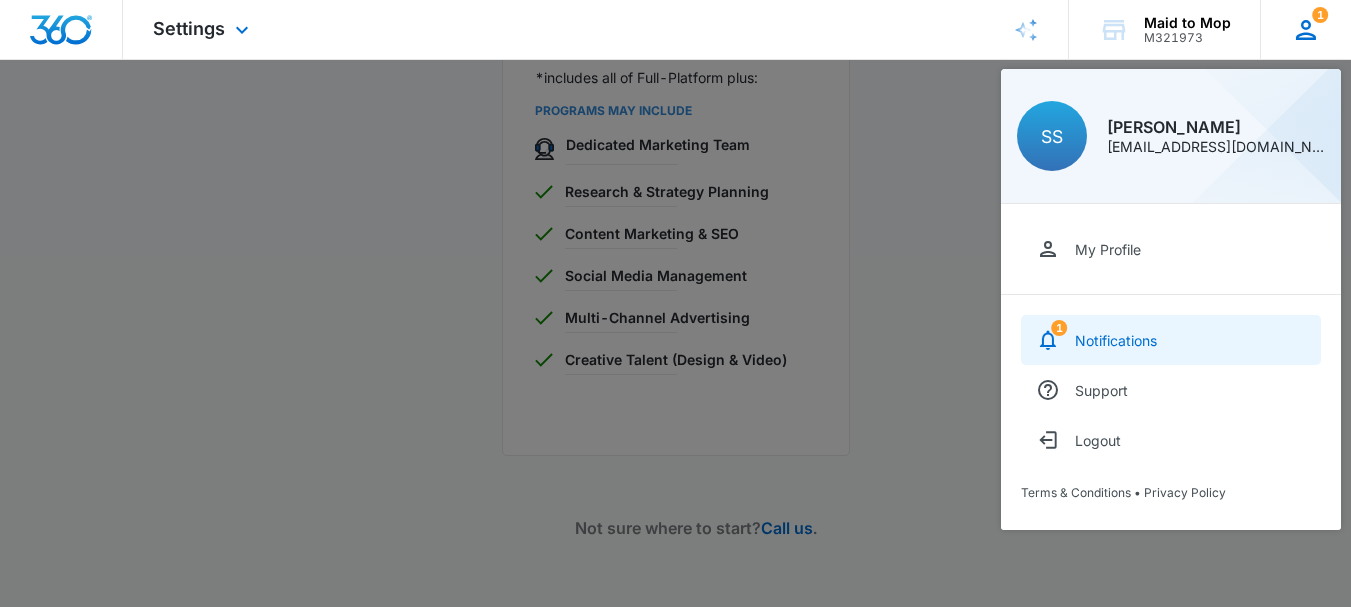 scroll, scrollTop: 690, scrollLeft: 0, axis: vertical 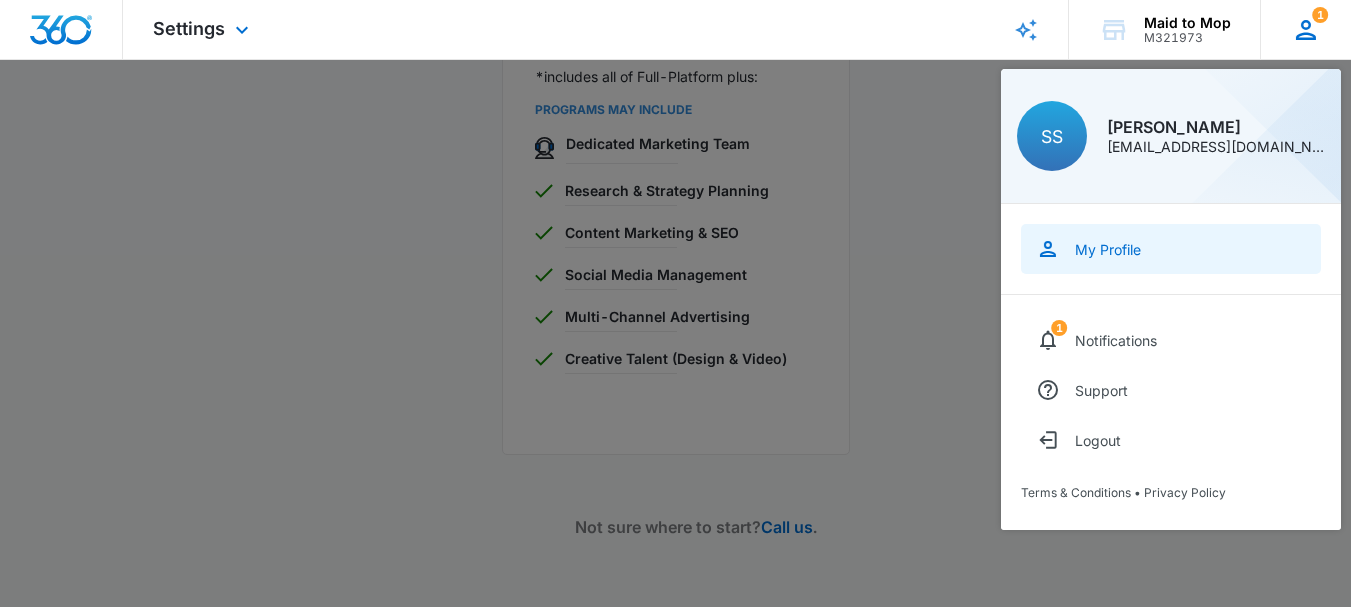 click on "My Profile" at bounding box center (1171, 249) 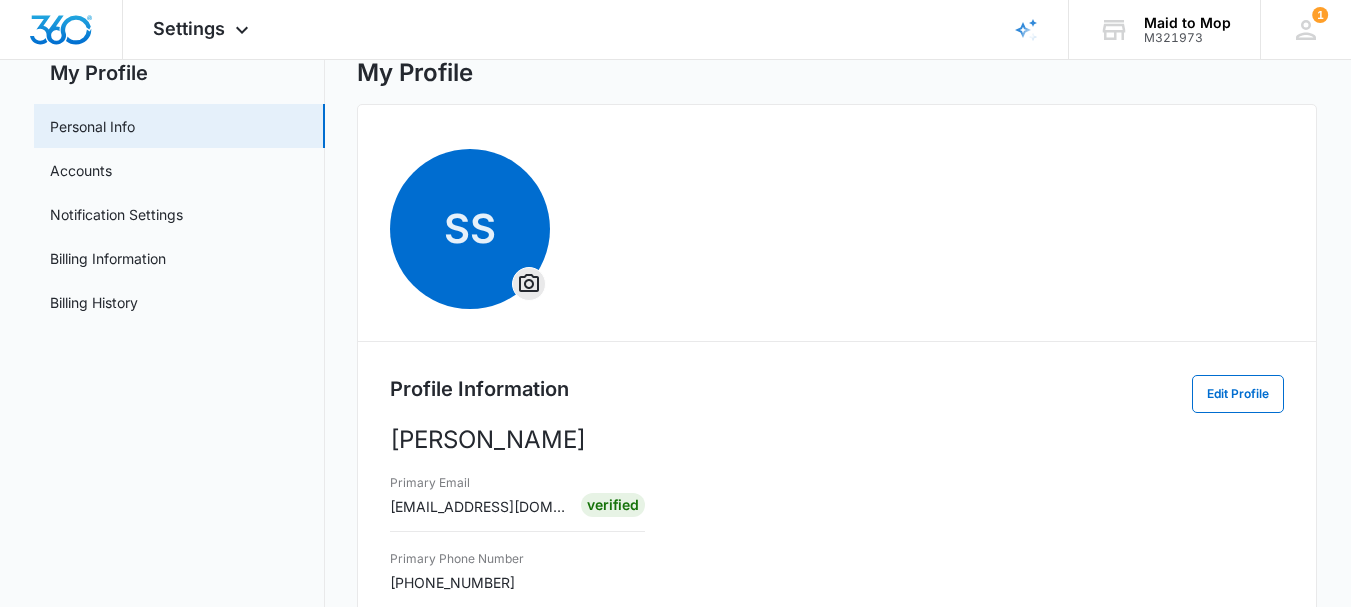scroll, scrollTop: 100, scrollLeft: 0, axis: vertical 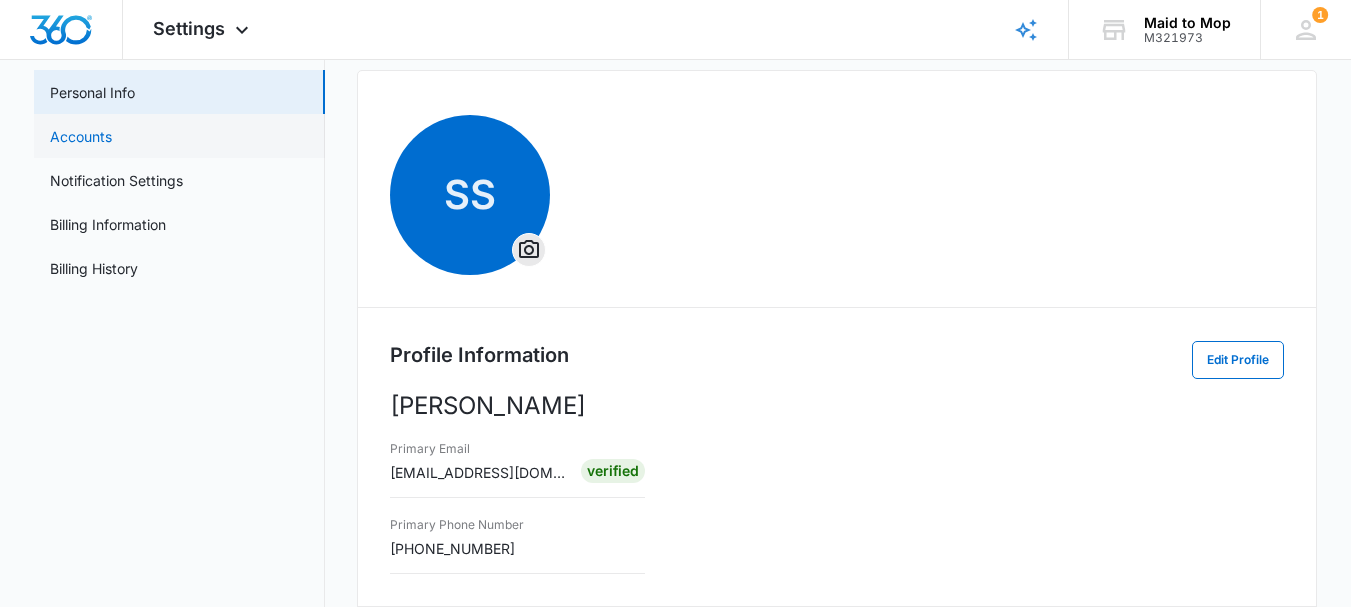 click on "Accounts" at bounding box center [81, 136] 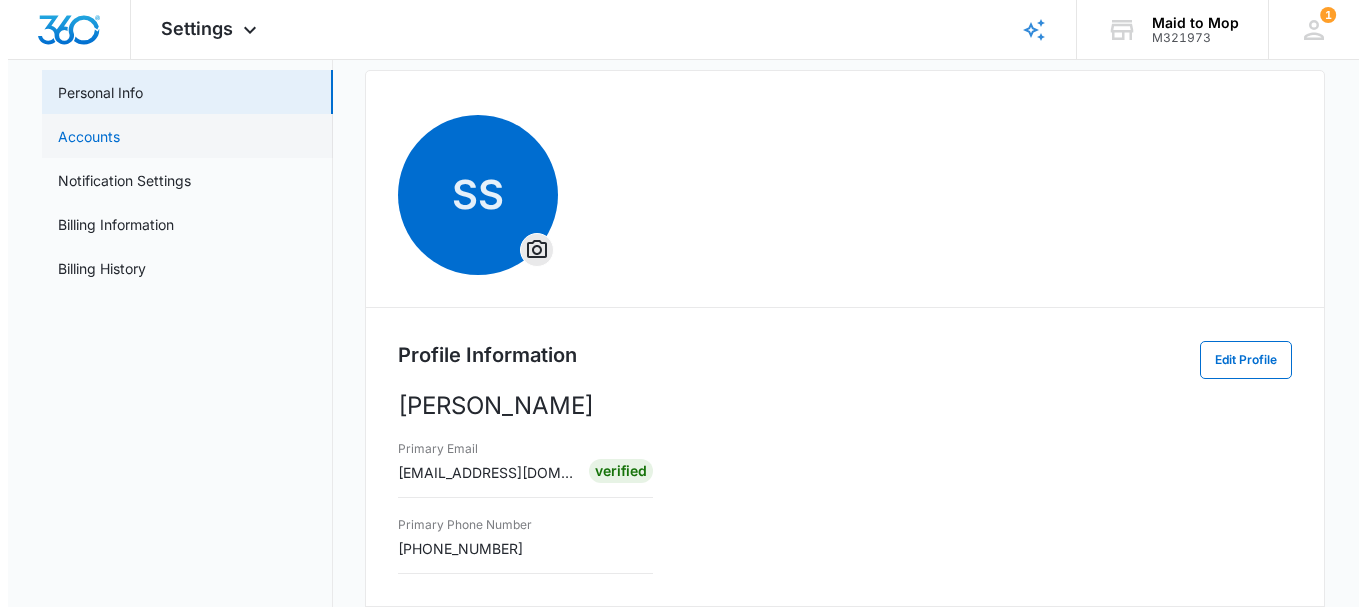 scroll, scrollTop: 0, scrollLeft: 0, axis: both 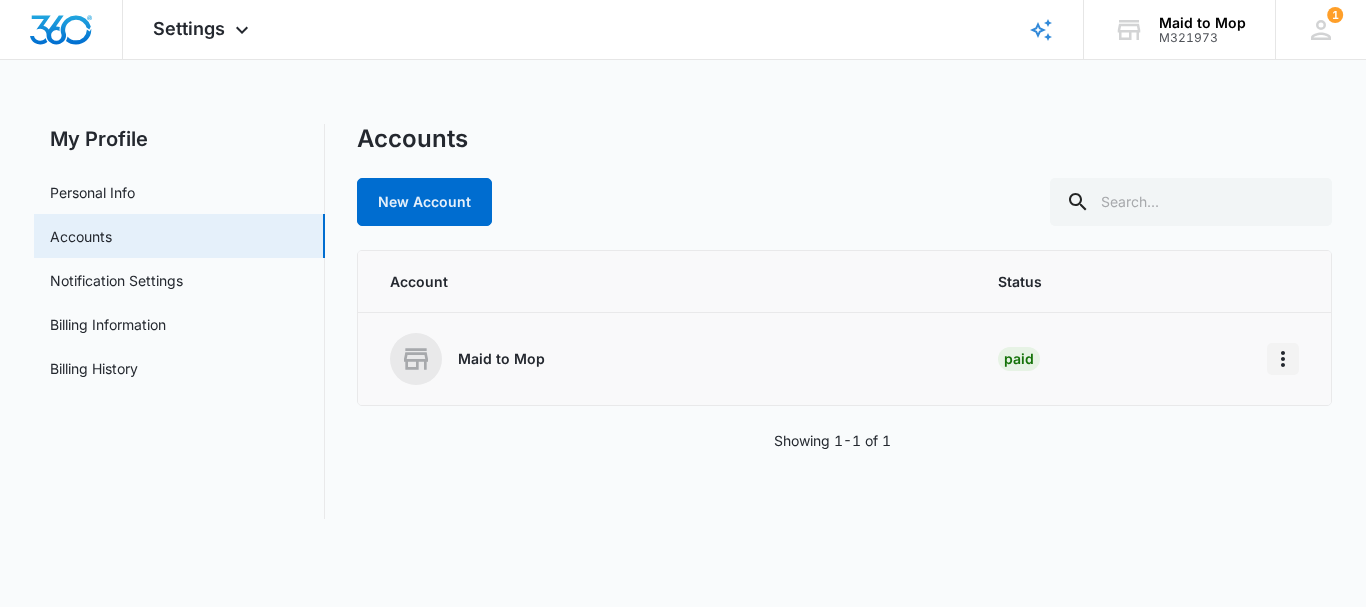 click 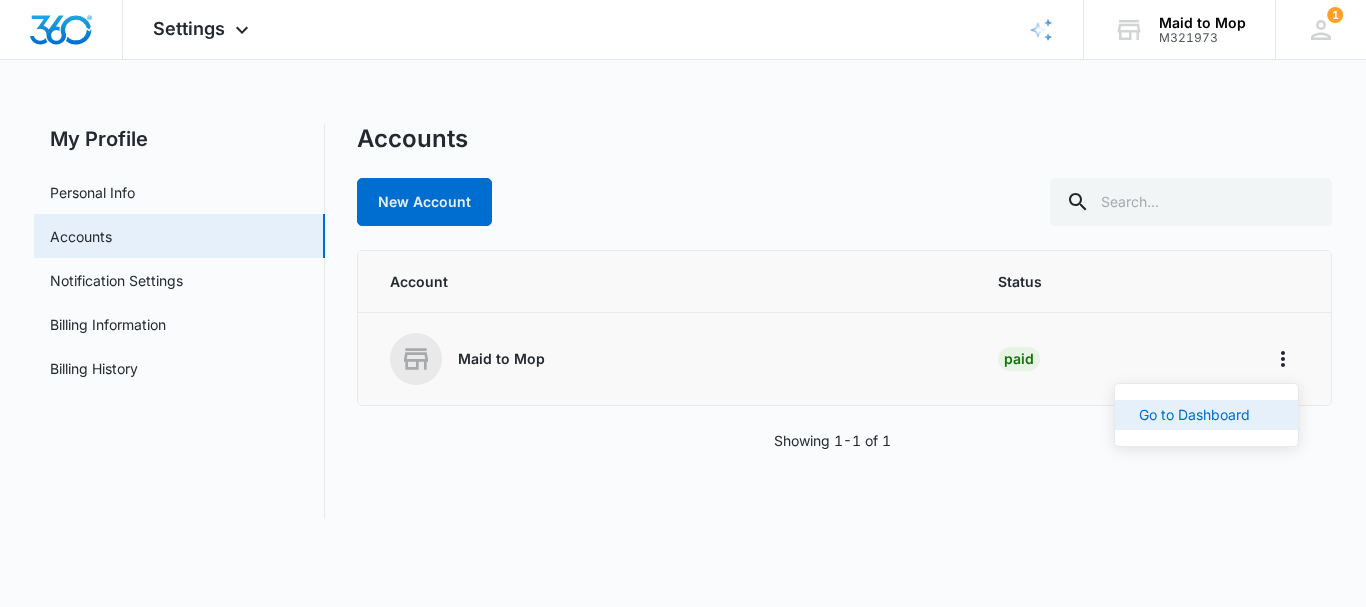 click on "Go to Dashboard" at bounding box center (1206, 415) 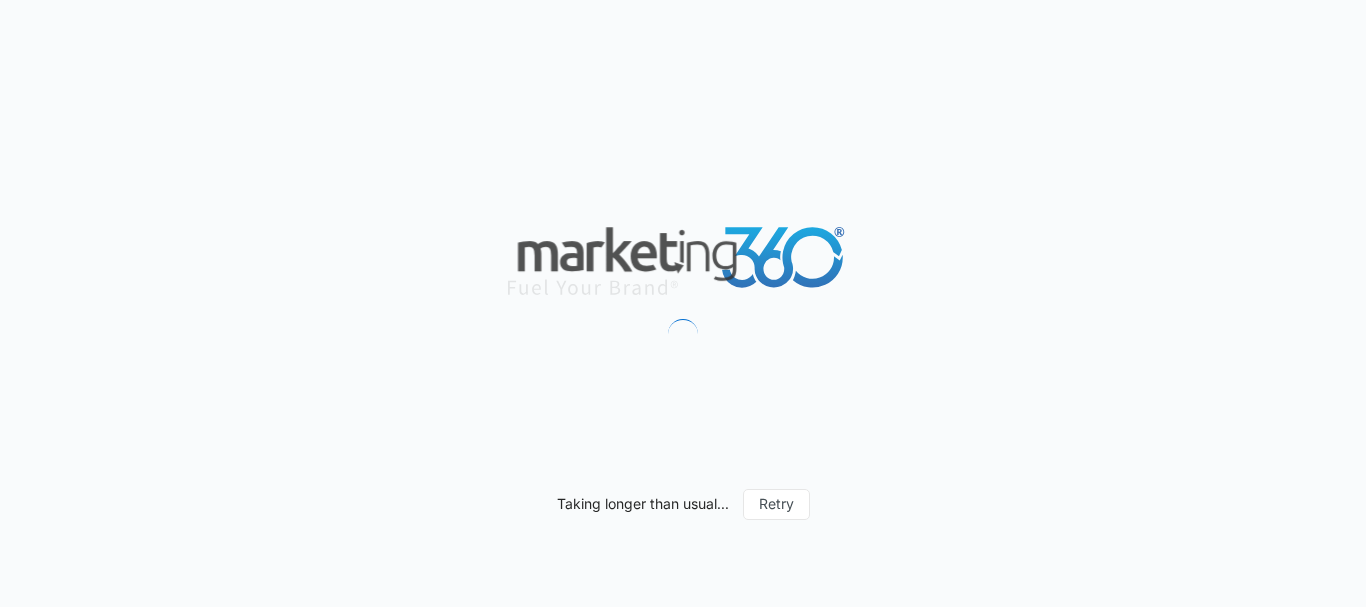 scroll, scrollTop: 0, scrollLeft: 0, axis: both 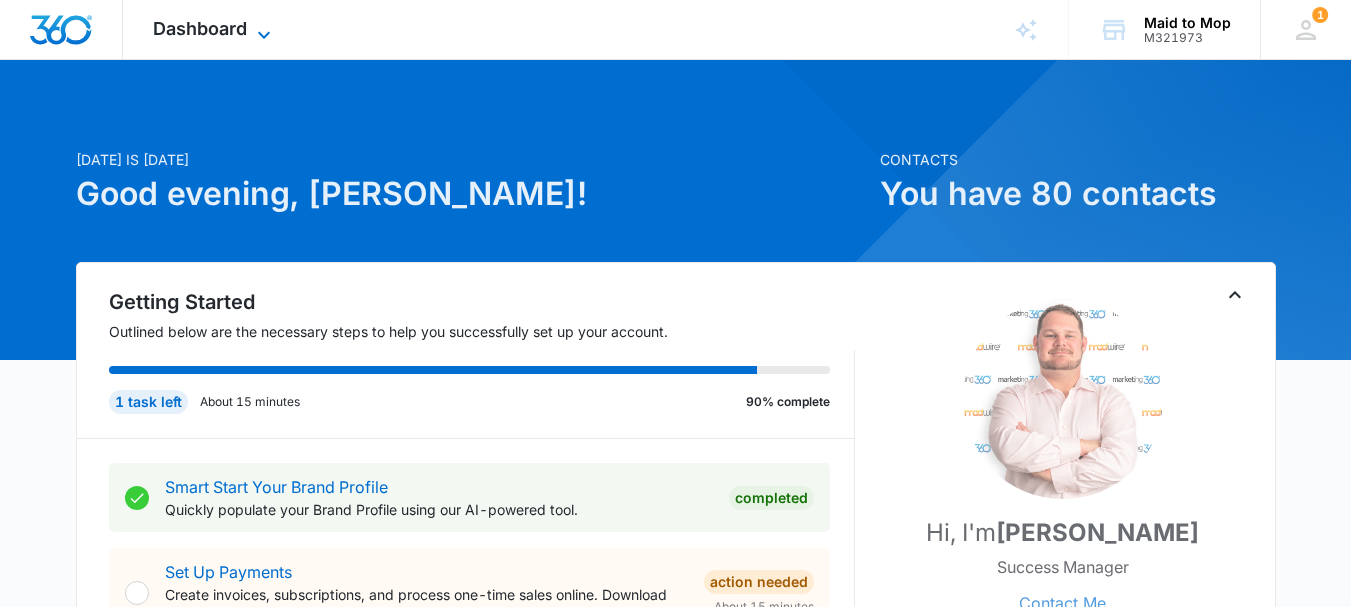click on "Dashboard" at bounding box center (200, 28) 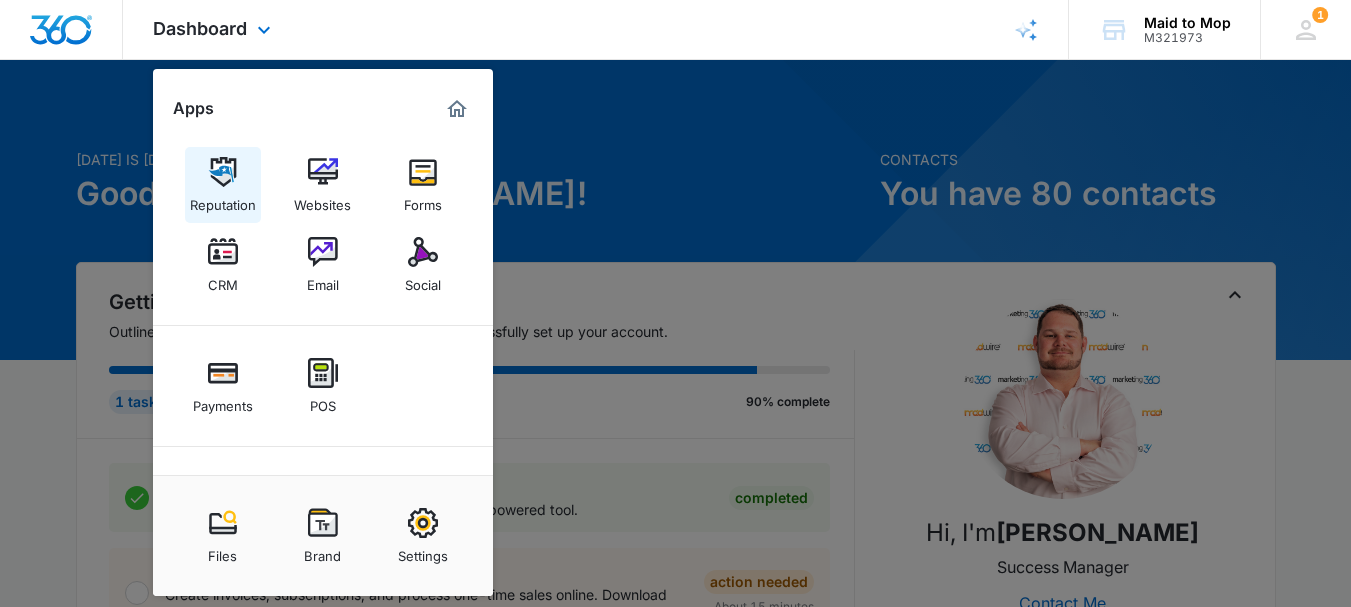 click on "Reputation" at bounding box center [223, 200] 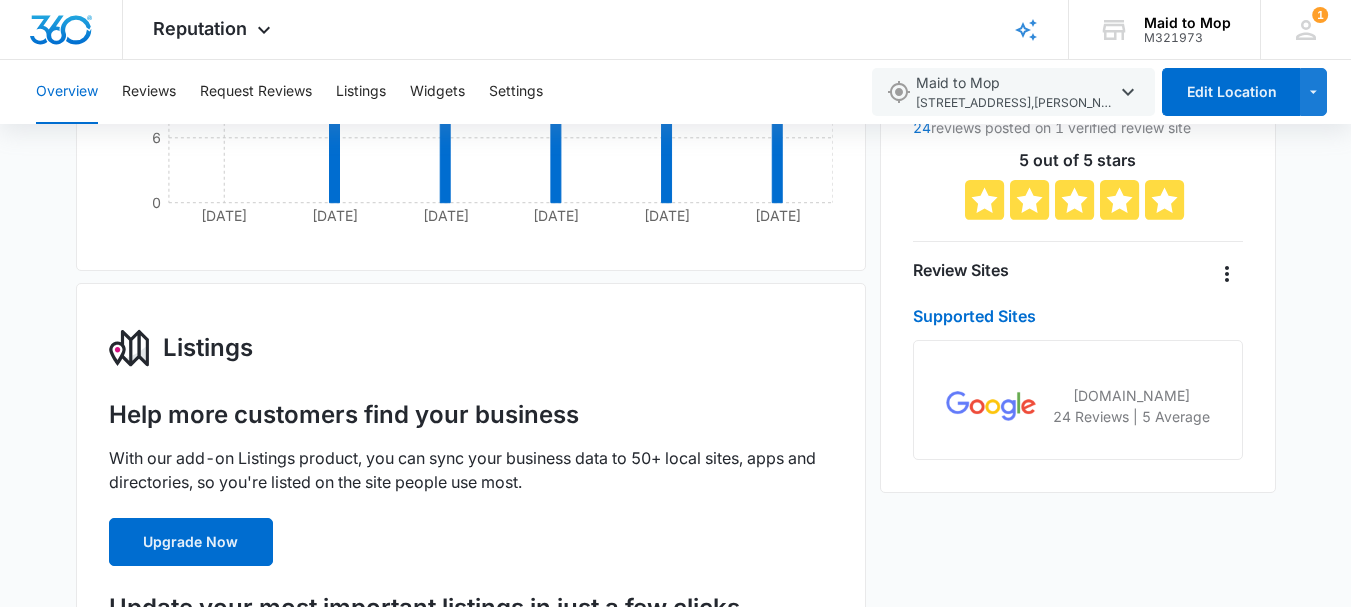 scroll, scrollTop: 500, scrollLeft: 0, axis: vertical 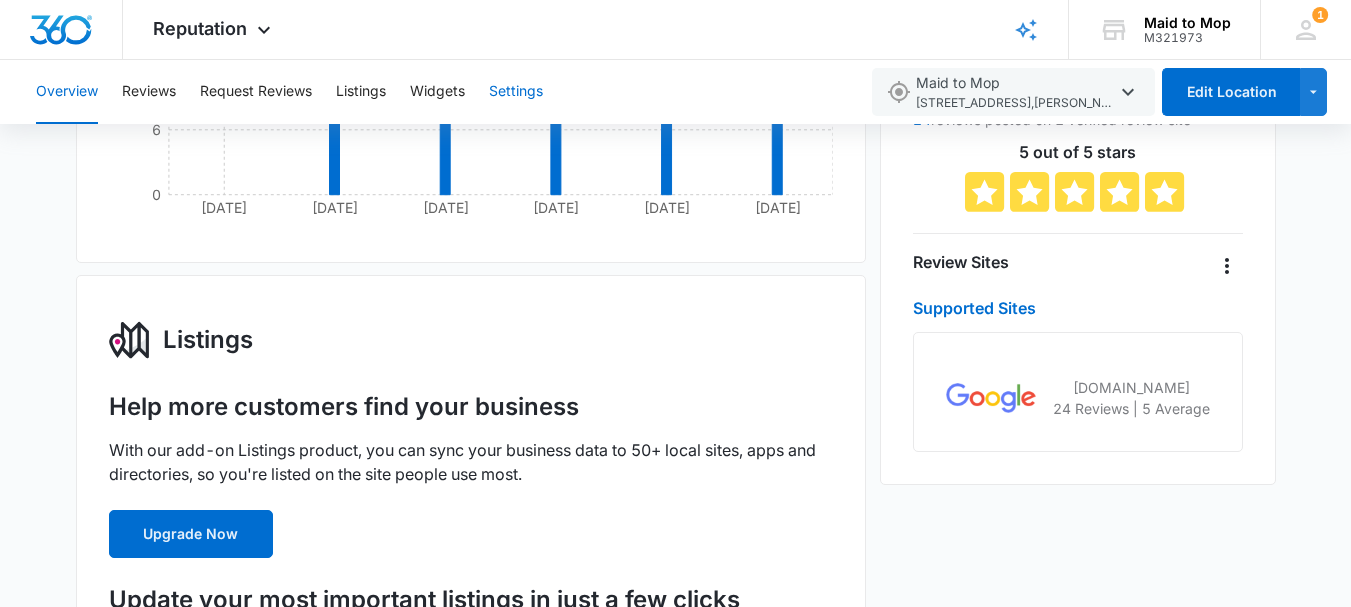 click on "Settings" at bounding box center [516, 92] 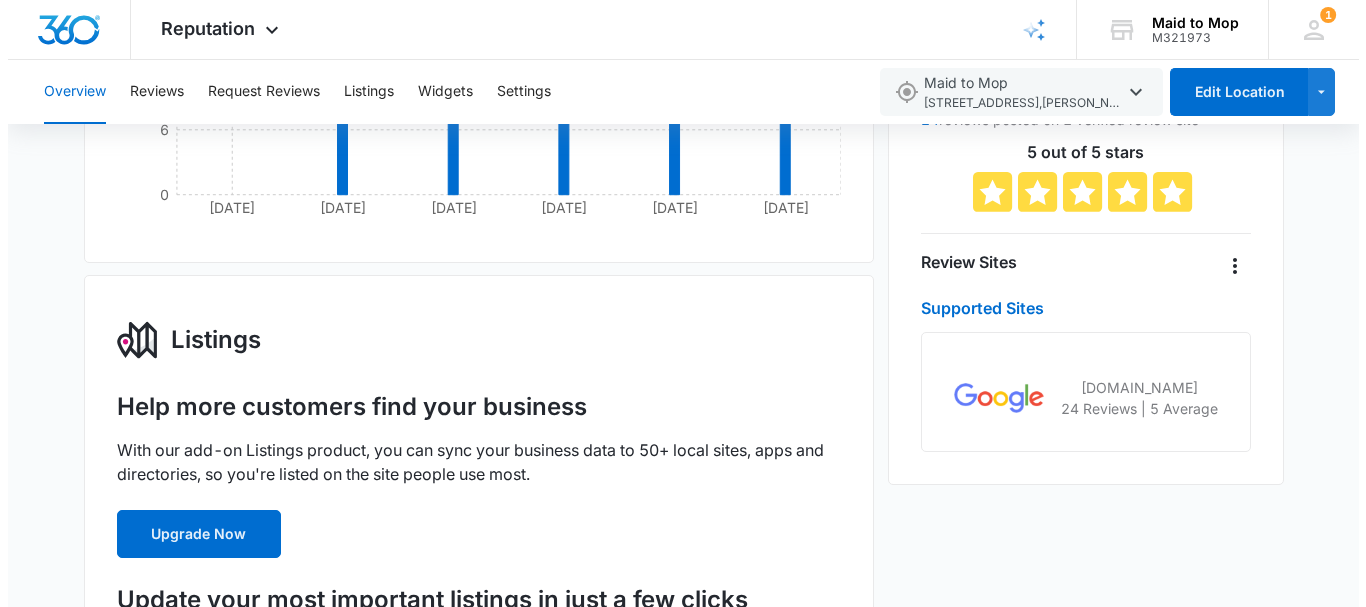 scroll, scrollTop: 0, scrollLeft: 0, axis: both 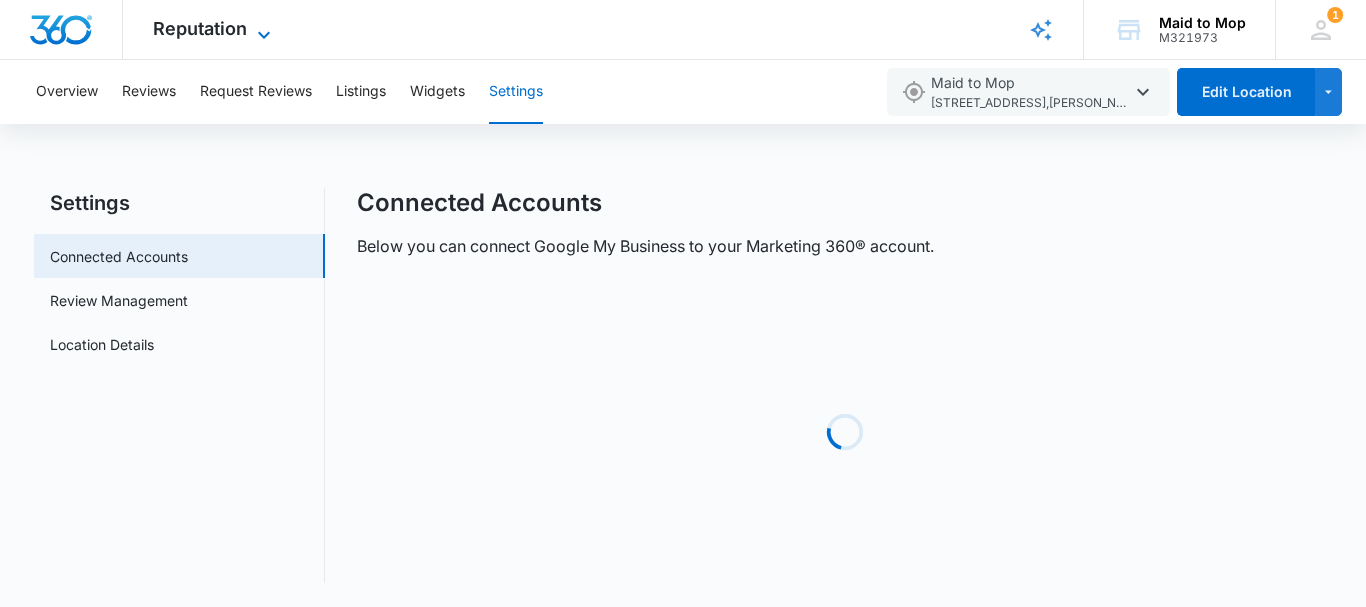 click 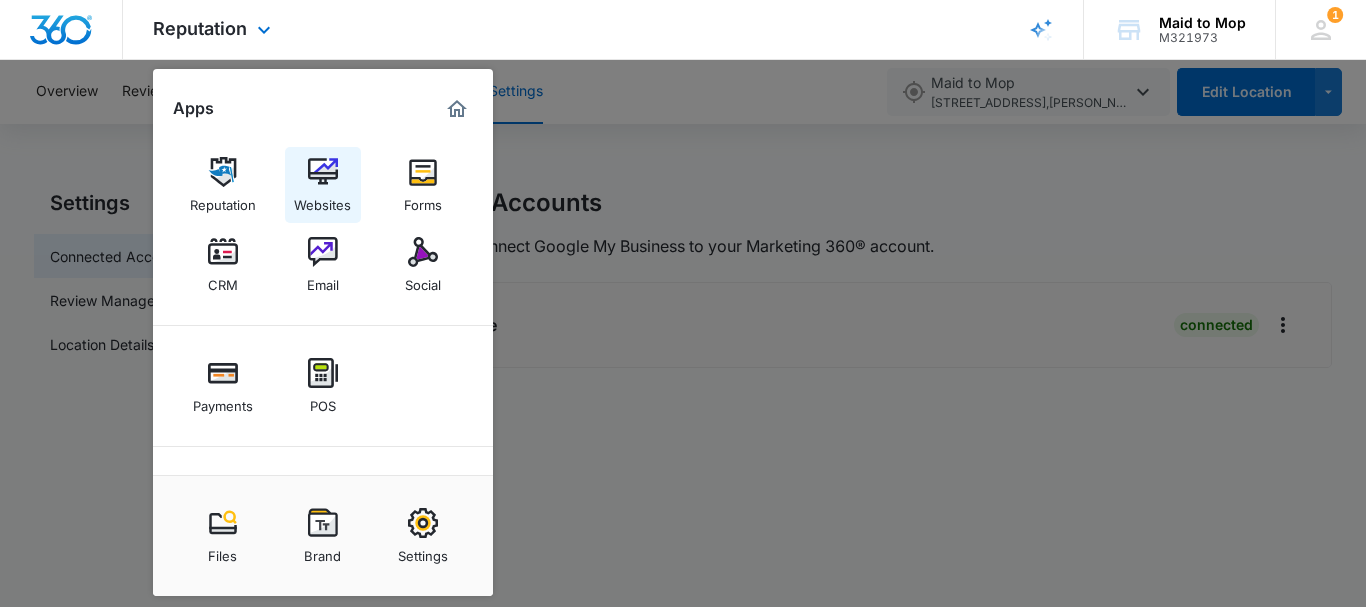 click on "Websites" at bounding box center (322, 200) 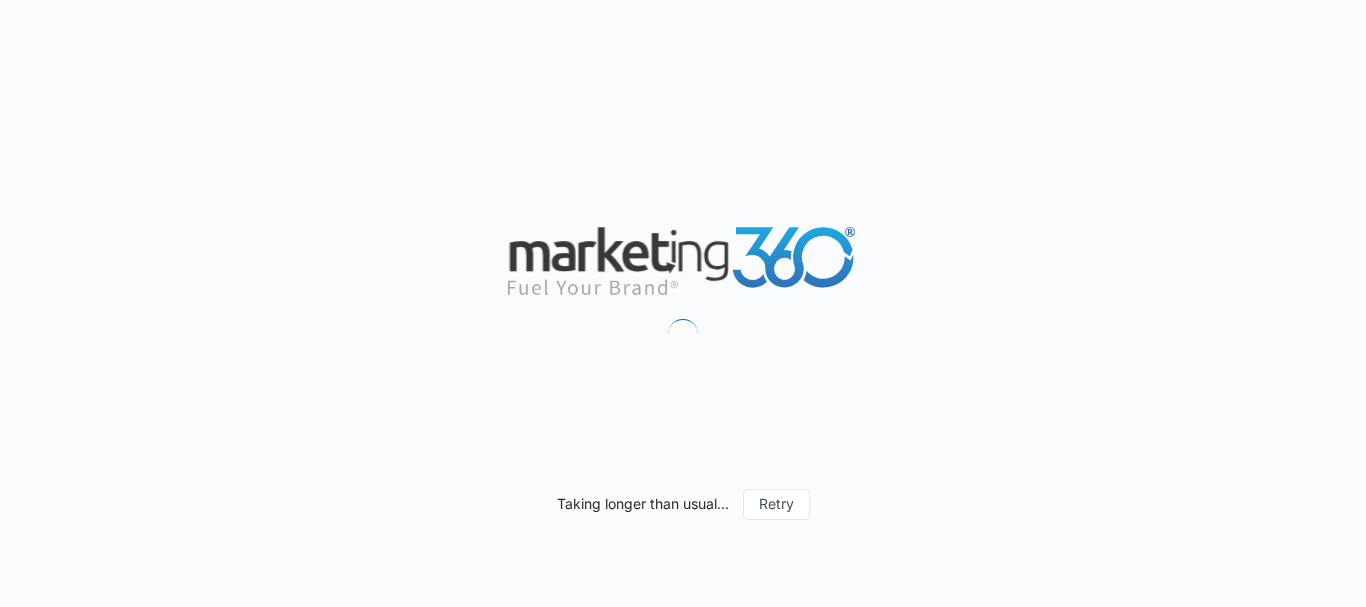 scroll, scrollTop: 0, scrollLeft: 0, axis: both 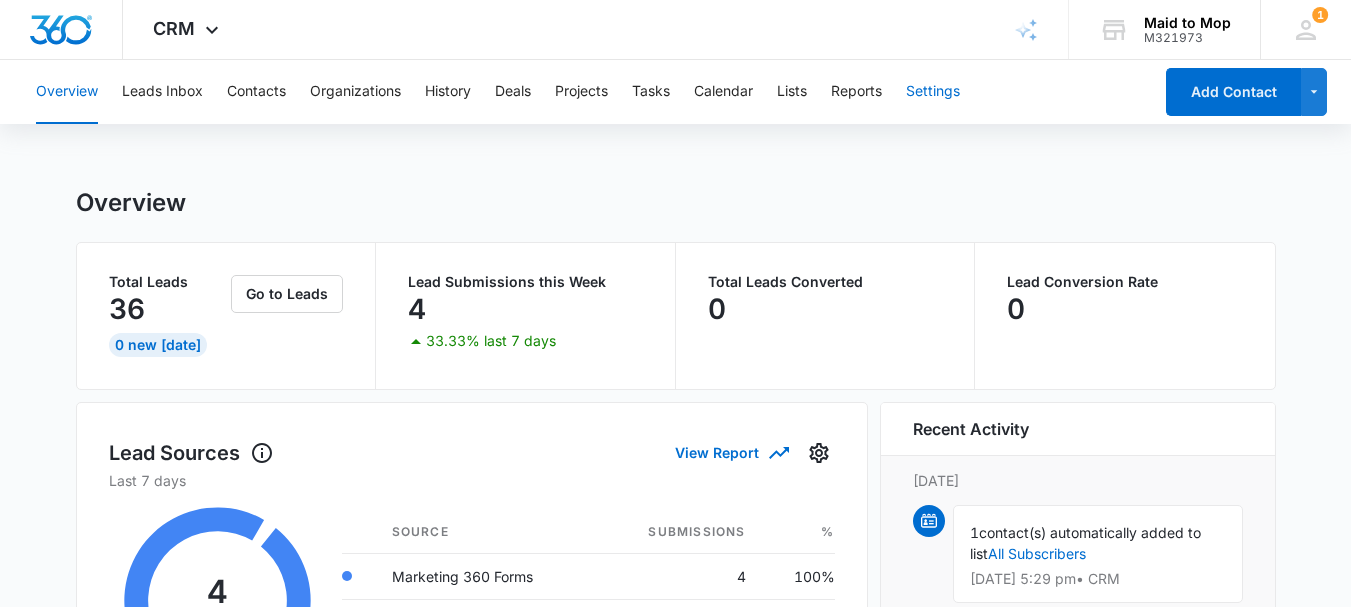 click on "Settings" at bounding box center (933, 92) 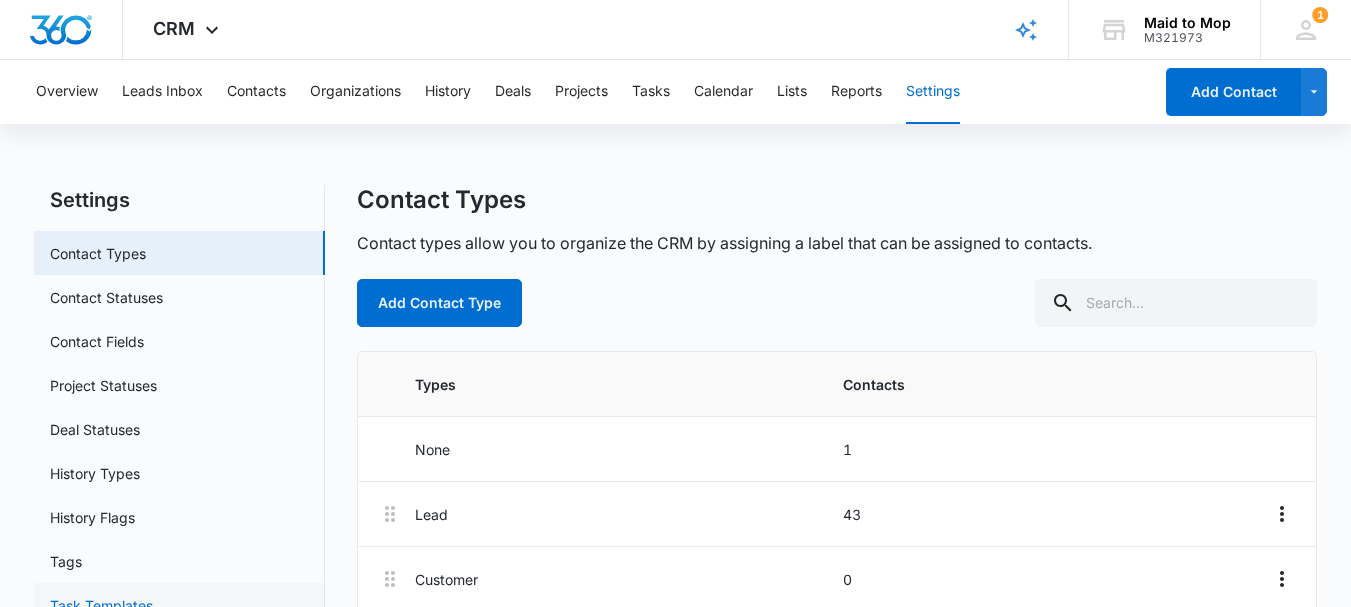 scroll, scrollTop: 0, scrollLeft: 0, axis: both 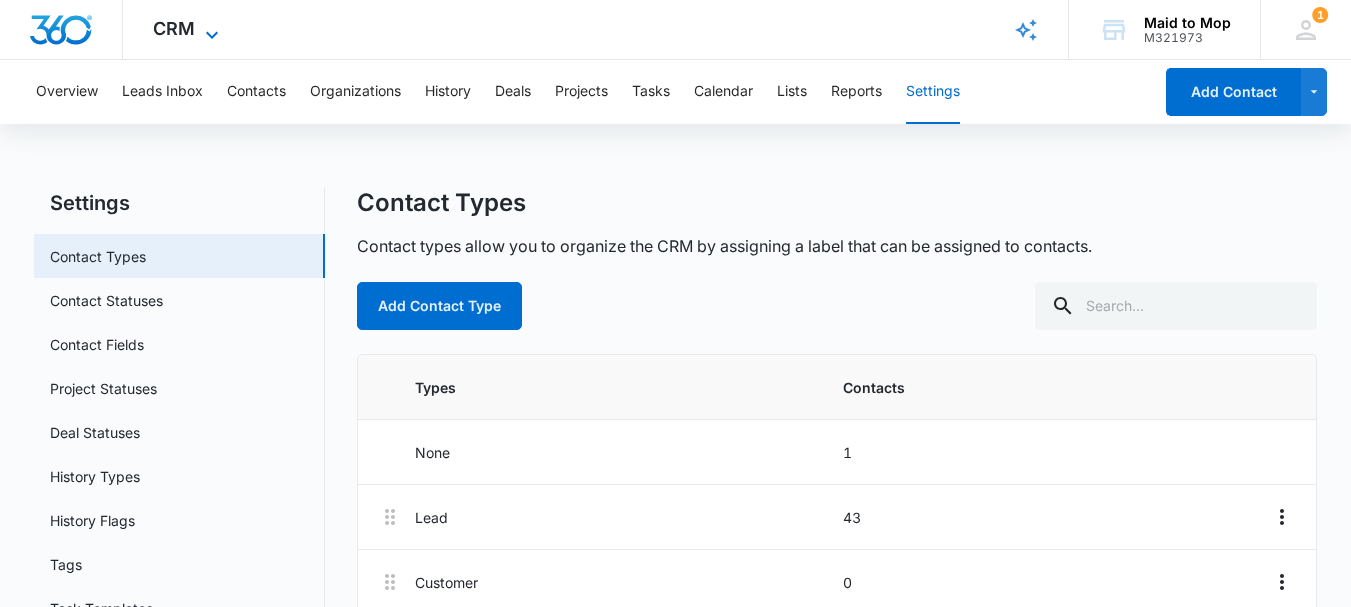 click 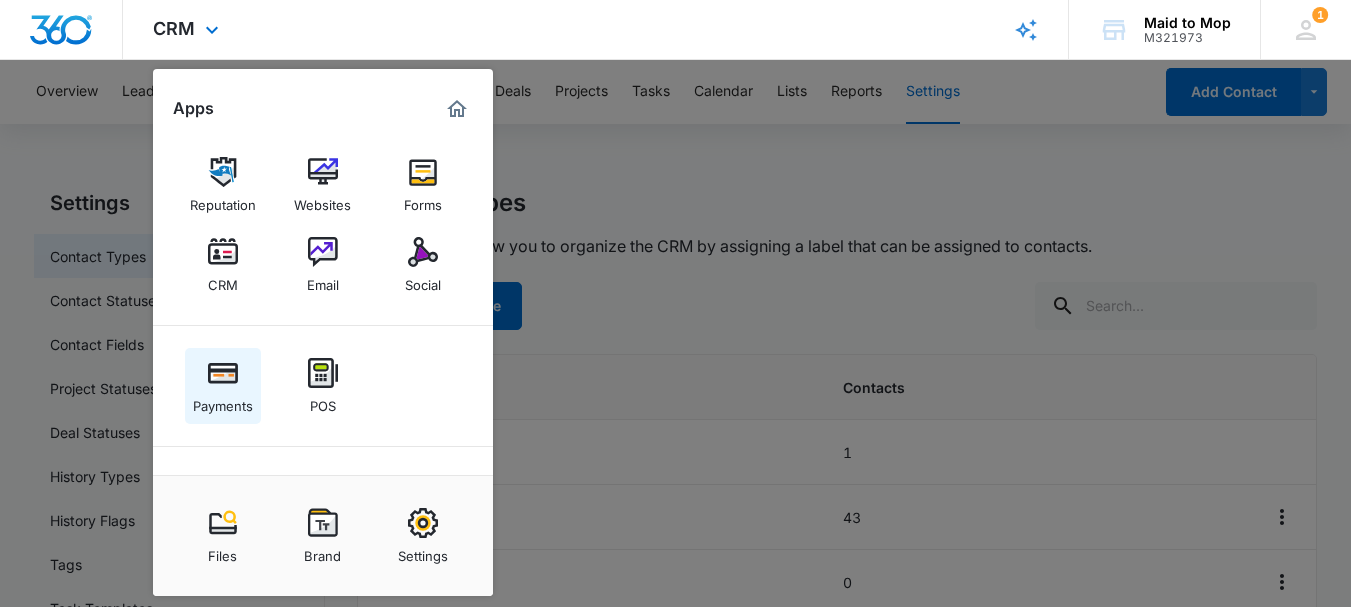 scroll, scrollTop: 93, scrollLeft: 0, axis: vertical 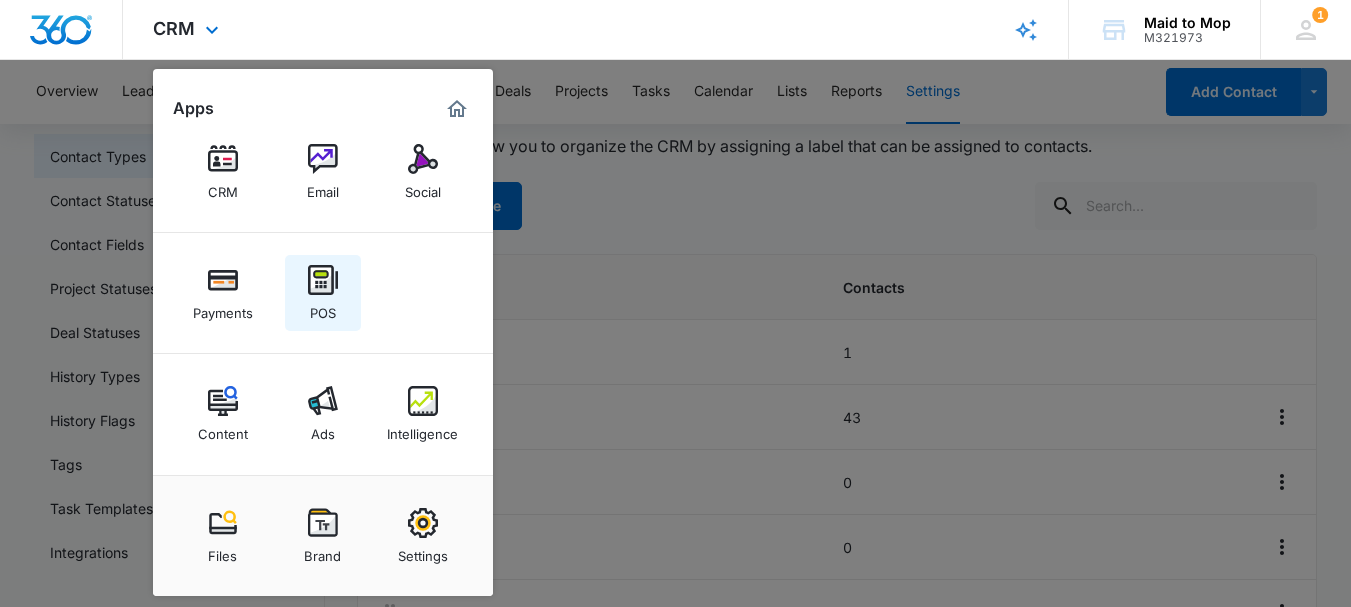 click on "POS" at bounding box center [323, 308] 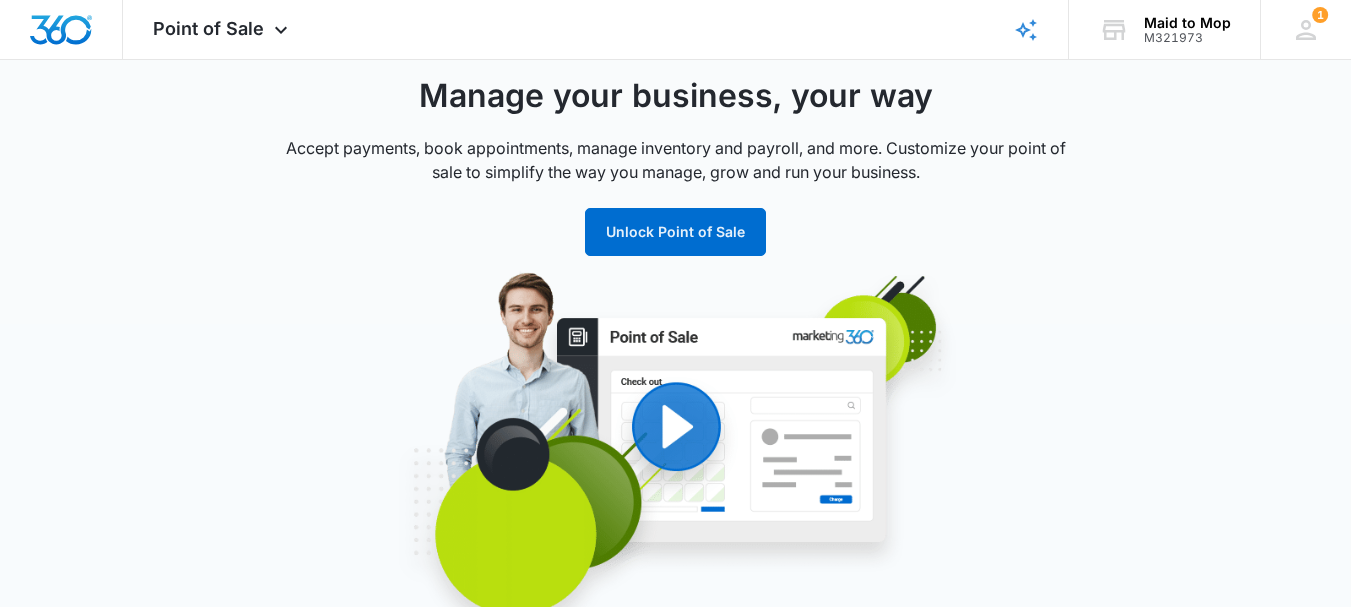 scroll, scrollTop: 0, scrollLeft: 0, axis: both 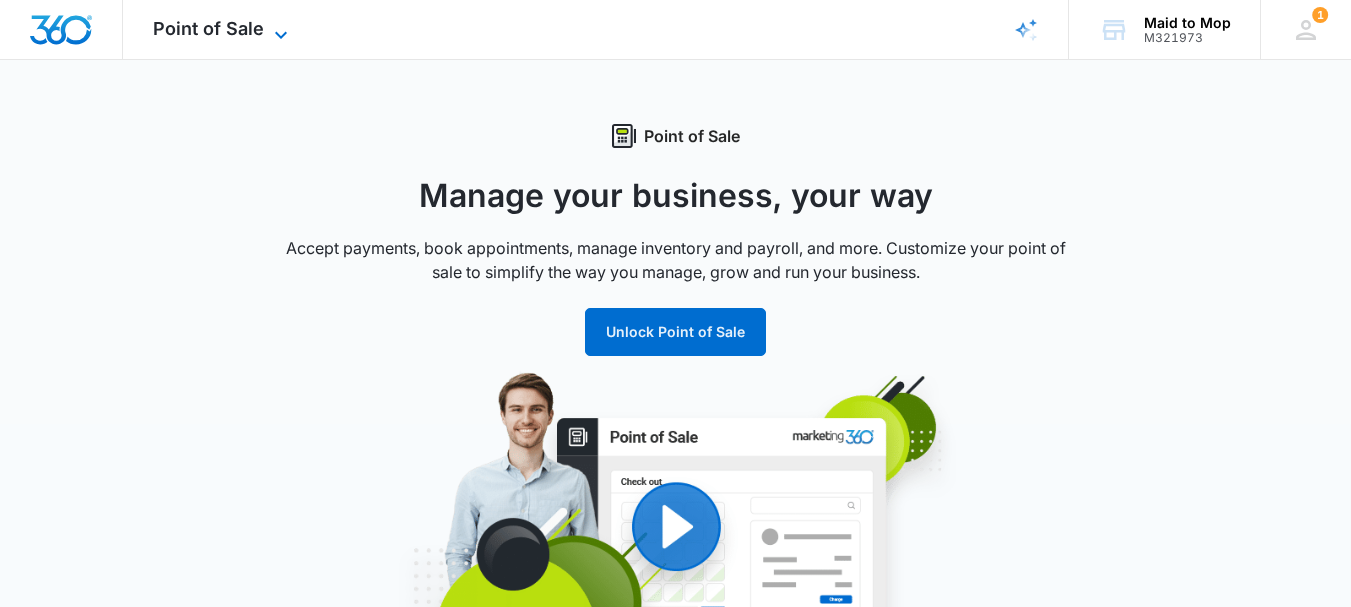 click 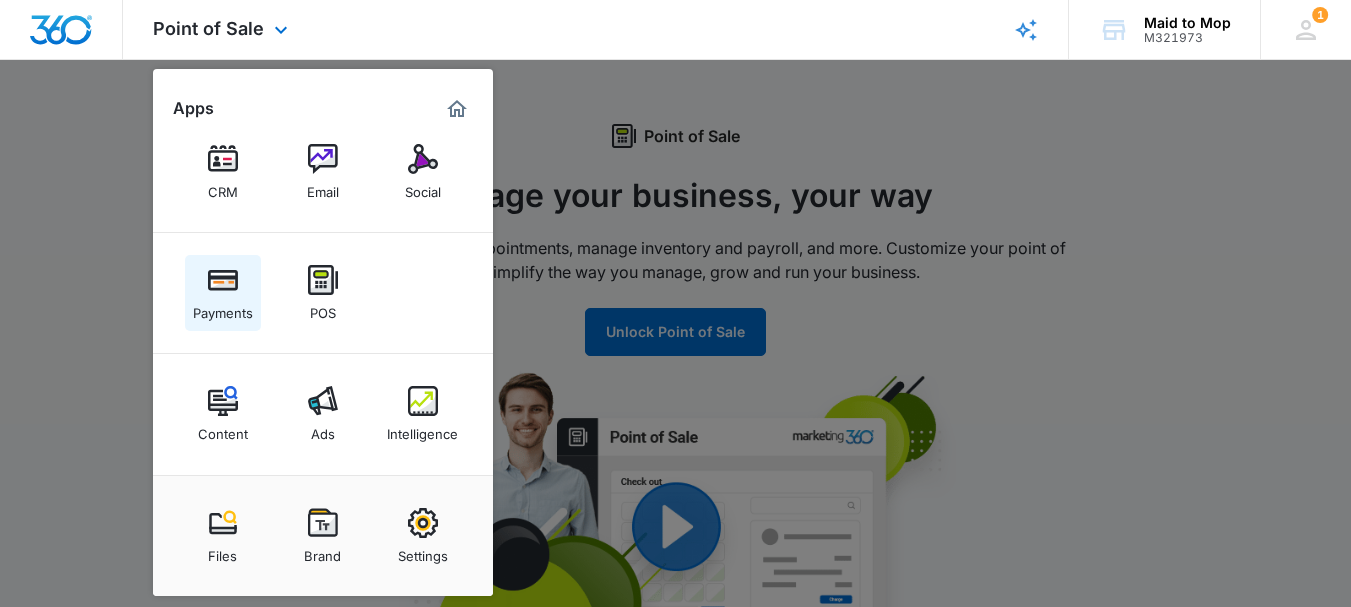click on "Payments" at bounding box center [223, 293] 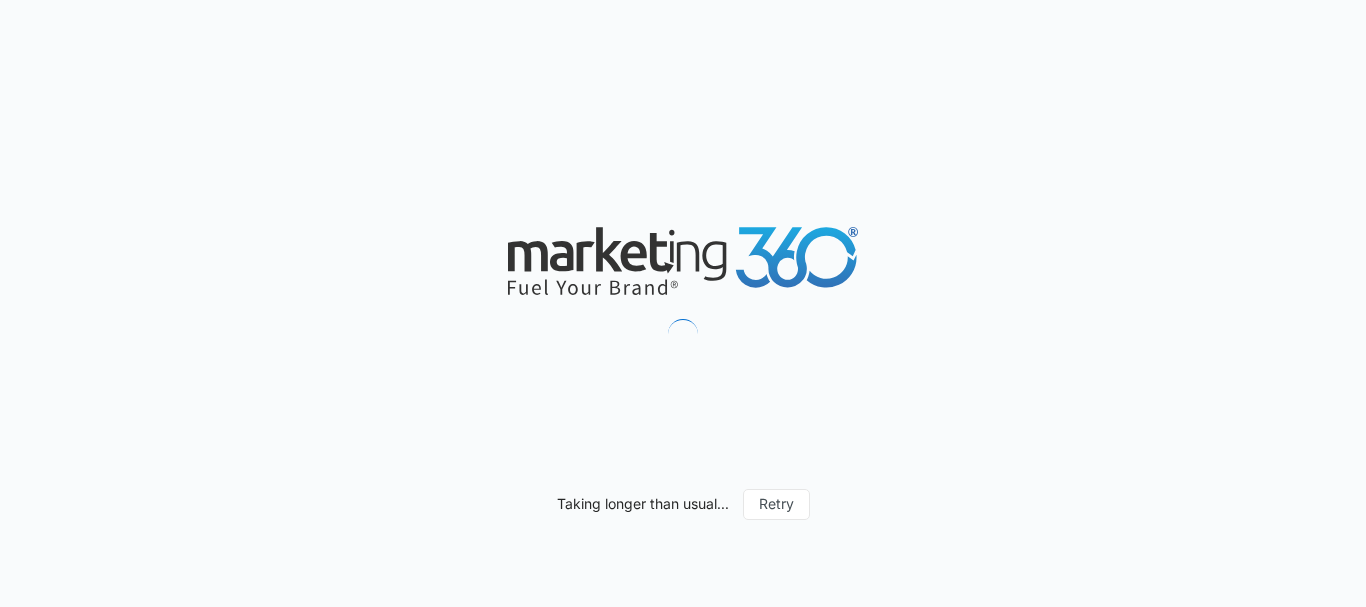 scroll, scrollTop: 0, scrollLeft: 0, axis: both 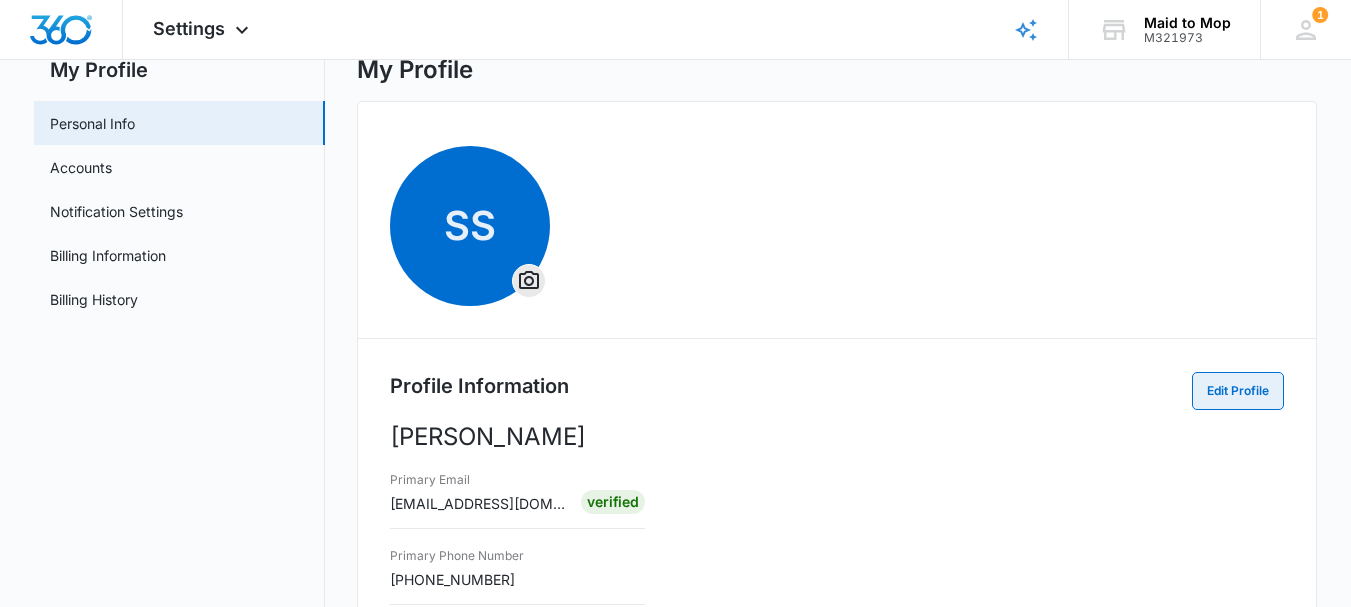 click on "Edit Profile" at bounding box center [1238, 391] 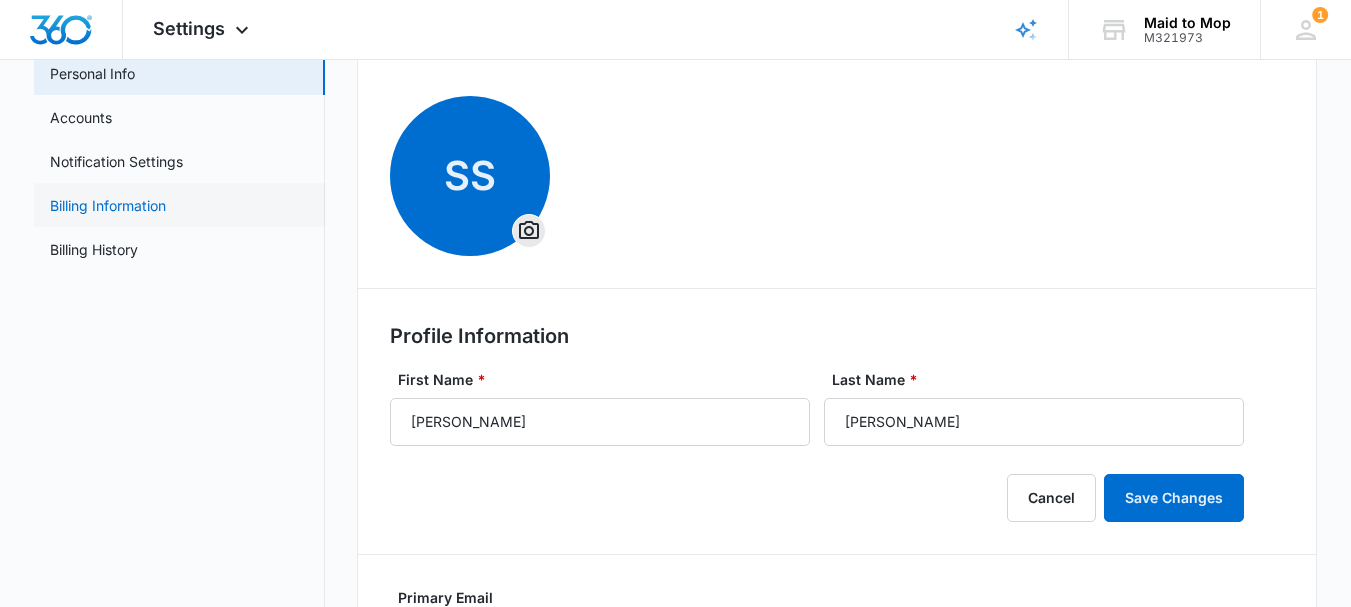 scroll, scrollTop: 94, scrollLeft: 0, axis: vertical 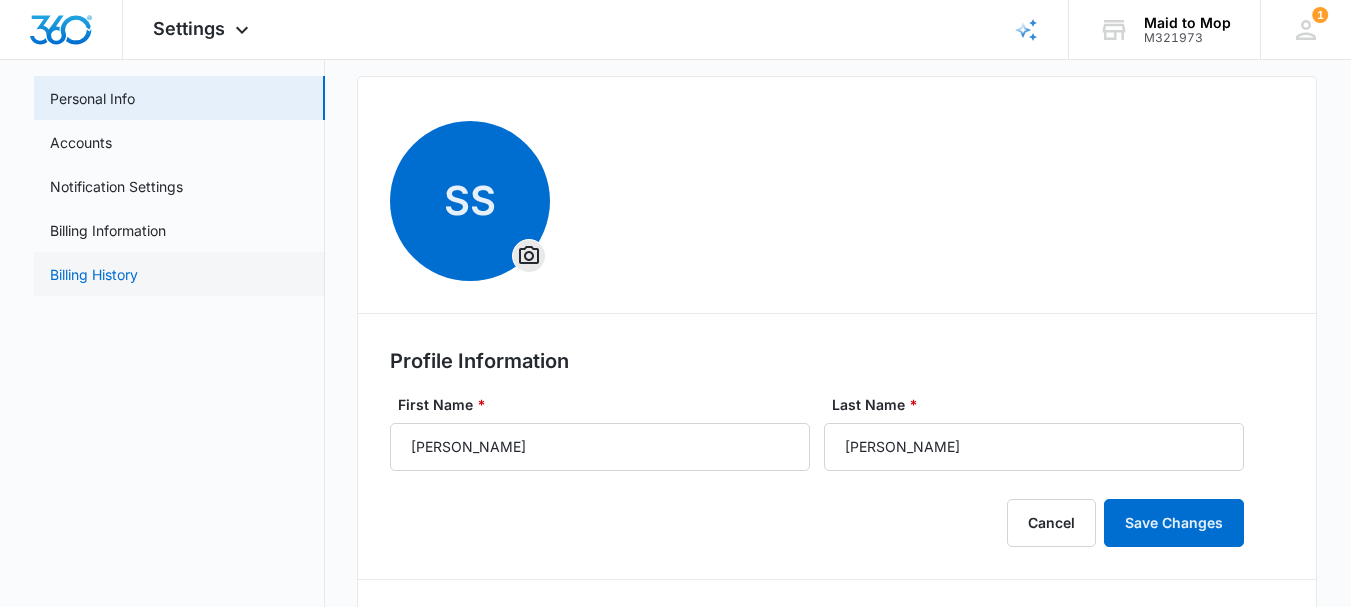 click on "Billing History" at bounding box center (94, 274) 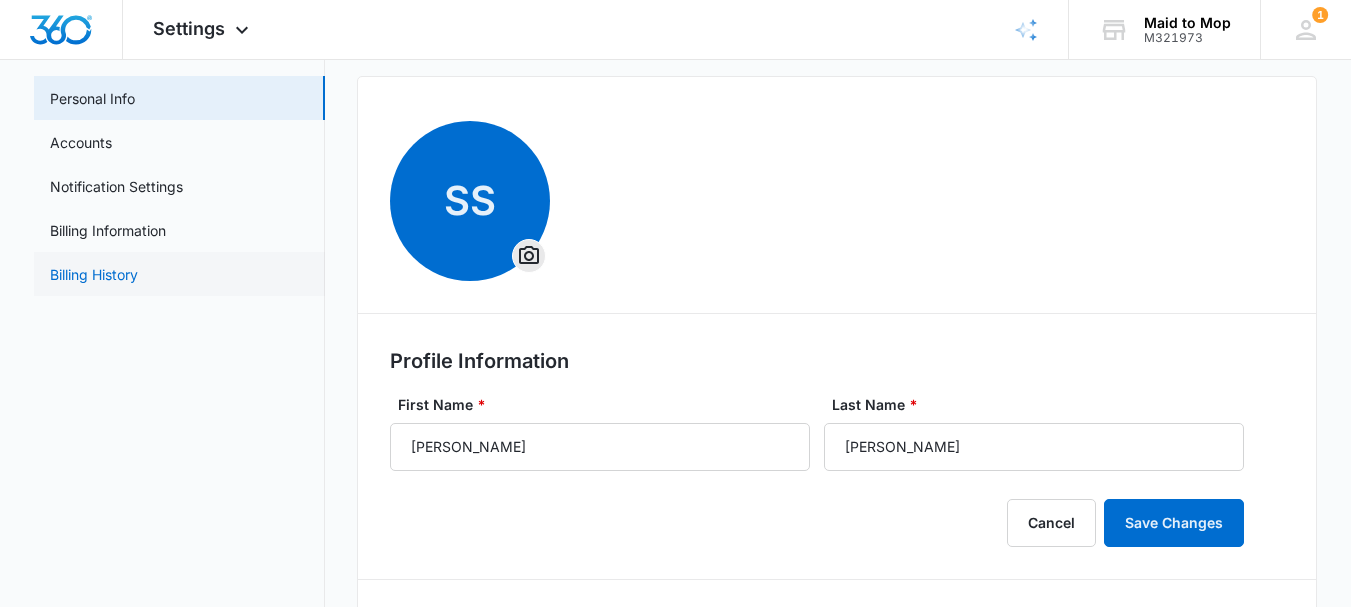 scroll, scrollTop: 0, scrollLeft: 0, axis: both 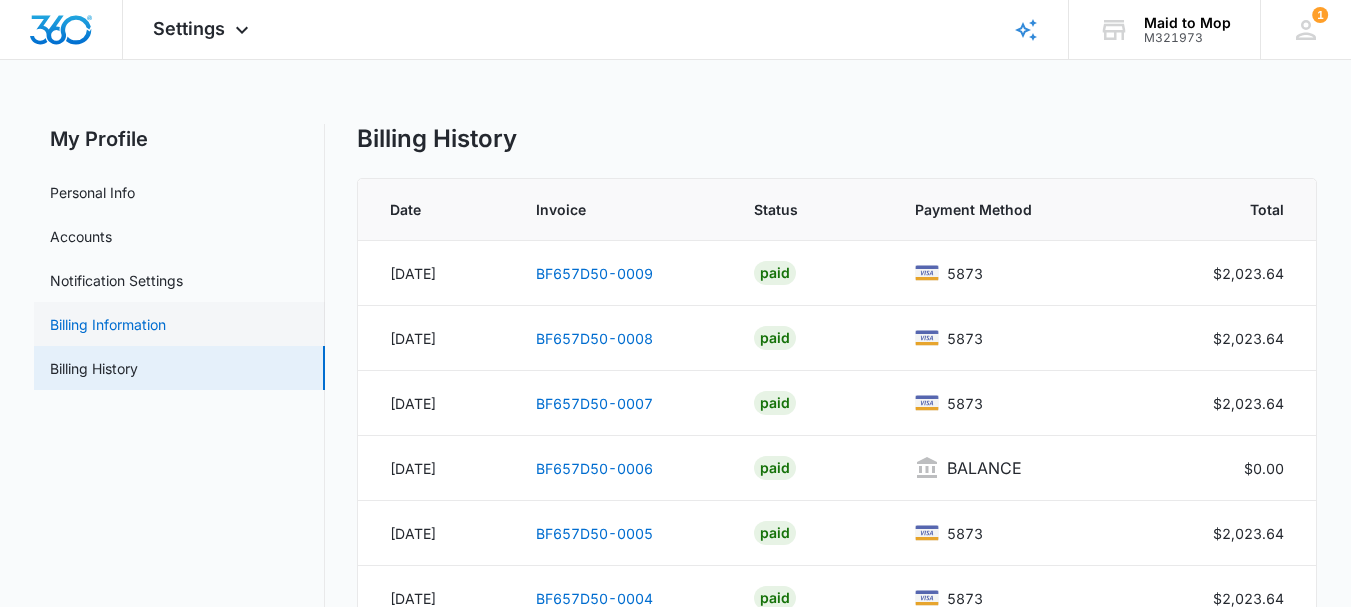 click on "Billing Information" at bounding box center (108, 324) 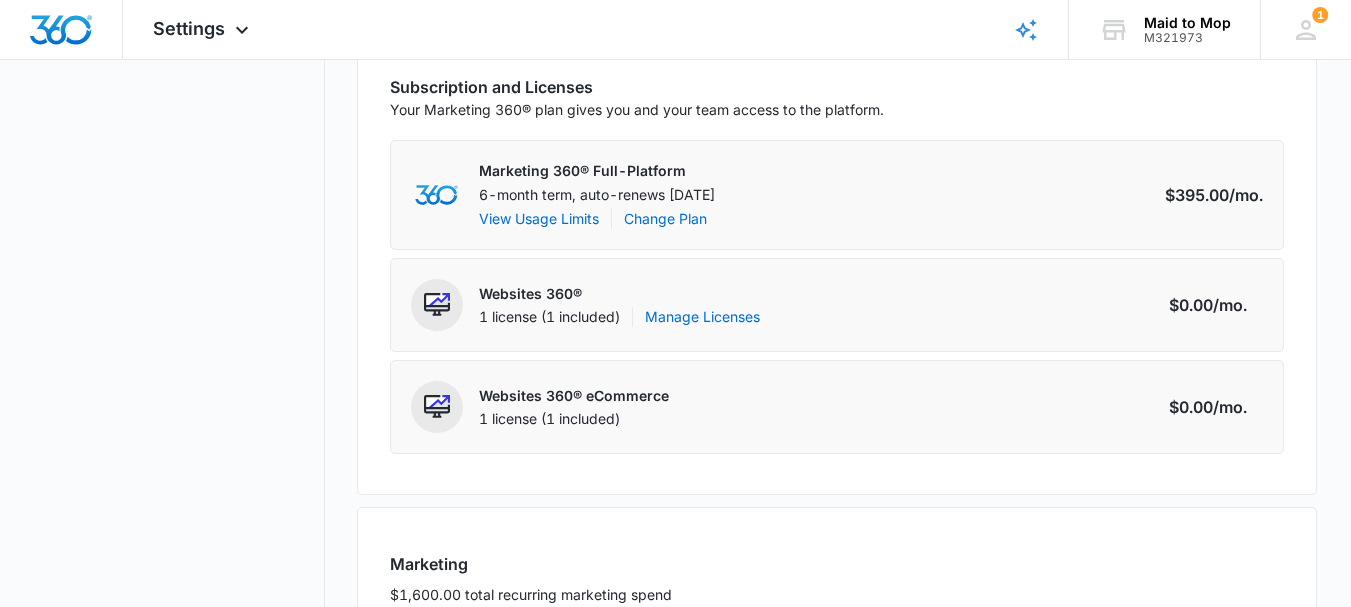 scroll, scrollTop: 298, scrollLeft: 0, axis: vertical 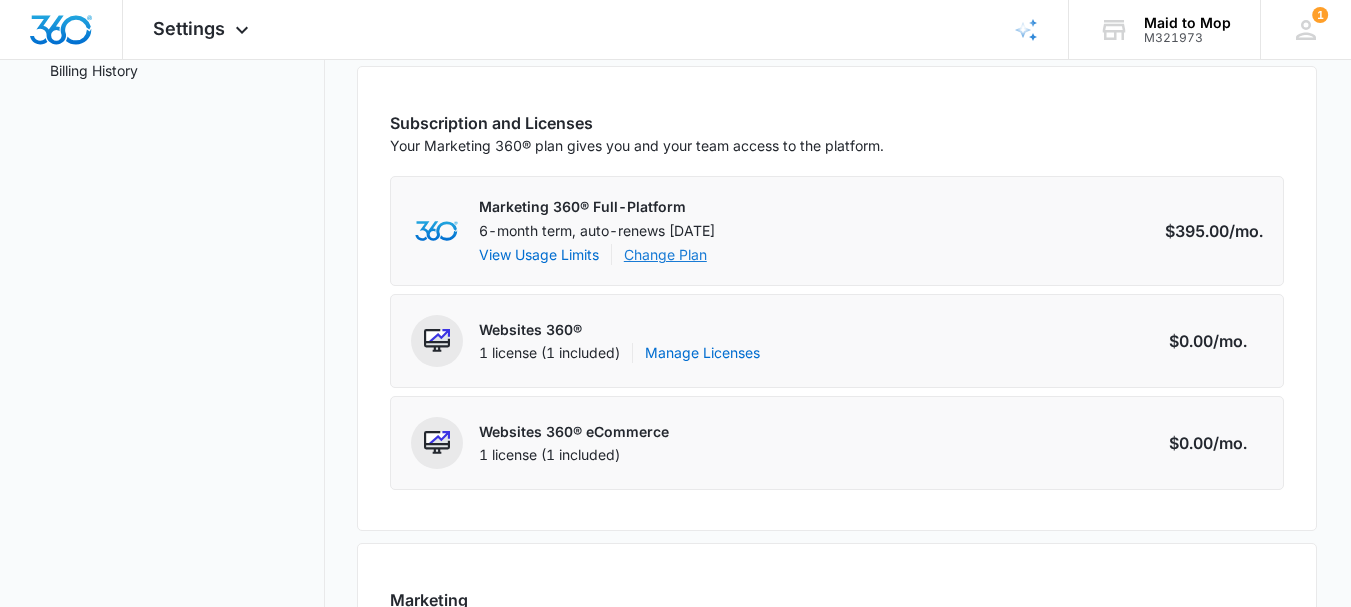 click on "Change Plan" at bounding box center (665, 254) 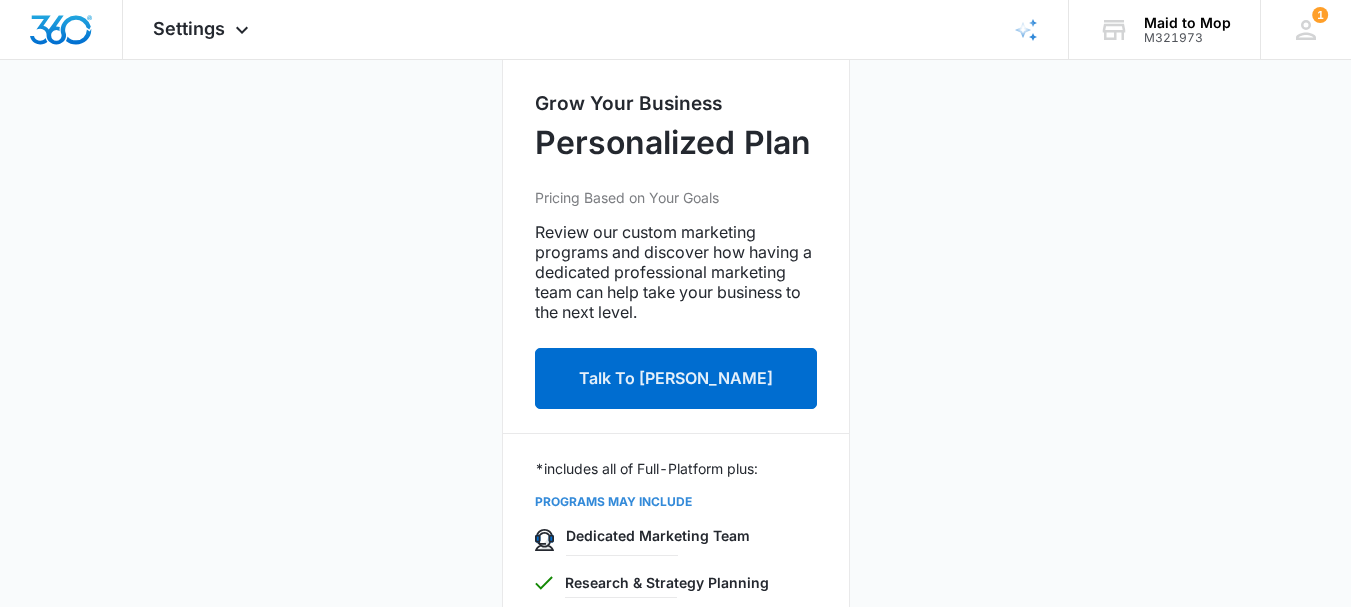 scroll, scrollTop: 300, scrollLeft: 0, axis: vertical 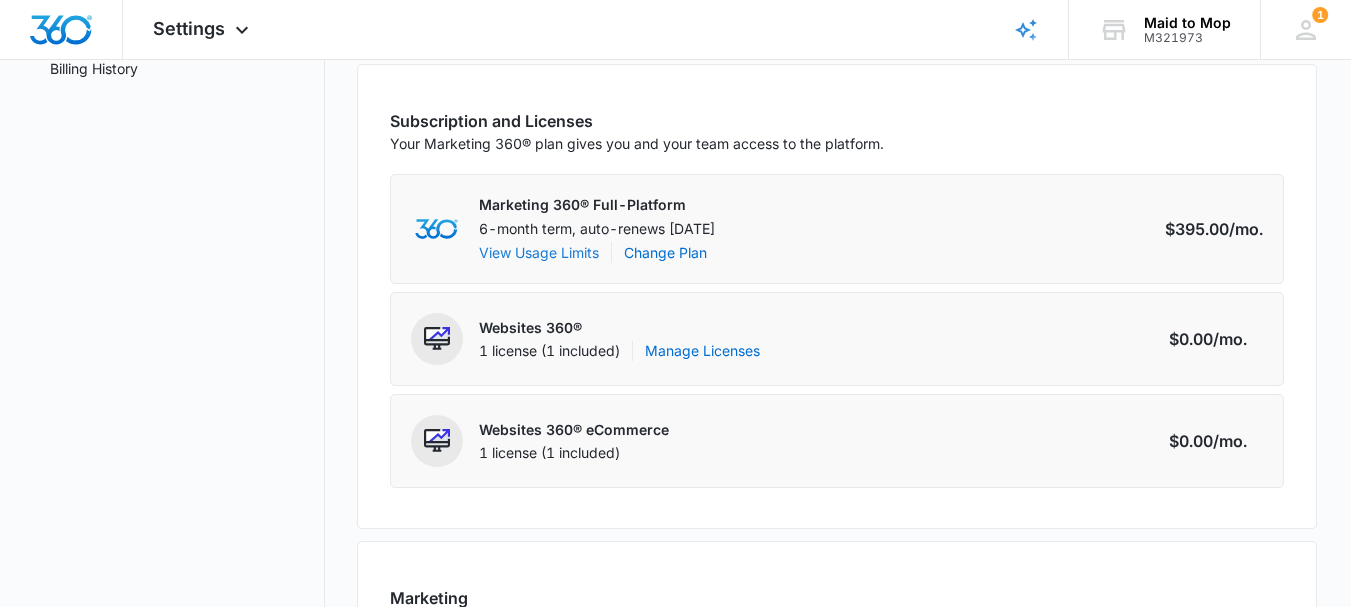 click on "View Usage Limits" at bounding box center (539, 252) 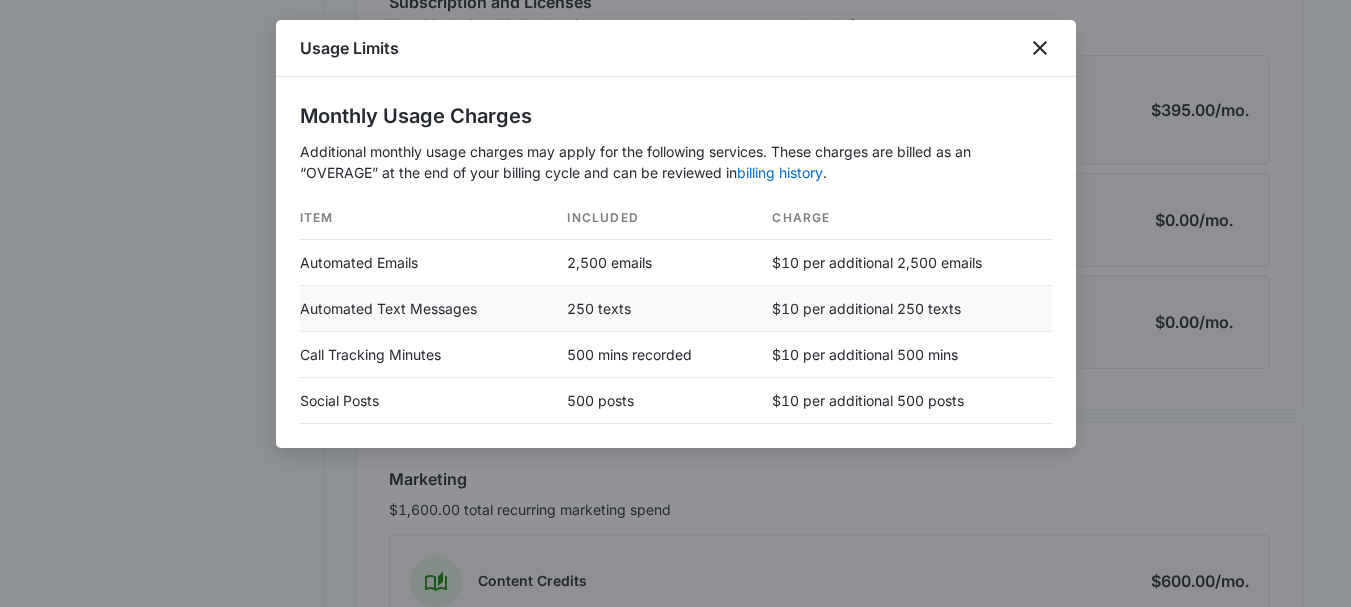 scroll, scrollTop: 500, scrollLeft: 0, axis: vertical 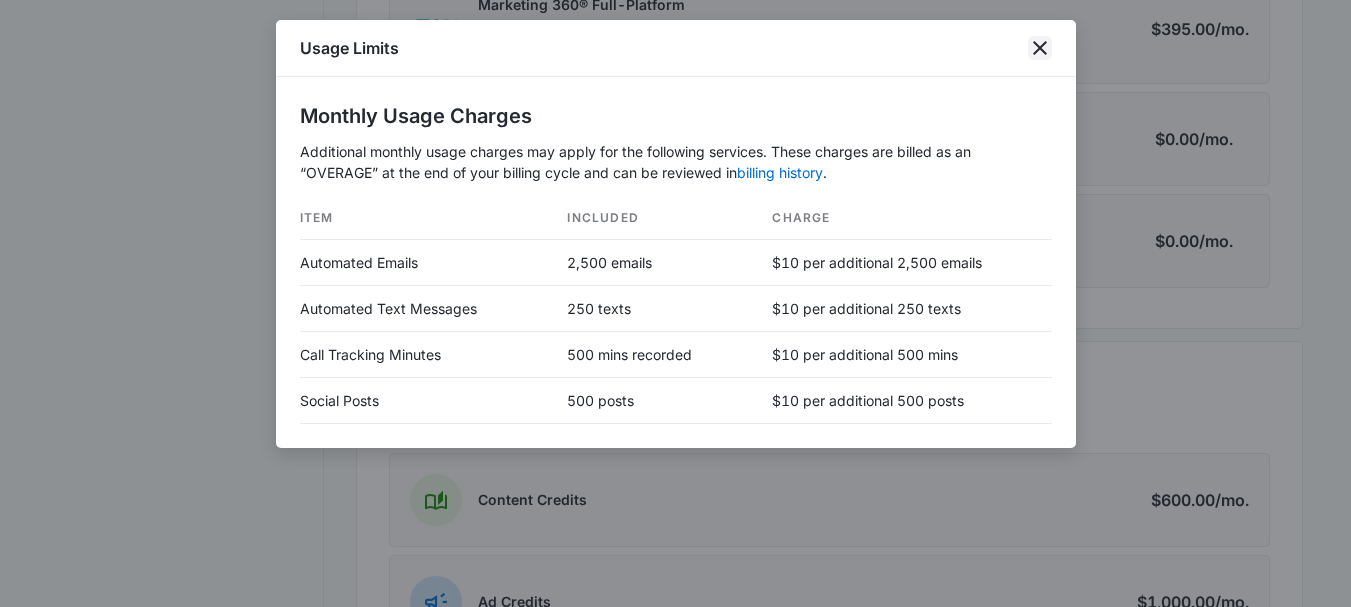 click 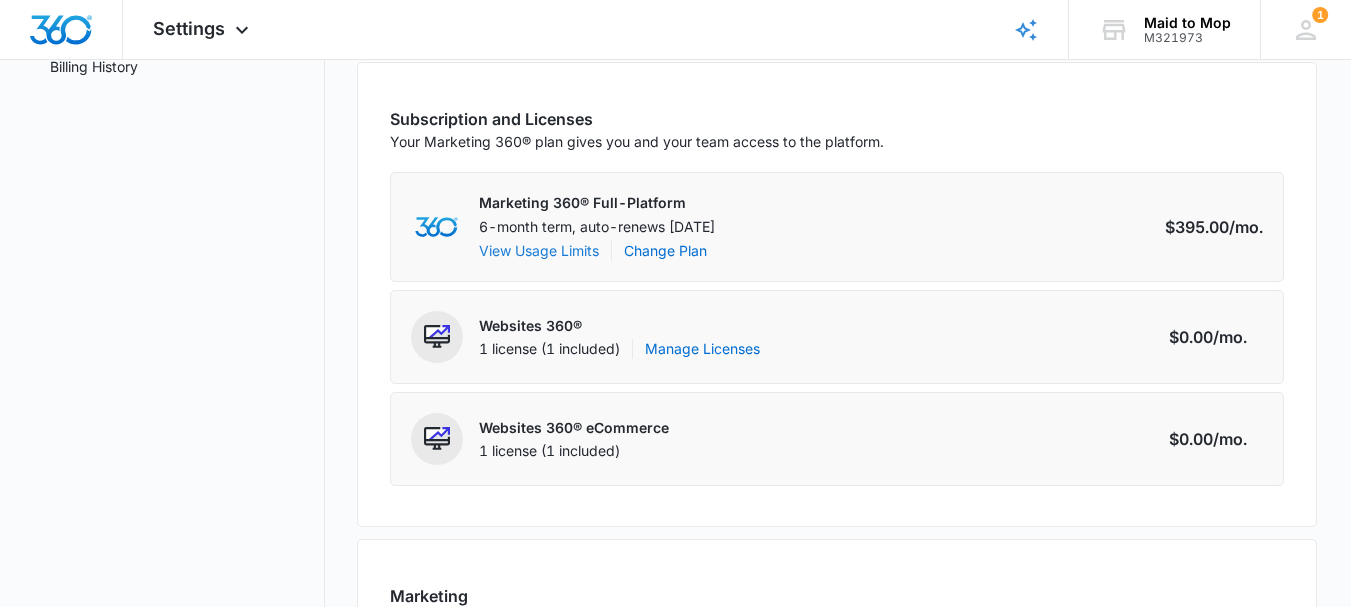 scroll, scrollTop: 200, scrollLeft: 0, axis: vertical 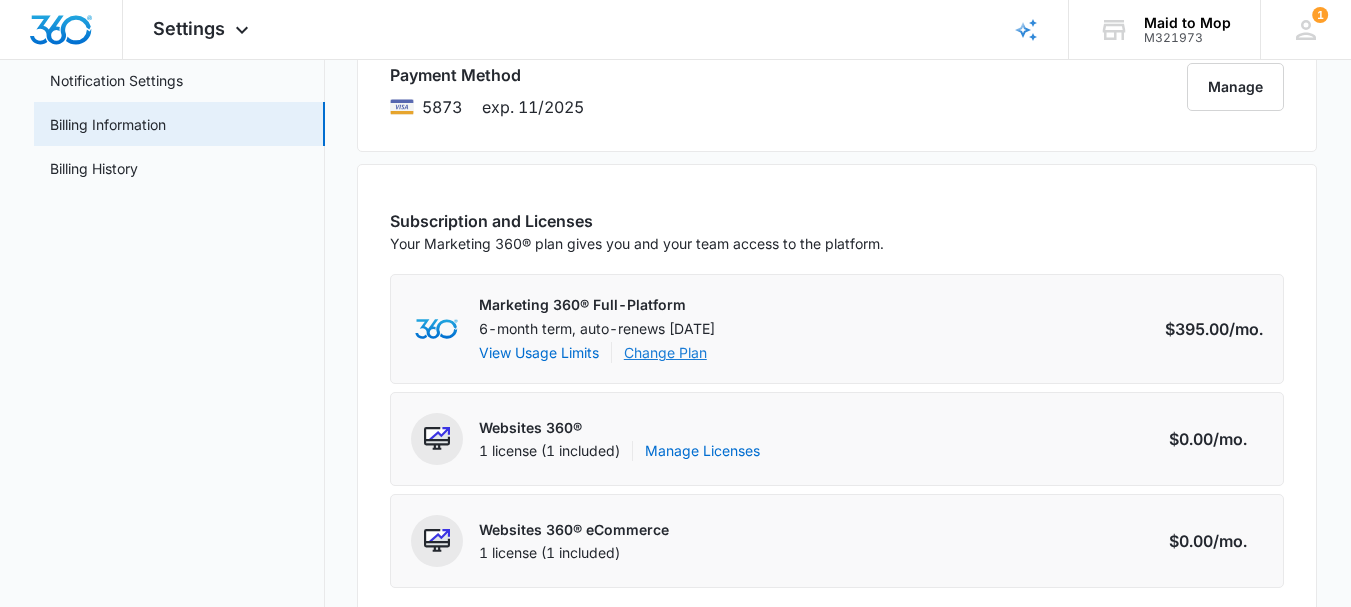 click on "Change Plan" at bounding box center (665, 352) 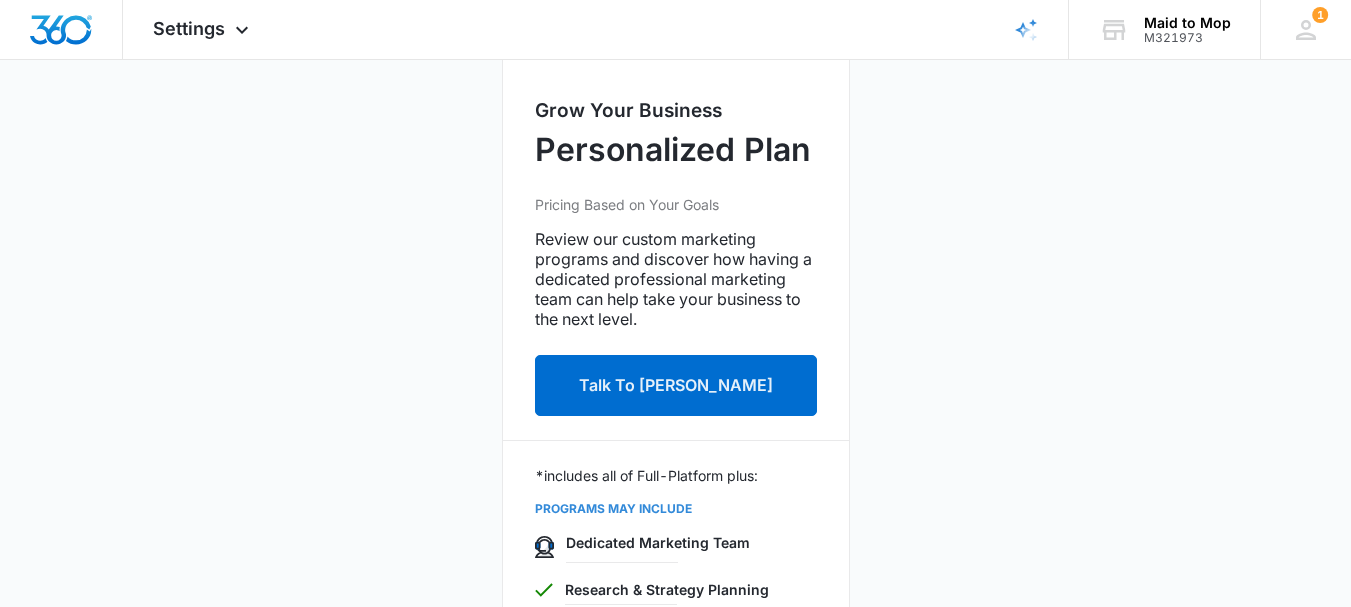 scroll, scrollTop: 290, scrollLeft: 0, axis: vertical 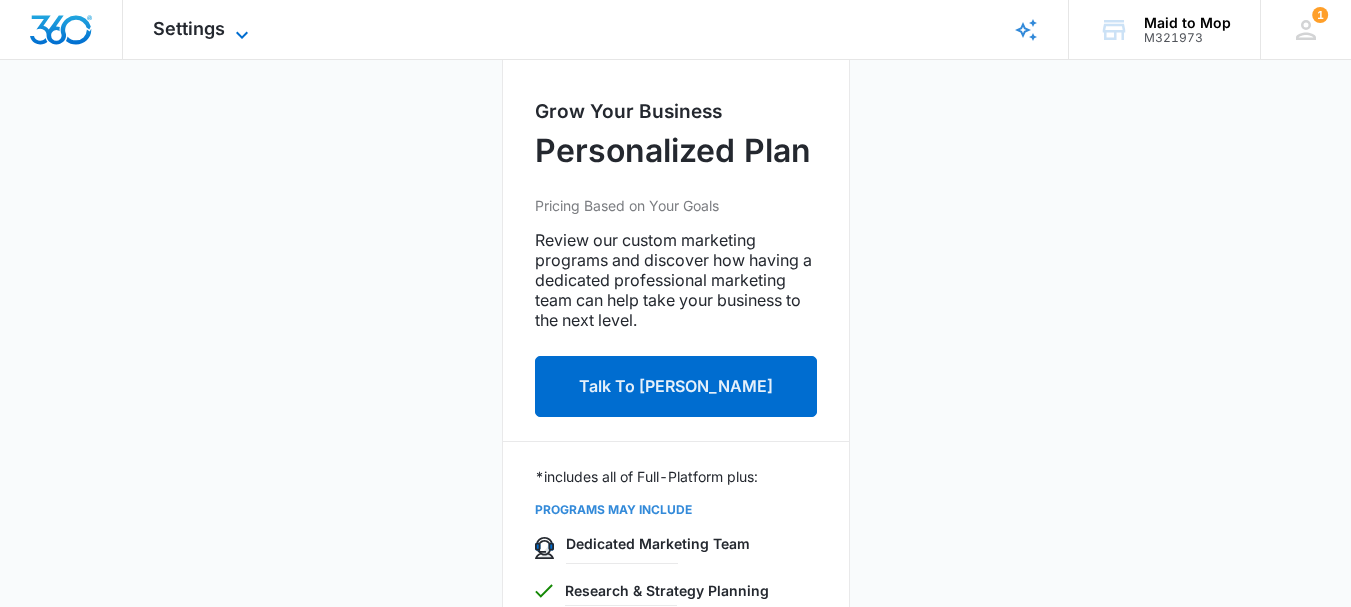 click on "Settings" at bounding box center [189, 28] 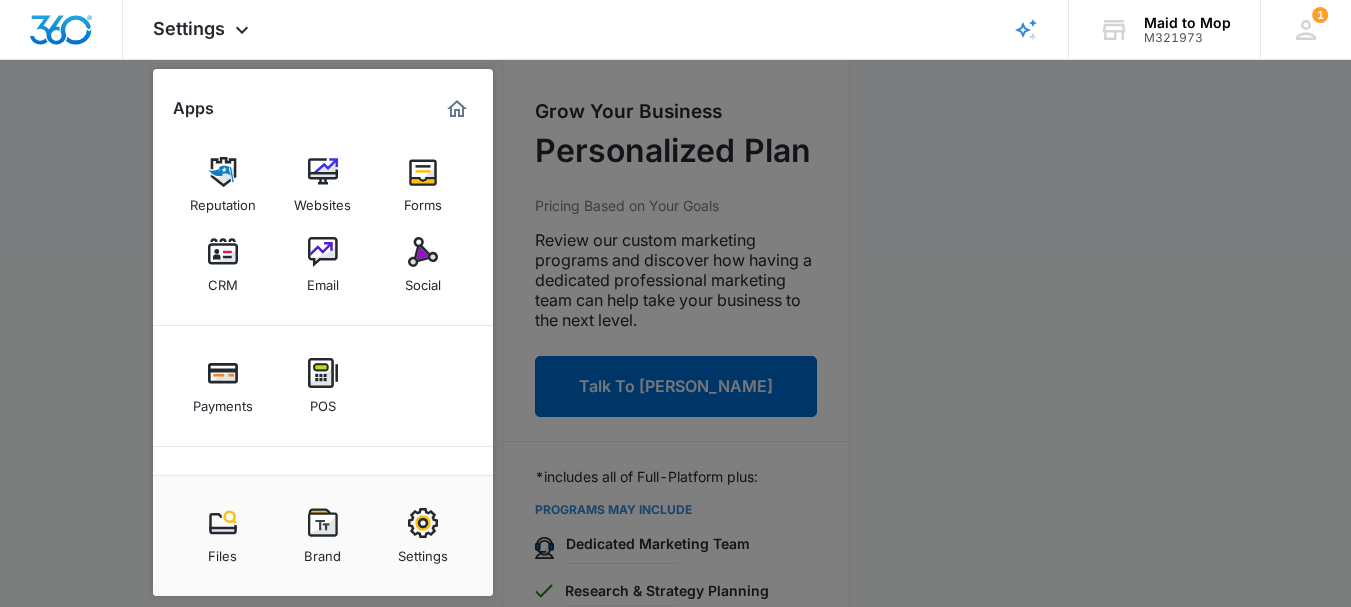 click at bounding box center [675, 303] 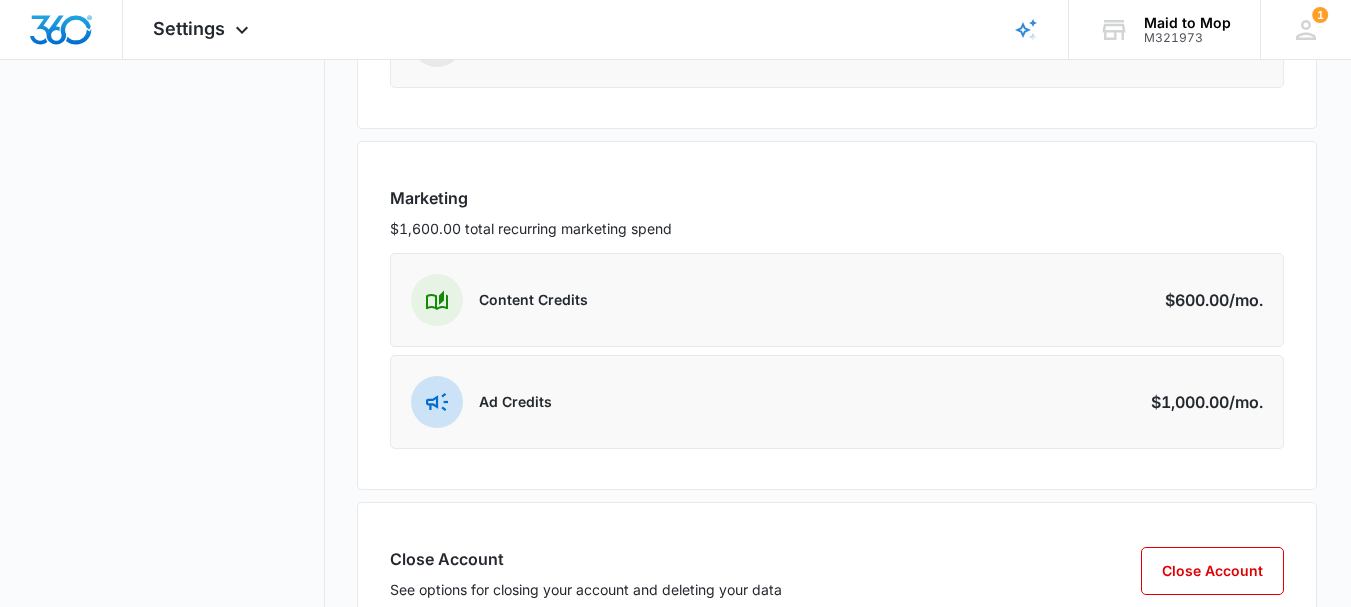scroll, scrollTop: 776, scrollLeft: 0, axis: vertical 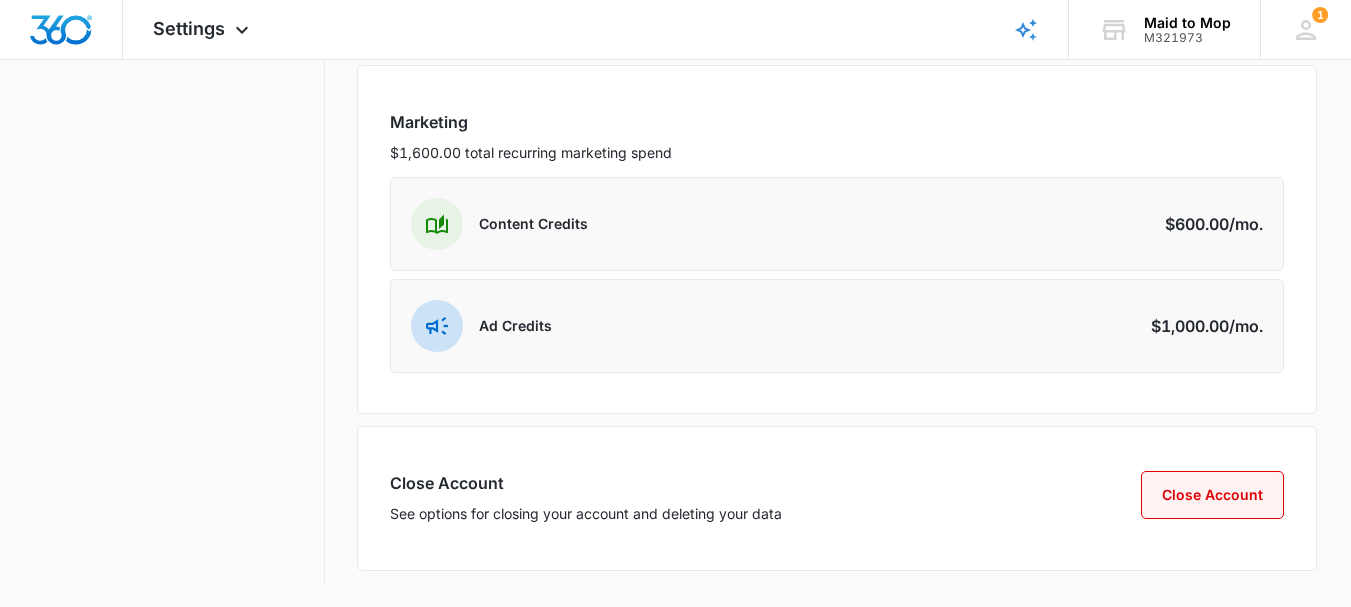 click on "Close Account" at bounding box center [1212, 495] 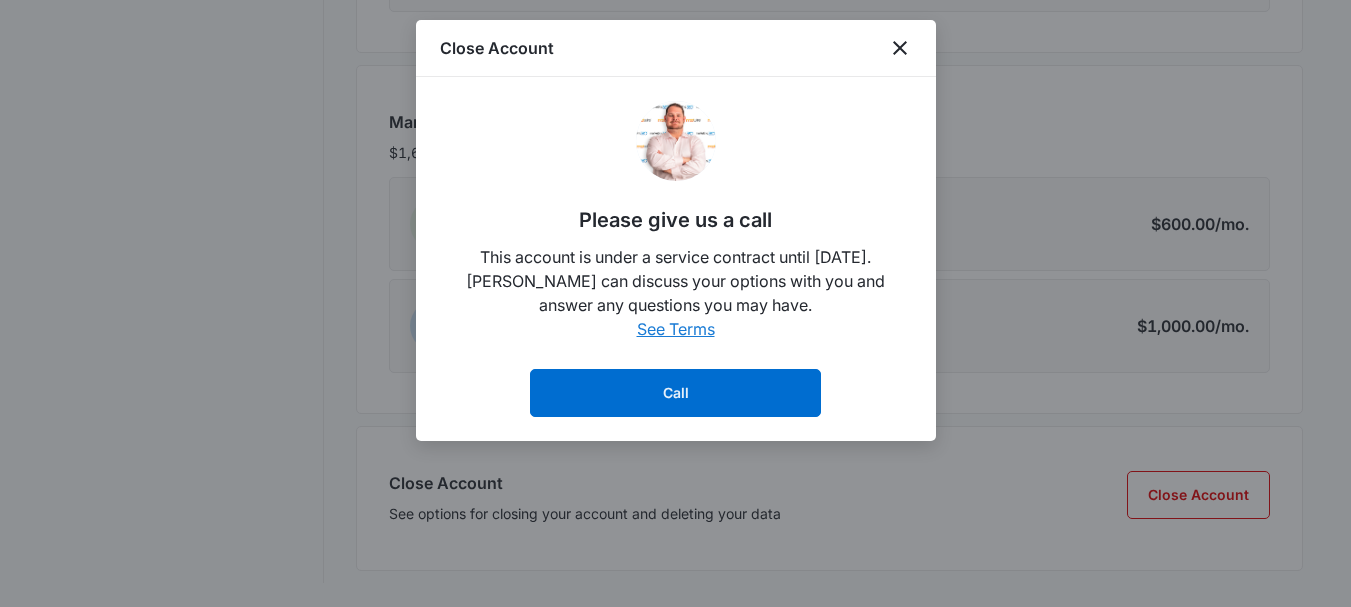 click on "See Terms" at bounding box center [676, 329] 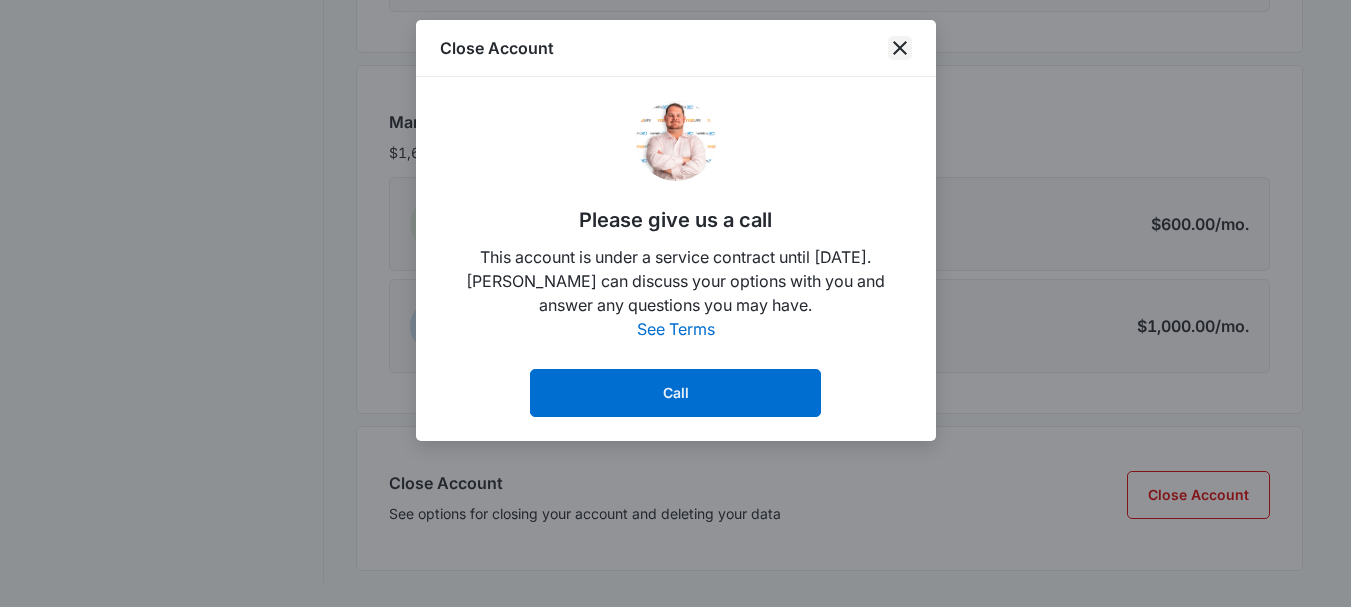click 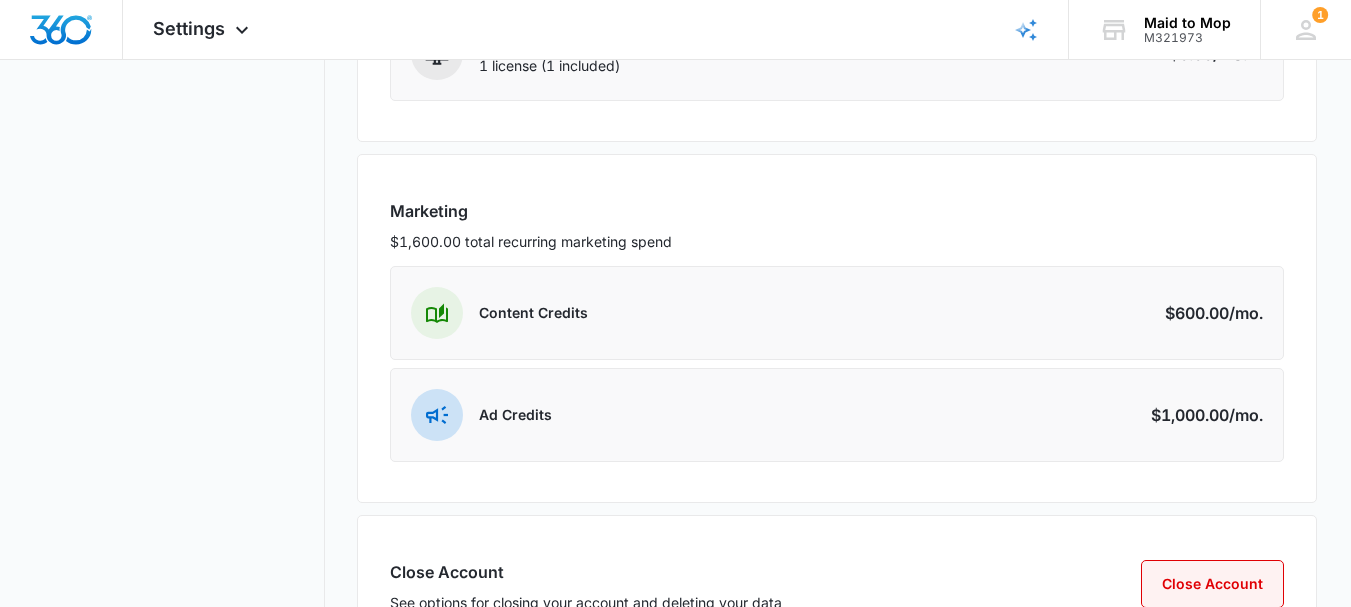 scroll, scrollTop: 576, scrollLeft: 0, axis: vertical 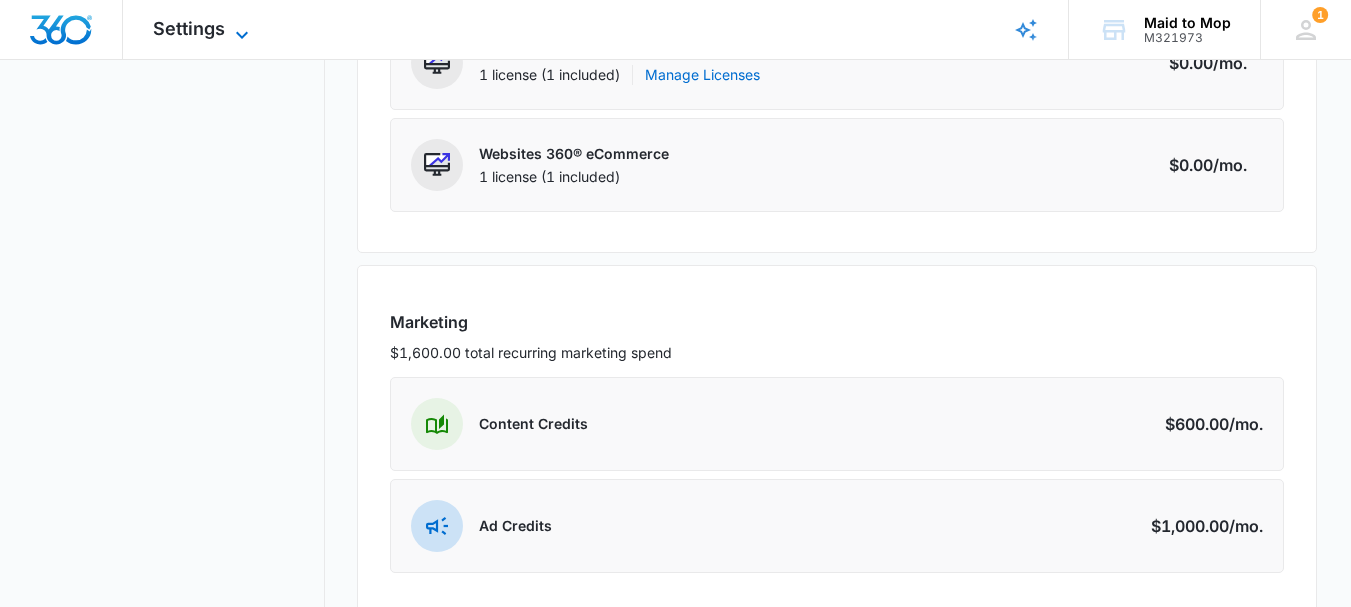 click 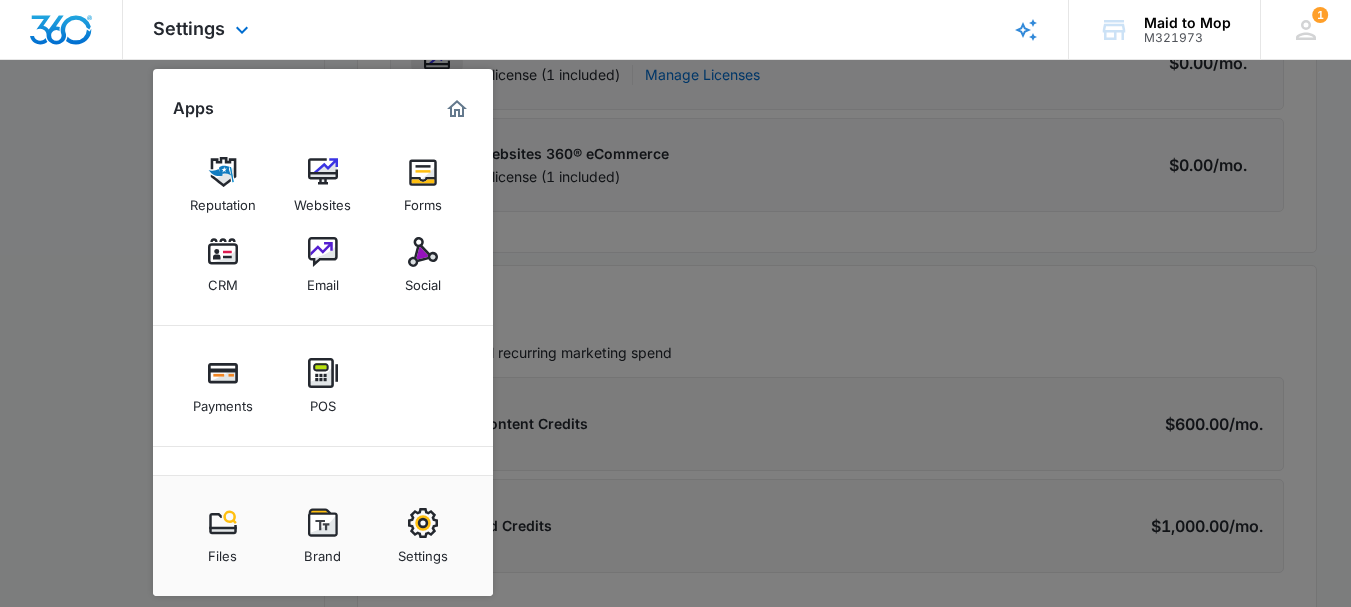scroll, scrollTop: 476, scrollLeft: 0, axis: vertical 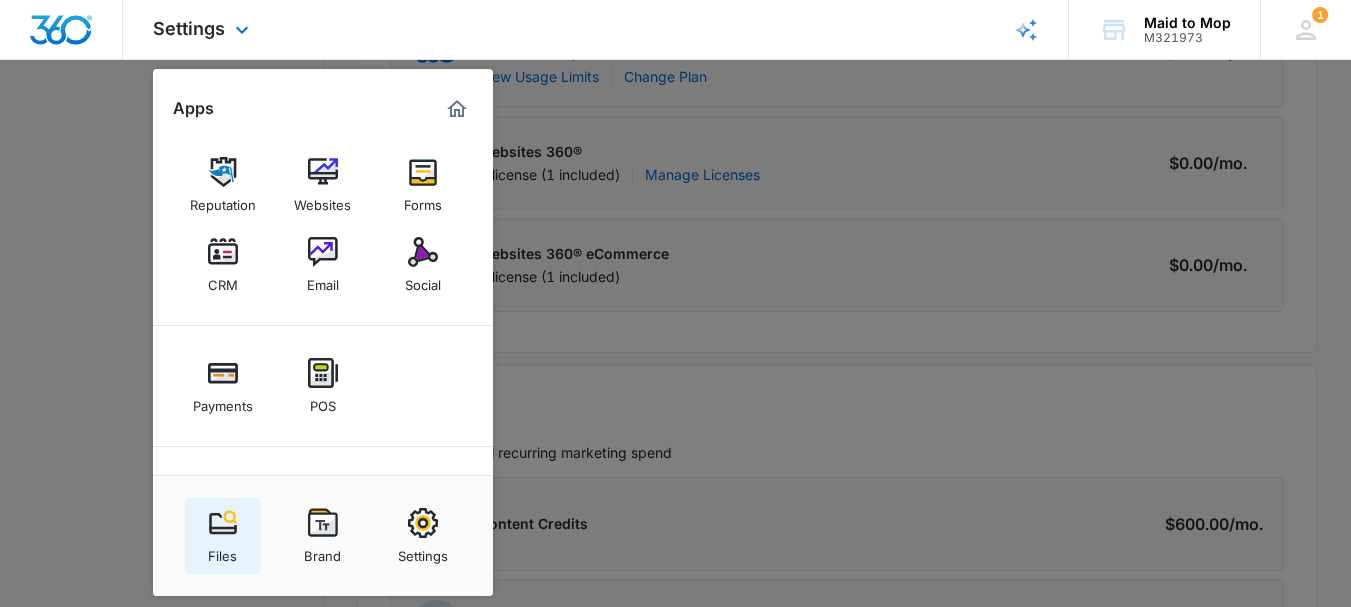 click at bounding box center [223, 523] 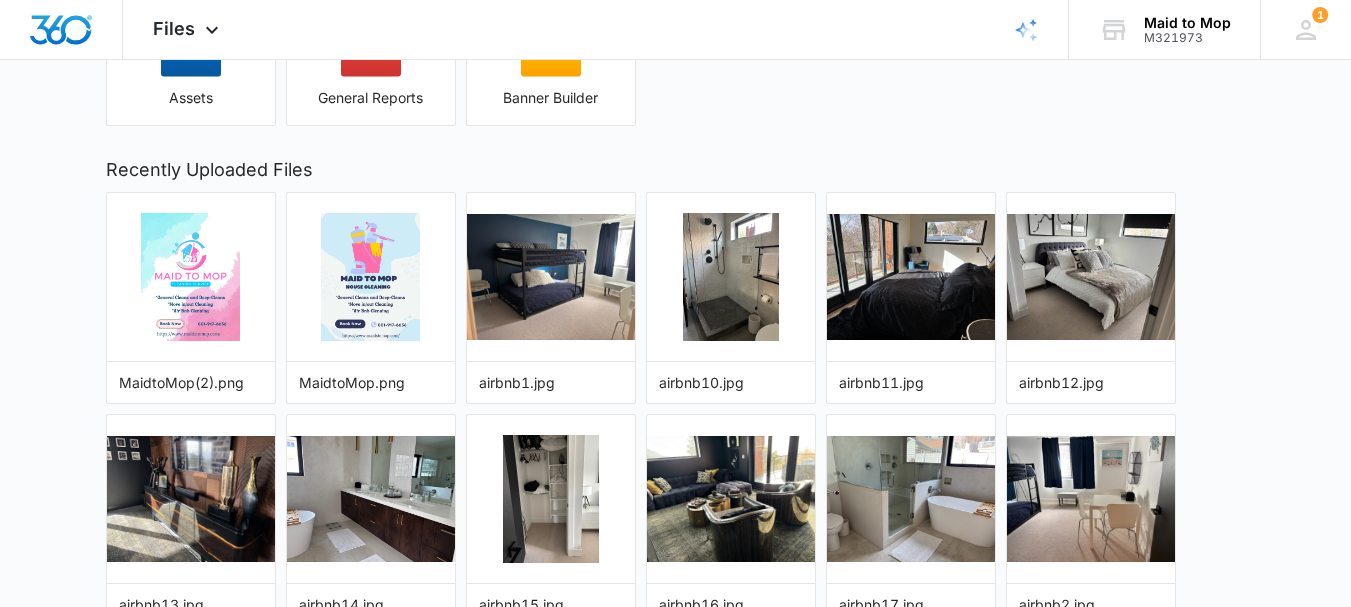 scroll, scrollTop: 285, scrollLeft: 0, axis: vertical 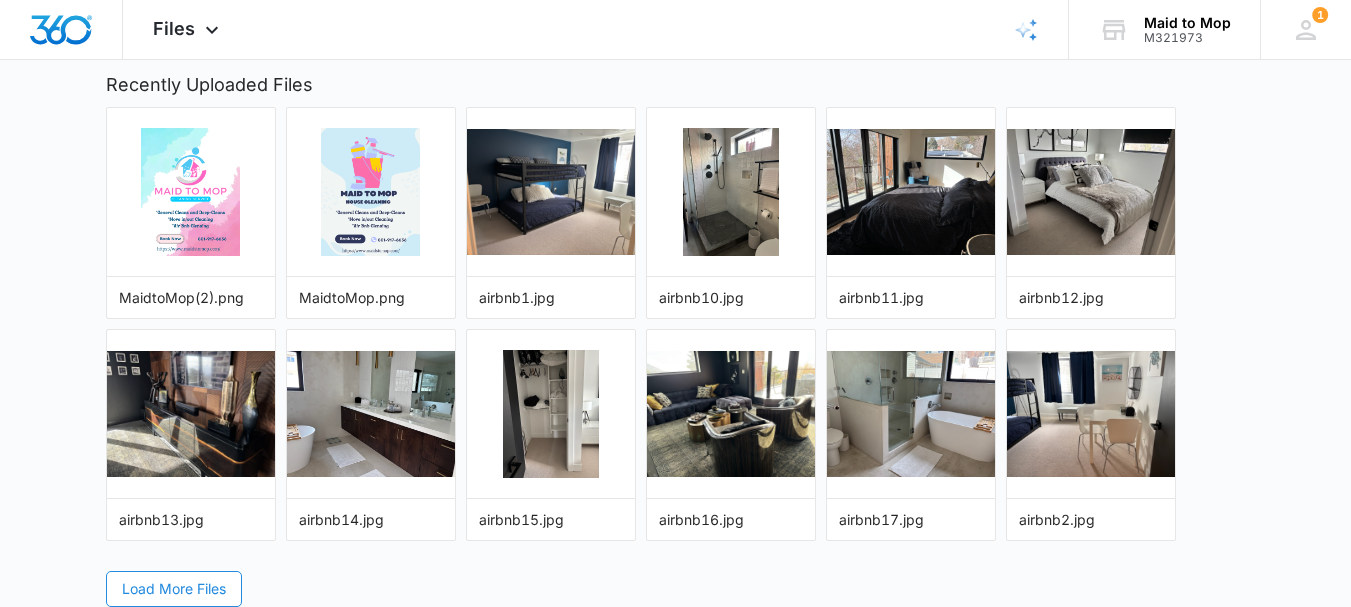 click on "Load More Files" at bounding box center [174, 589] 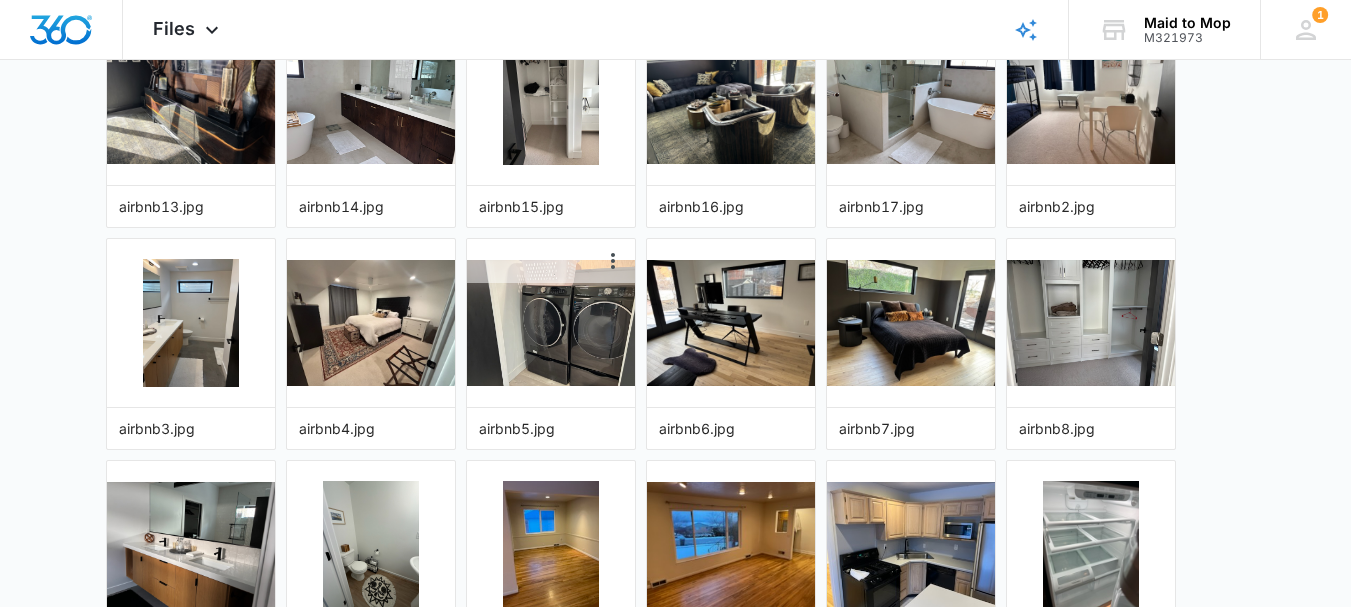 scroll, scrollTop: 729, scrollLeft: 0, axis: vertical 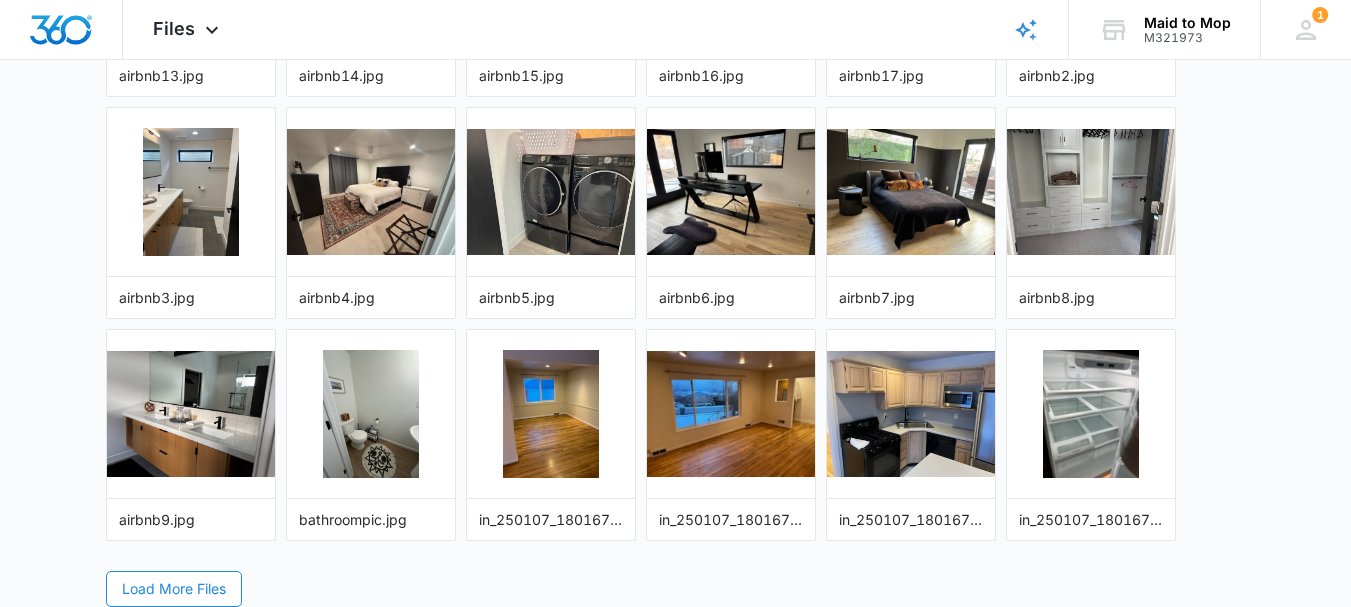 click on "Load More Files" at bounding box center [174, 589] 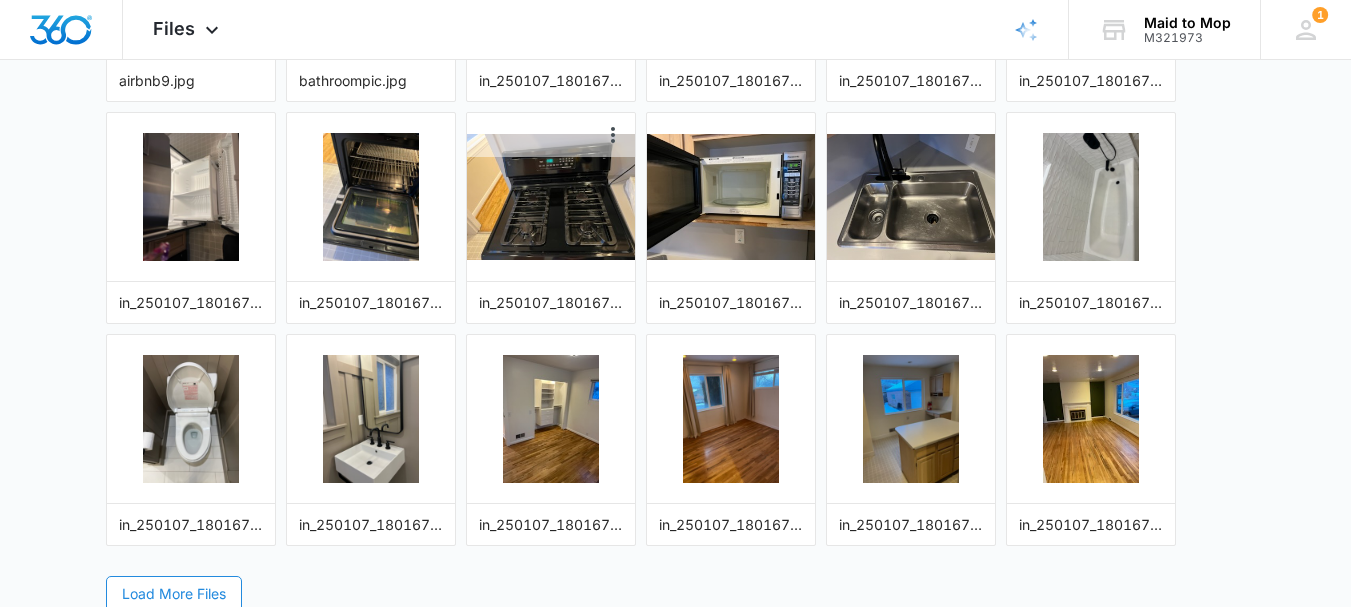 scroll, scrollTop: 1173, scrollLeft: 0, axis: vertical 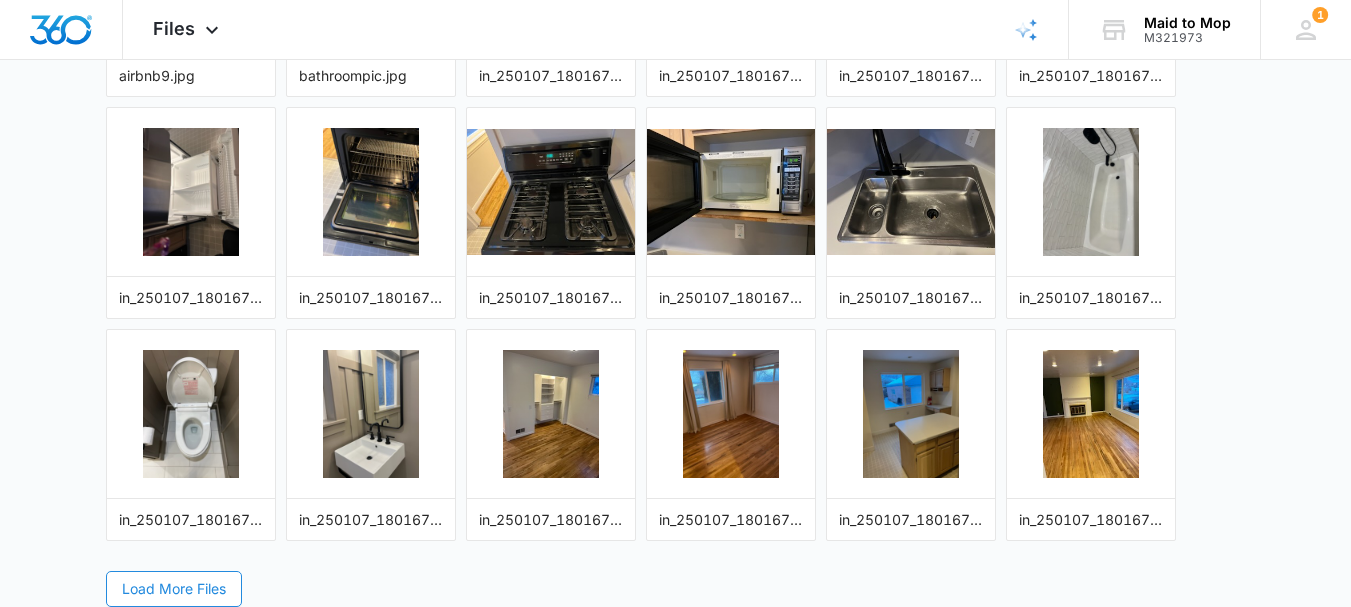 click on "Load More Files" at bounding box center (174, 589) 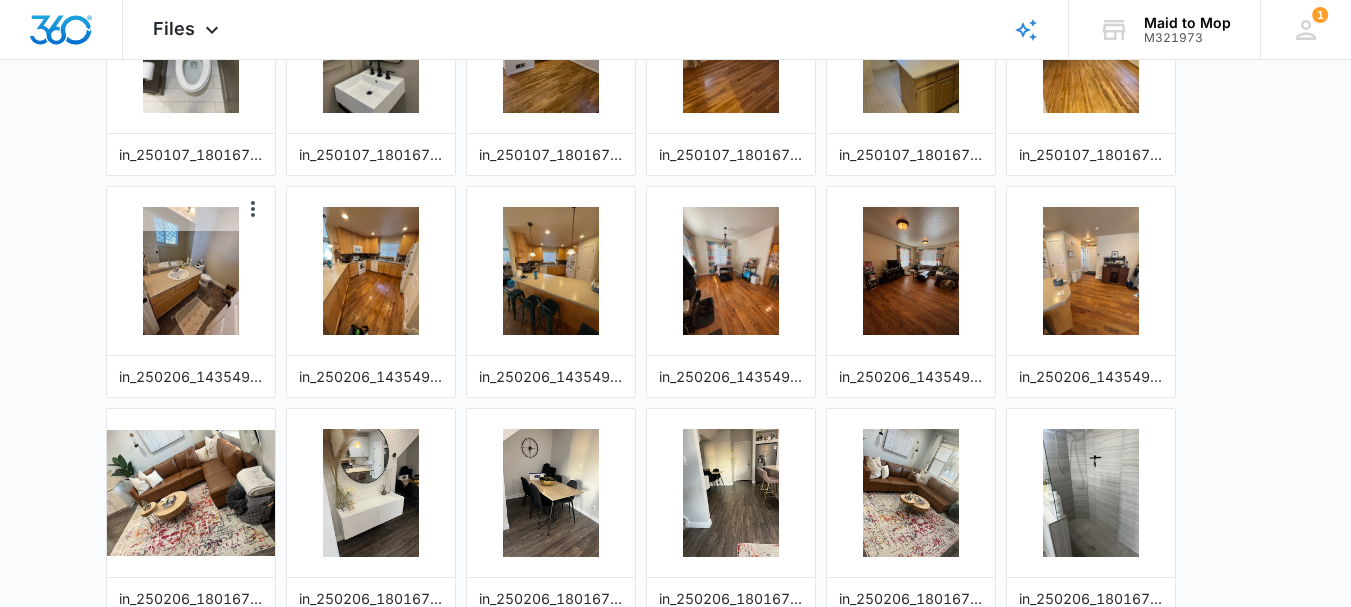 scroll, scrollTop: 1617, scrollLeft: 0, axis: vertical 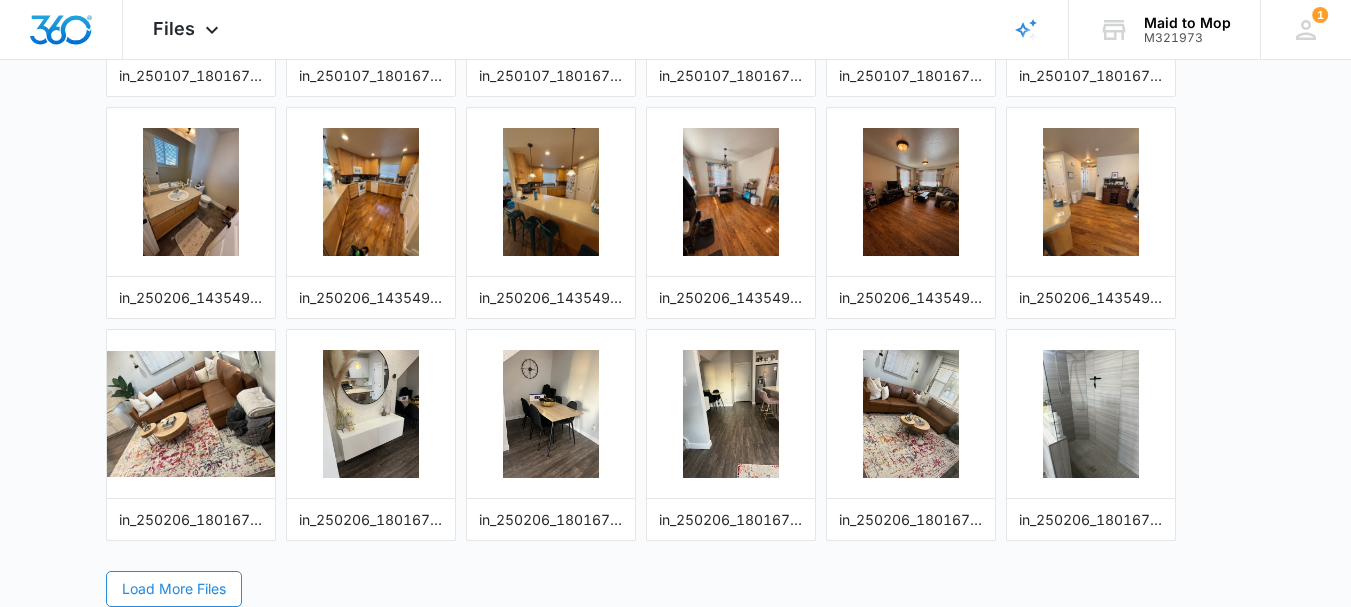 click on "Load More Files" at bounding box center (174, 589) 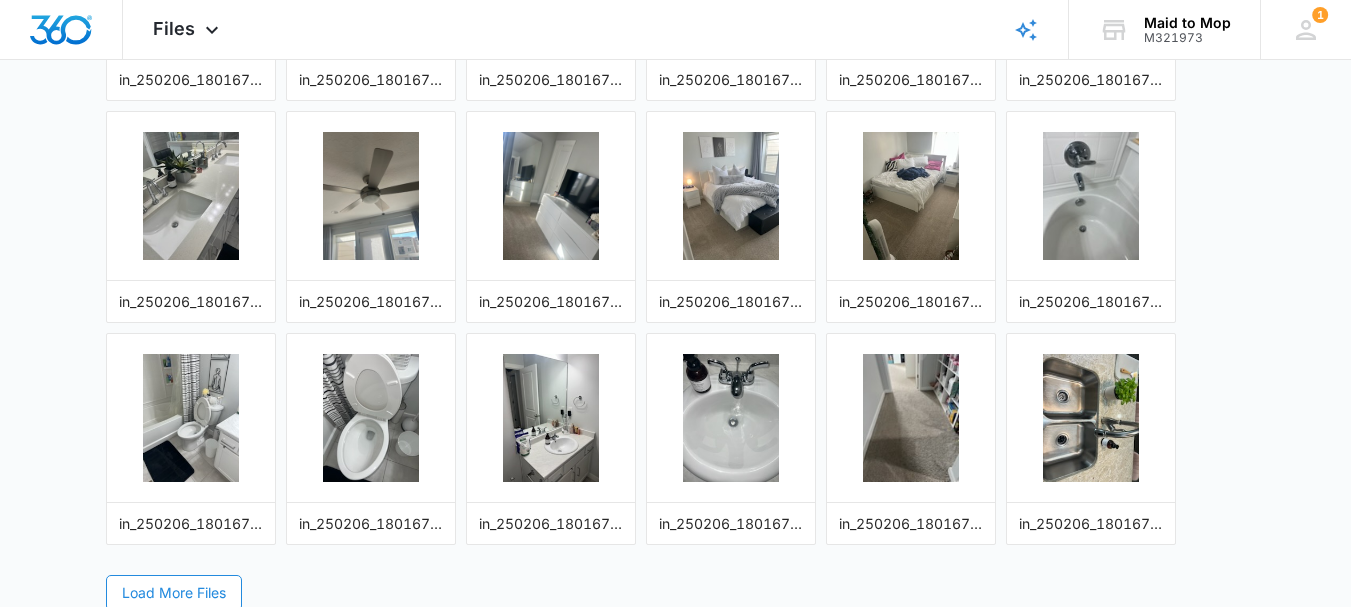 scroll, scrollTop: 2061, scrollLeft: 0, axis: vertical 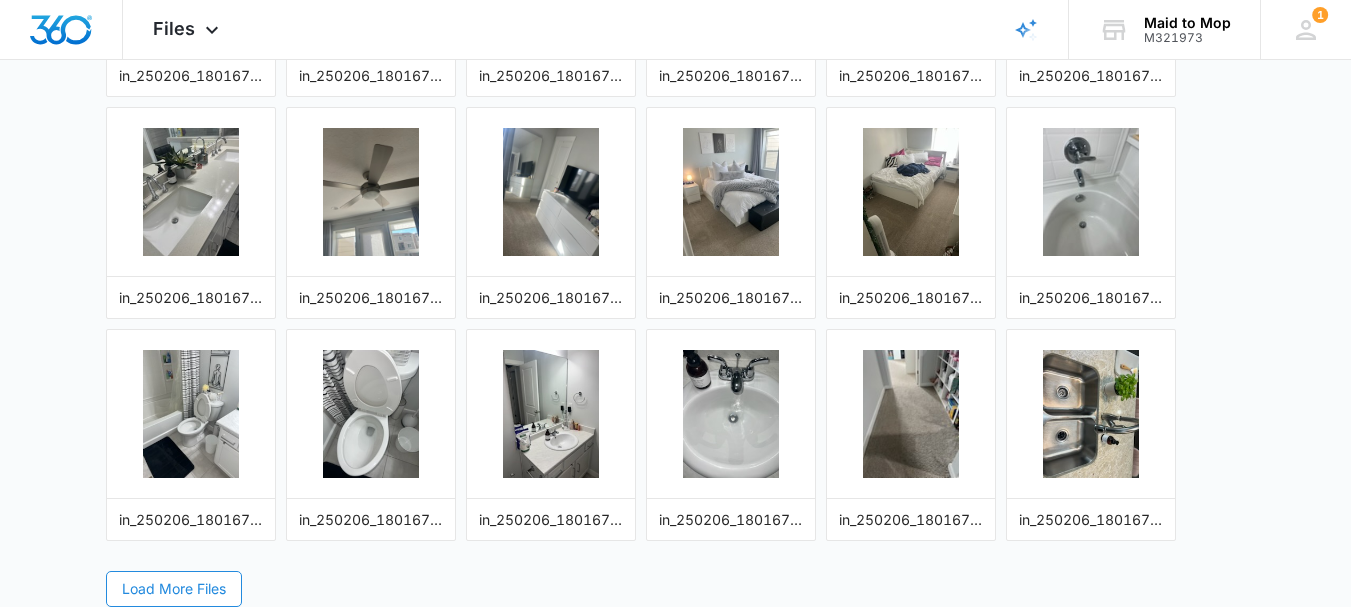 click on "Load More Files" at bounding box center [174, 589] 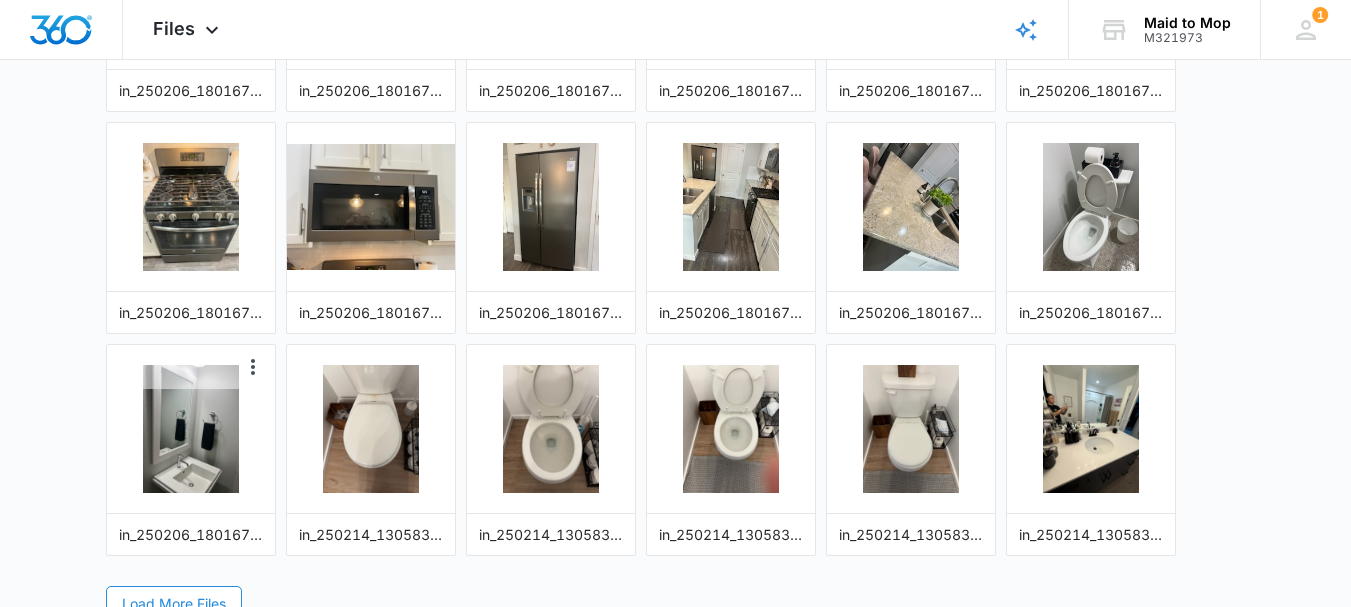 scroll, scrollTop: 2505, scrollLeft: 0, axis: vertical 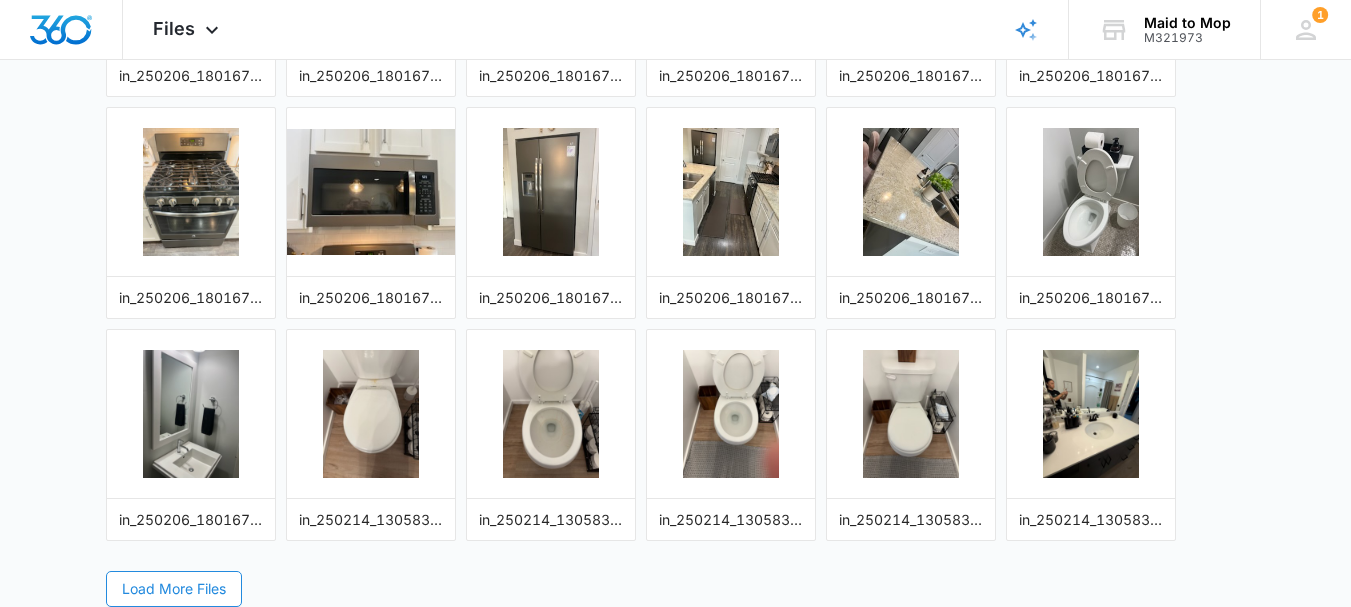 click on "Load More Files" at bounding box center (174, 589) 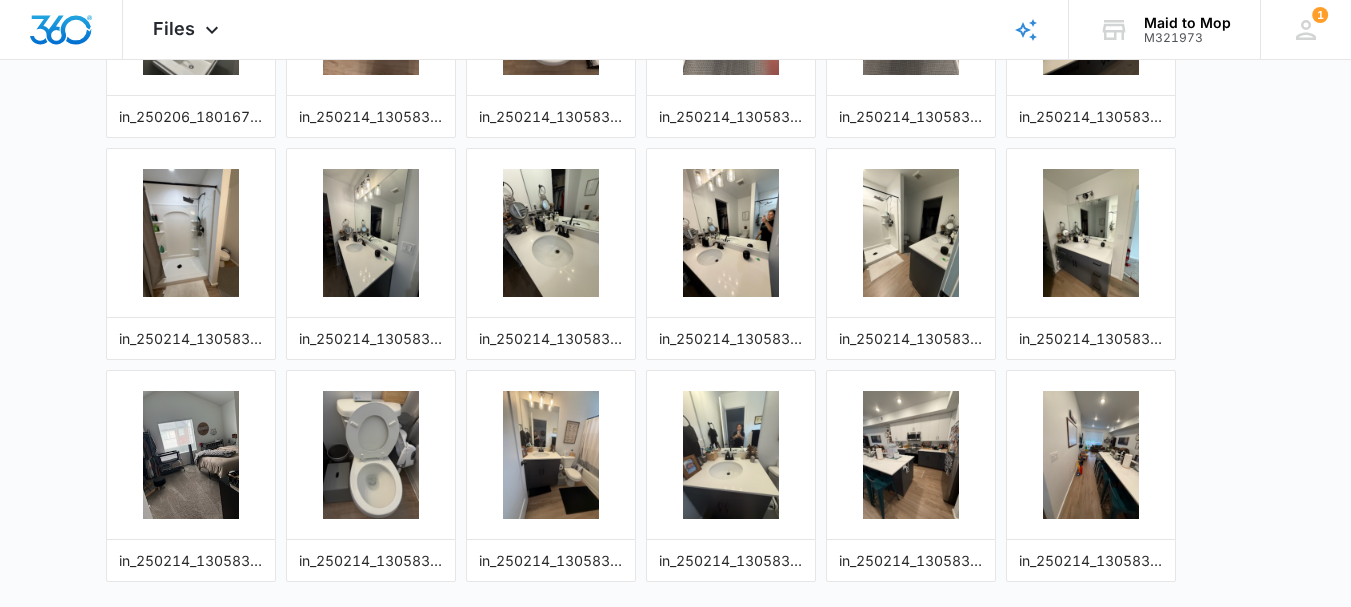 scroll, scrollTop: 2949, scrollLeft: 0, axis: vertical 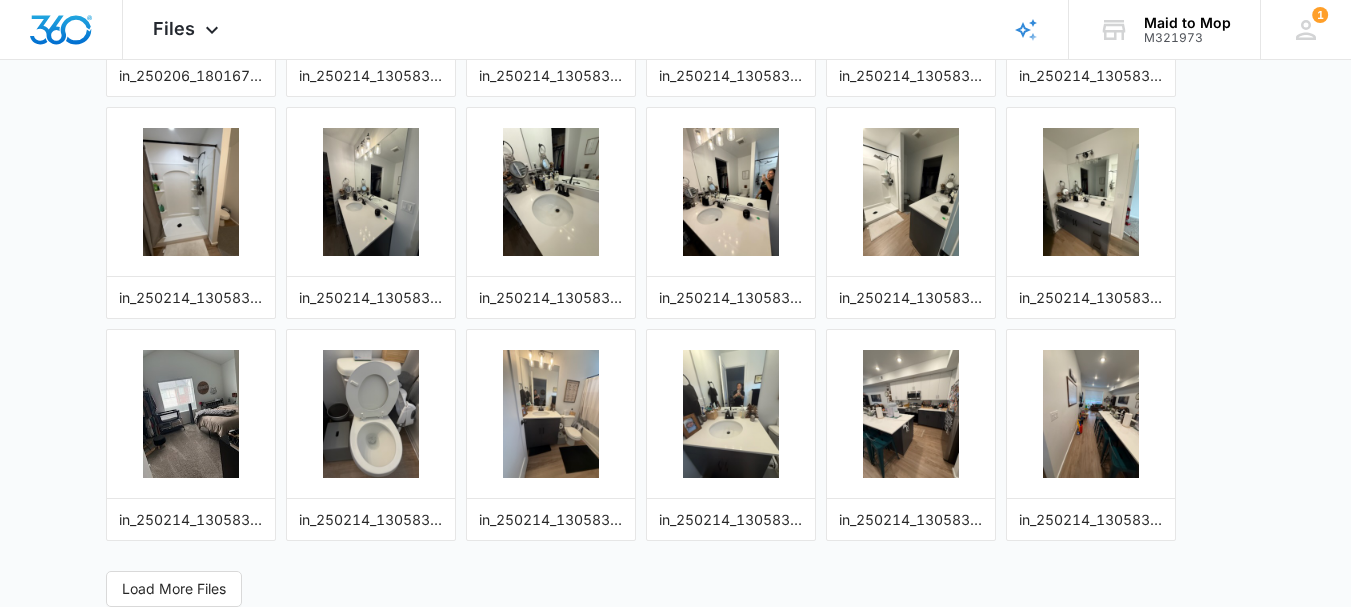 click on "Folders Assets General Reports Banner Builder Recently Uploaded Files MaidtoMop(2).png MaidtoMop.png airbnb1.jpg airbnb10.jpg airbnb11.jpg airbnb12.jpg airbnb13.jpg airbnb14.jpg airbnb15.jpg airbnb16.jpg airbnb17.jpg airbnb2.jpg airbnb3.jpg airbnb4.jpg airbnb5.jpg airbnb6.jpg airbnb7.jpg airbnb8.jpg airbnb9.jpg bathroompic.jpg in_250107_18016711873_18019176636_bw__16896_1736209227_IMG_9041.jpg in_250107_18016711873_18019176636_bw__16896_1736209227_IMG_9042.jpg in_250107_18016711873_18019176636_bw__16896_1736209227_IMG_9043.jpg in_250107_18016711873_18019176636_bw__16896_1736209227_IMG_9044.jpg in_250107_18016711873_18019176636_bw__16896_1736209227_IMG_9045.jpg in_250107_18016711873_18019176636_bw__16896_1736209227_IMG_9046.jpg in_250107_18016711873_18019176636_bw__16896_1736209227_IMG_9047.jpg in_250107_18016711873_18019176636_bw__16896_1736209227_IMG_9048.jpg in_250107_18016711873_18019176636_bw__16896_1736209227_IMG_9049.jpg in_250107_18016711873_18019176636_bw__16896_1736209227_IMG_9050.jpg Load More Files" at bounding box center [676, -1085] 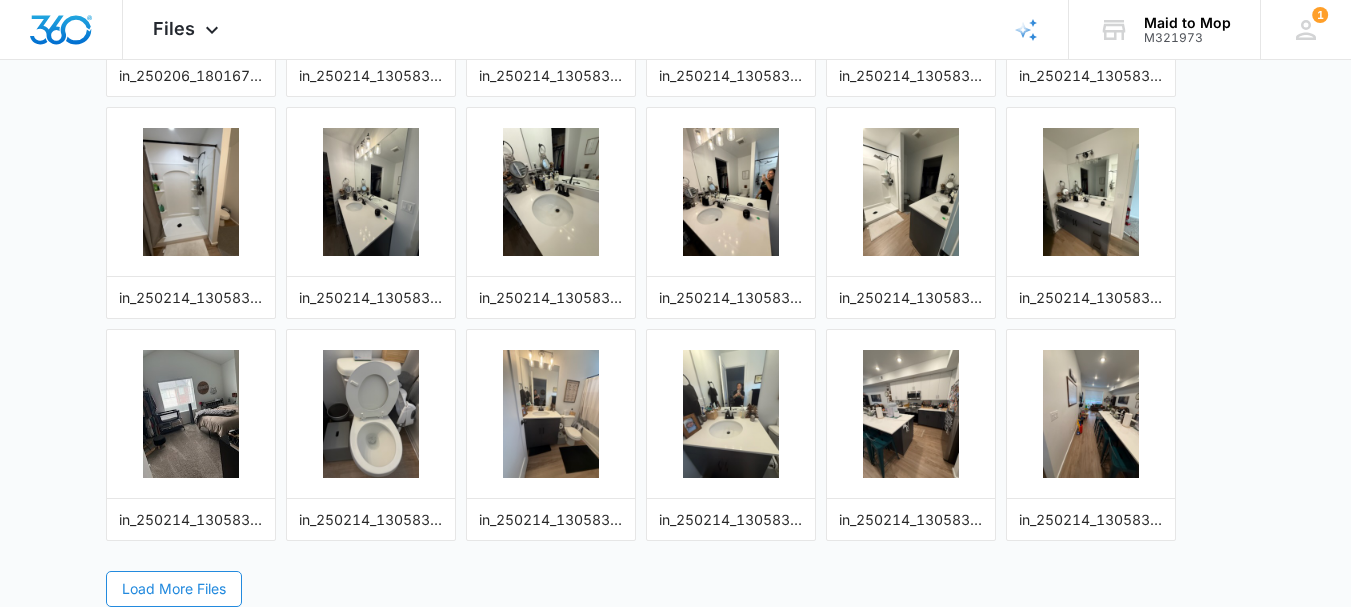 click on "Load More Files" at bounding box center (174, 589) 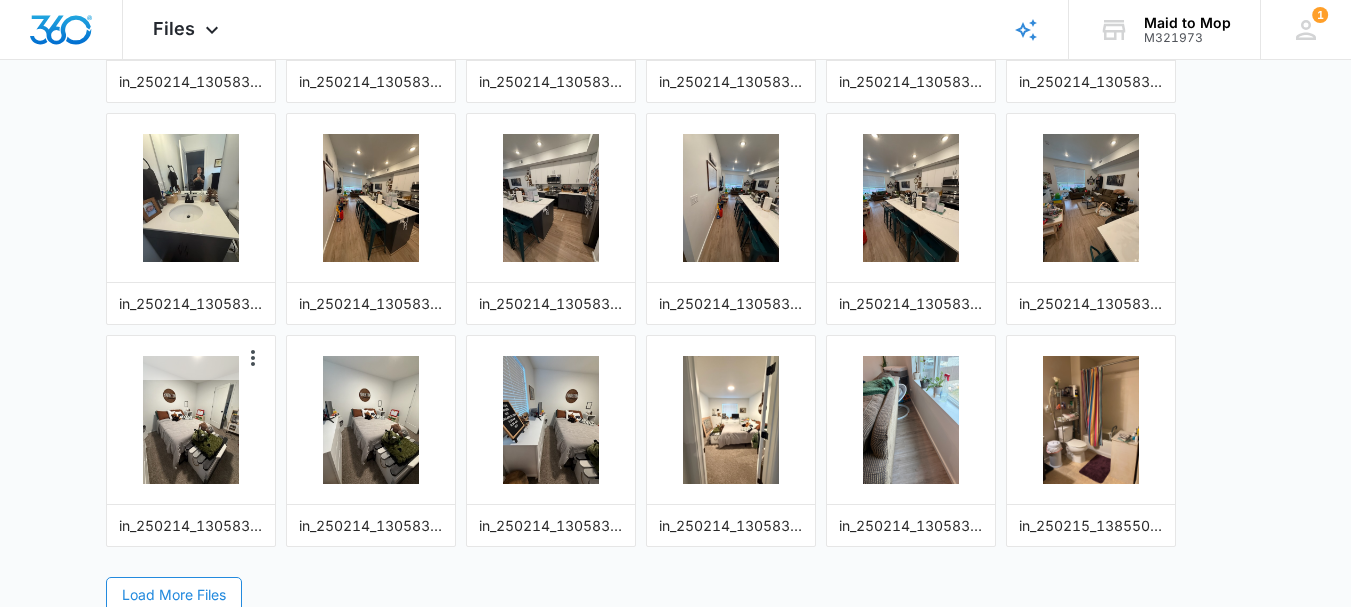 scroll, scrollTop: 3393, scrollLeft: 0, axis: vertical 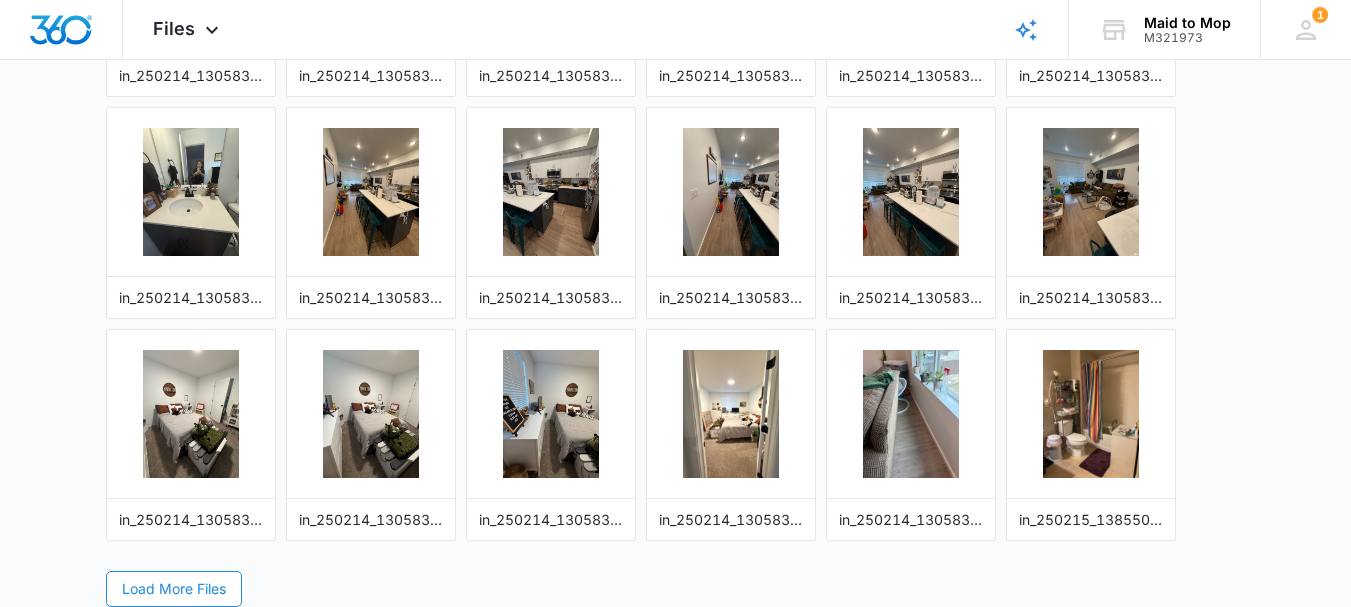 click on "Load More Files" at bounding box center [174, 589] 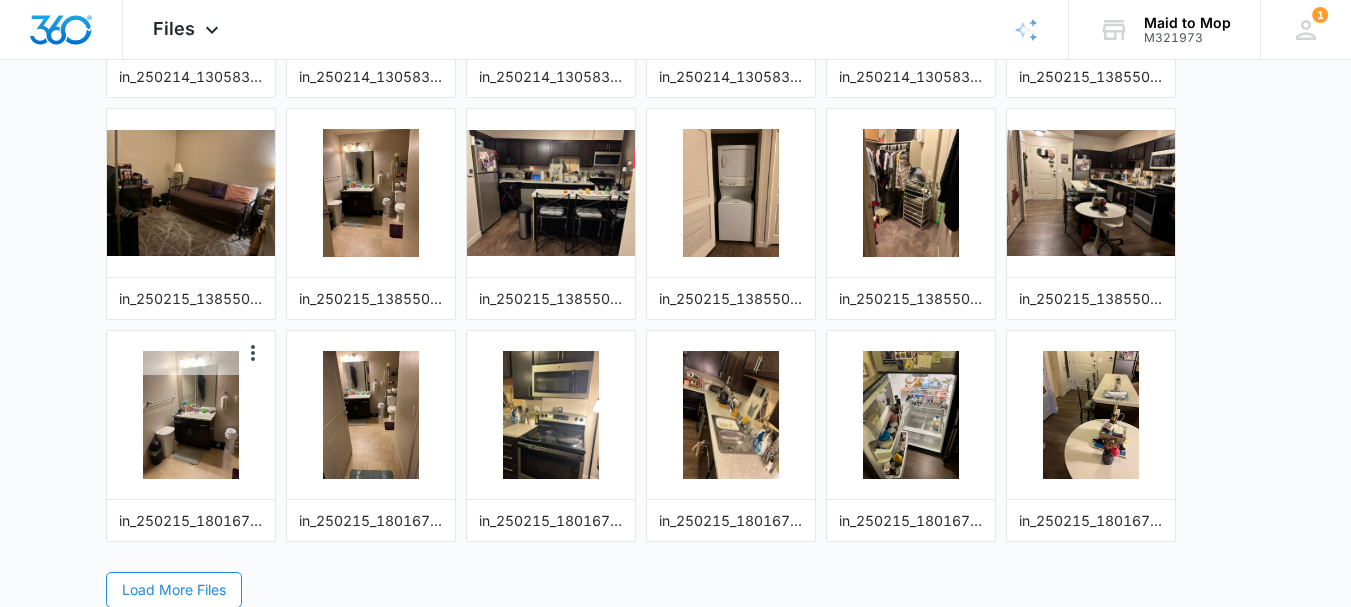 scroll, scrollTop: 3837, scrollLeft: 0, axis: vertical 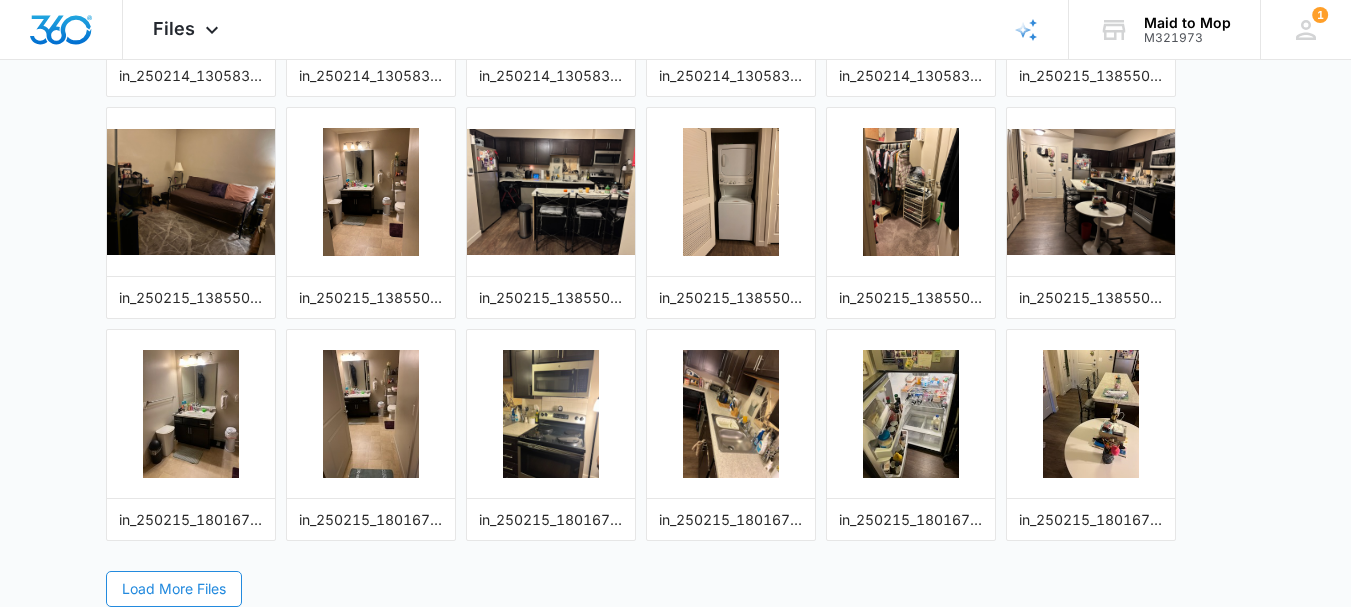 click on "Load More Files" at bounding box center [174, 589] 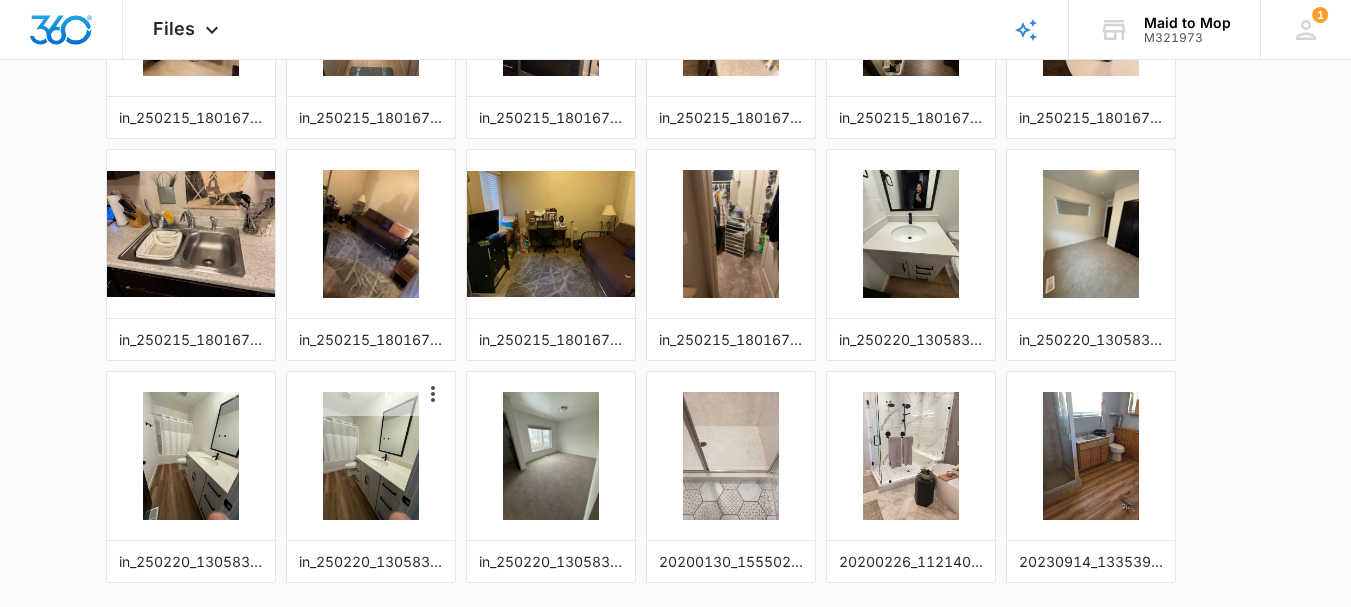 scroll, scrollTop: 4281, scrollLeft: 0, axis: vertical 